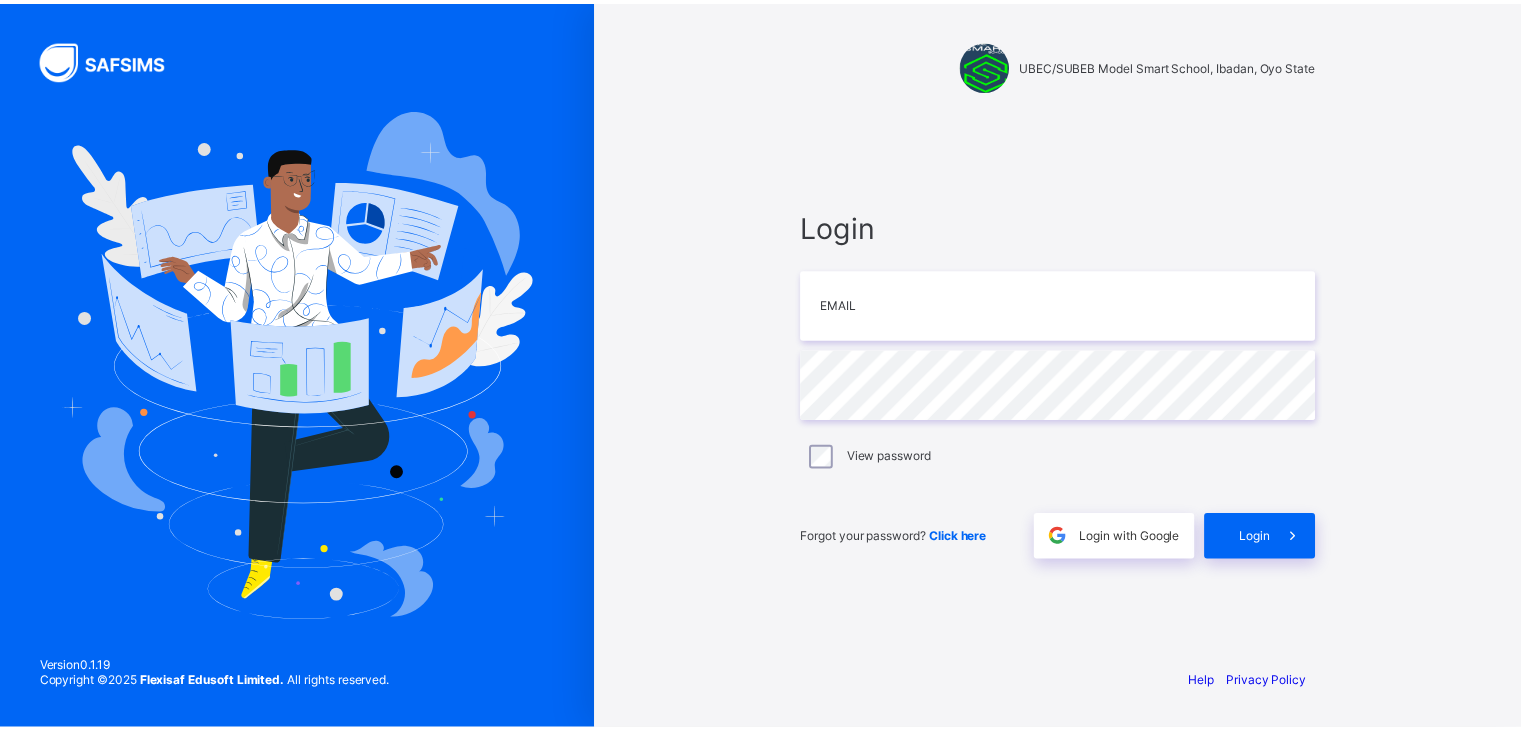 scroll, scrollTop: 0, scrollLeft: 0, axis: both 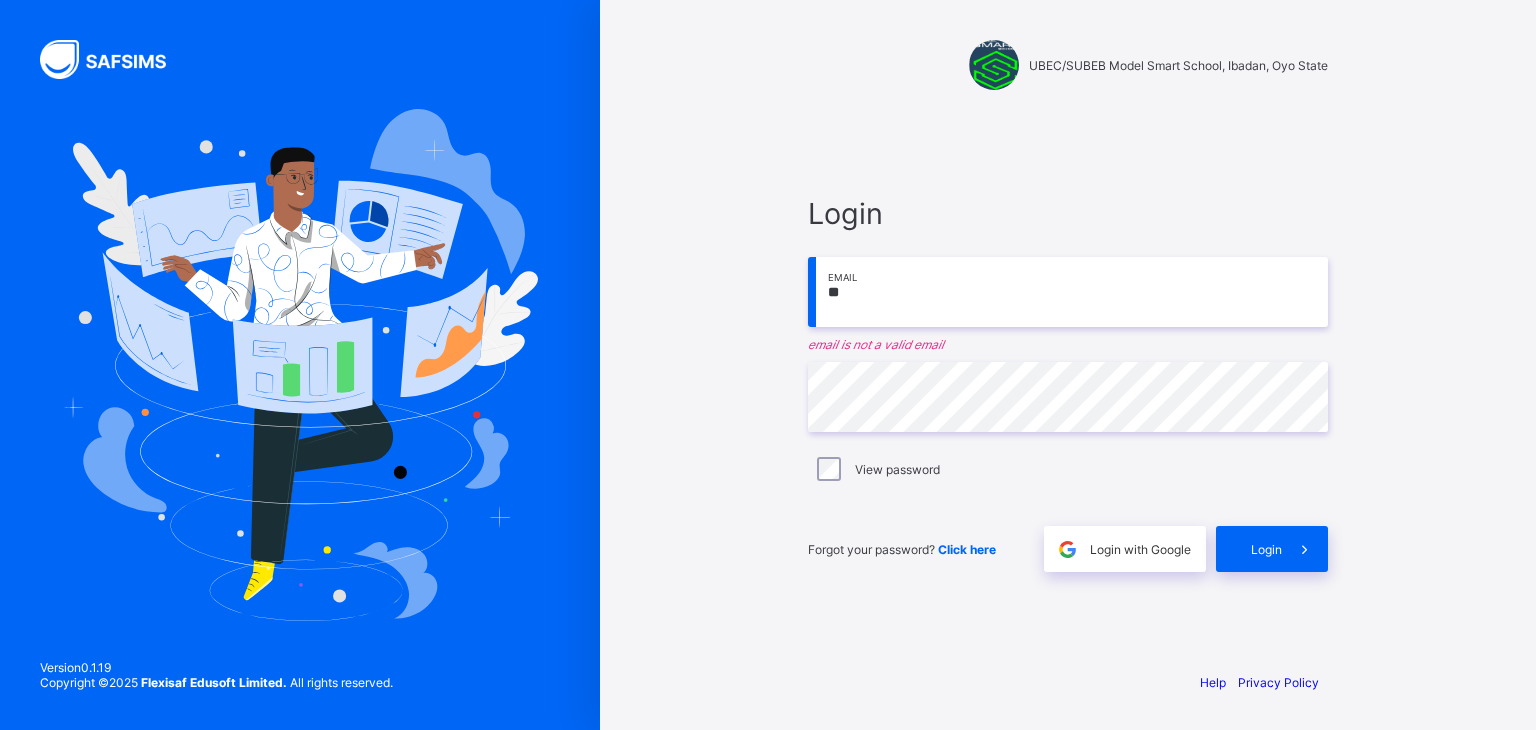 type on "*" 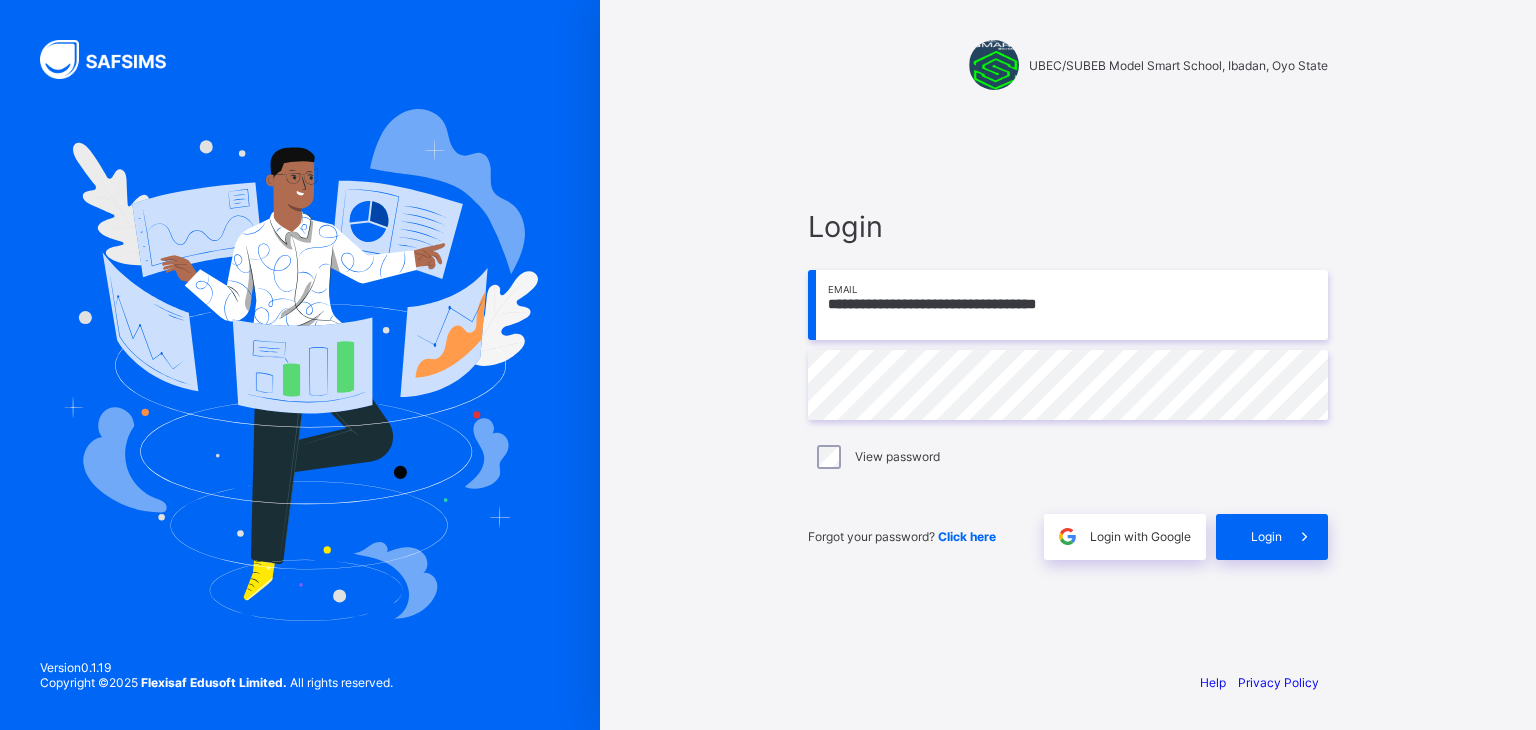 type on "**********" 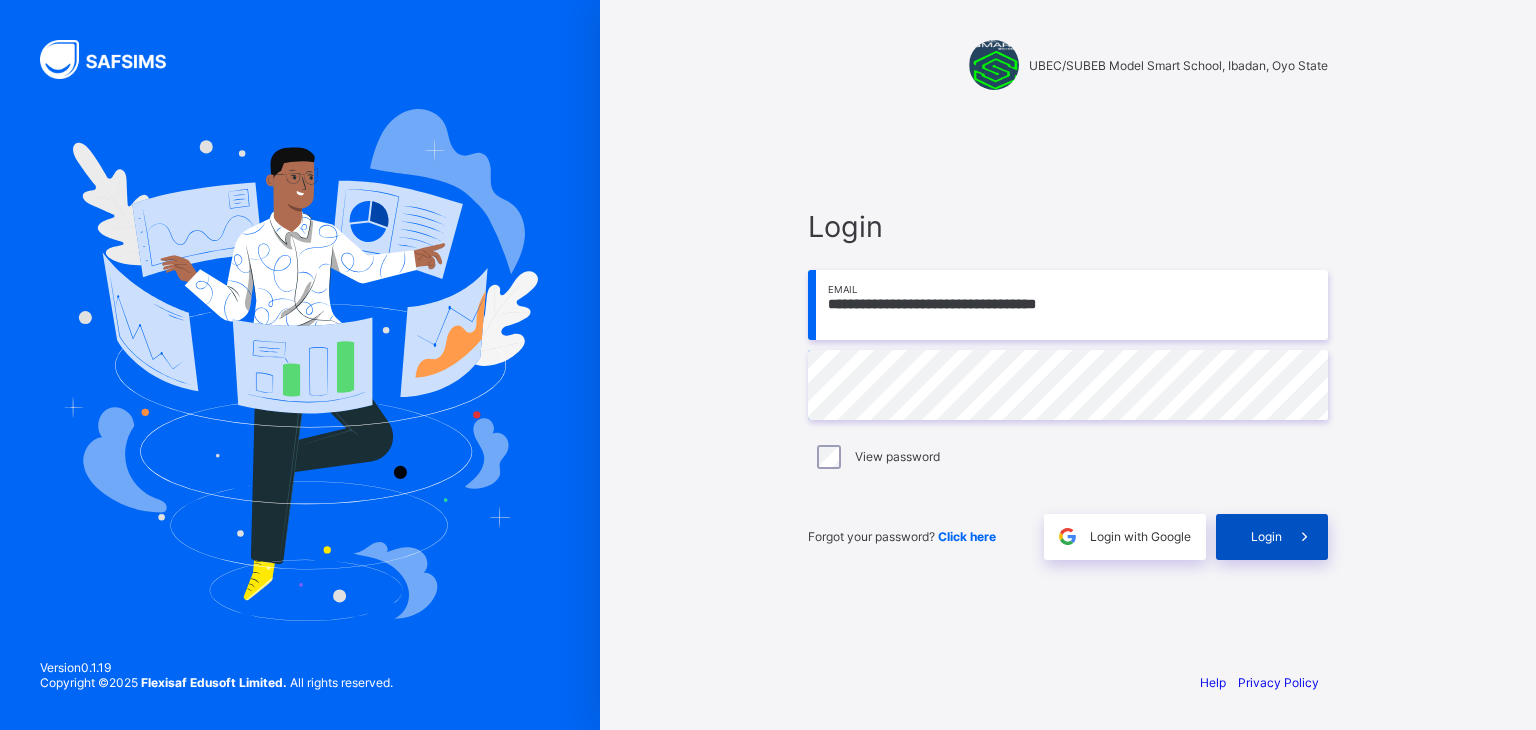 click at bounding box center [1304, 536] 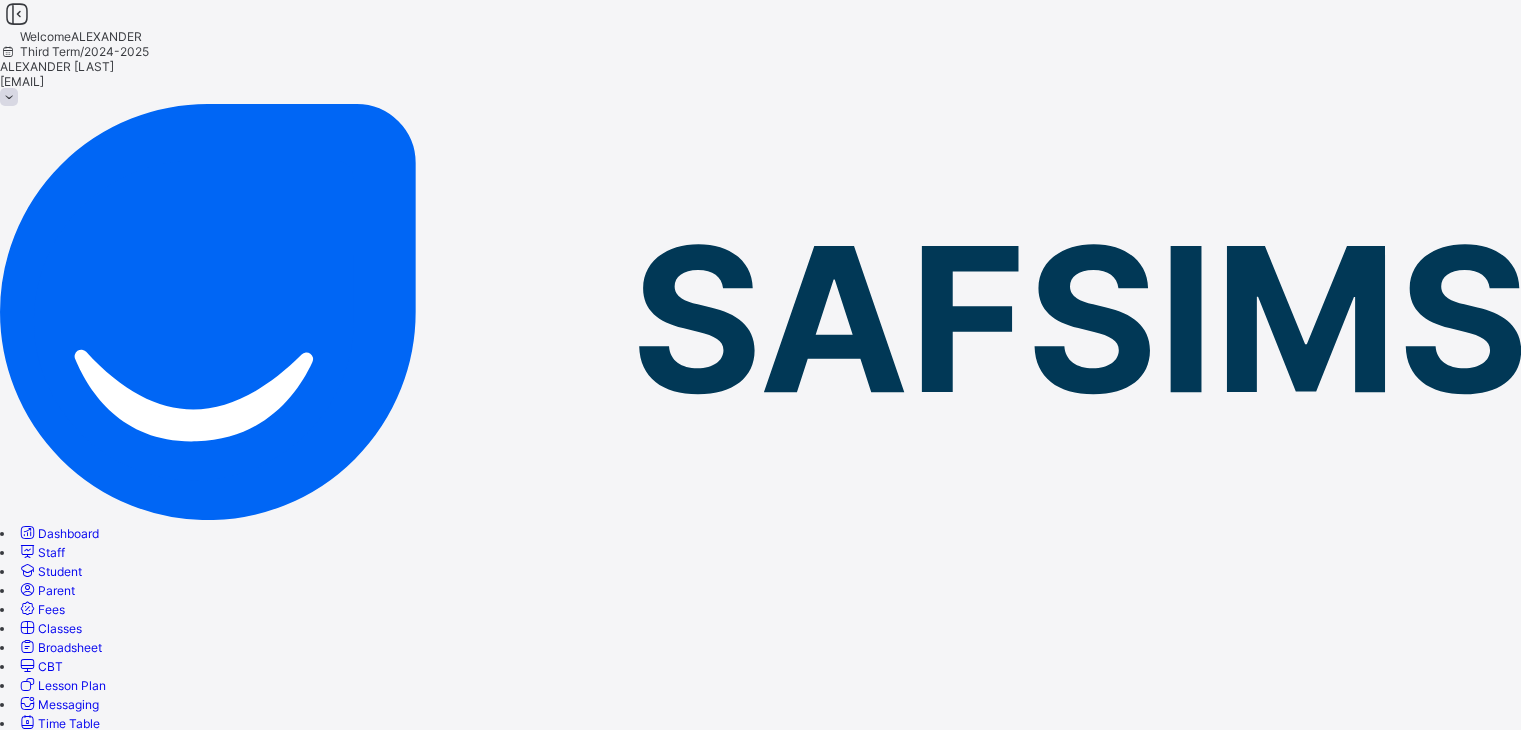 click on "Broadsheet" at bounding box center [70, 647] 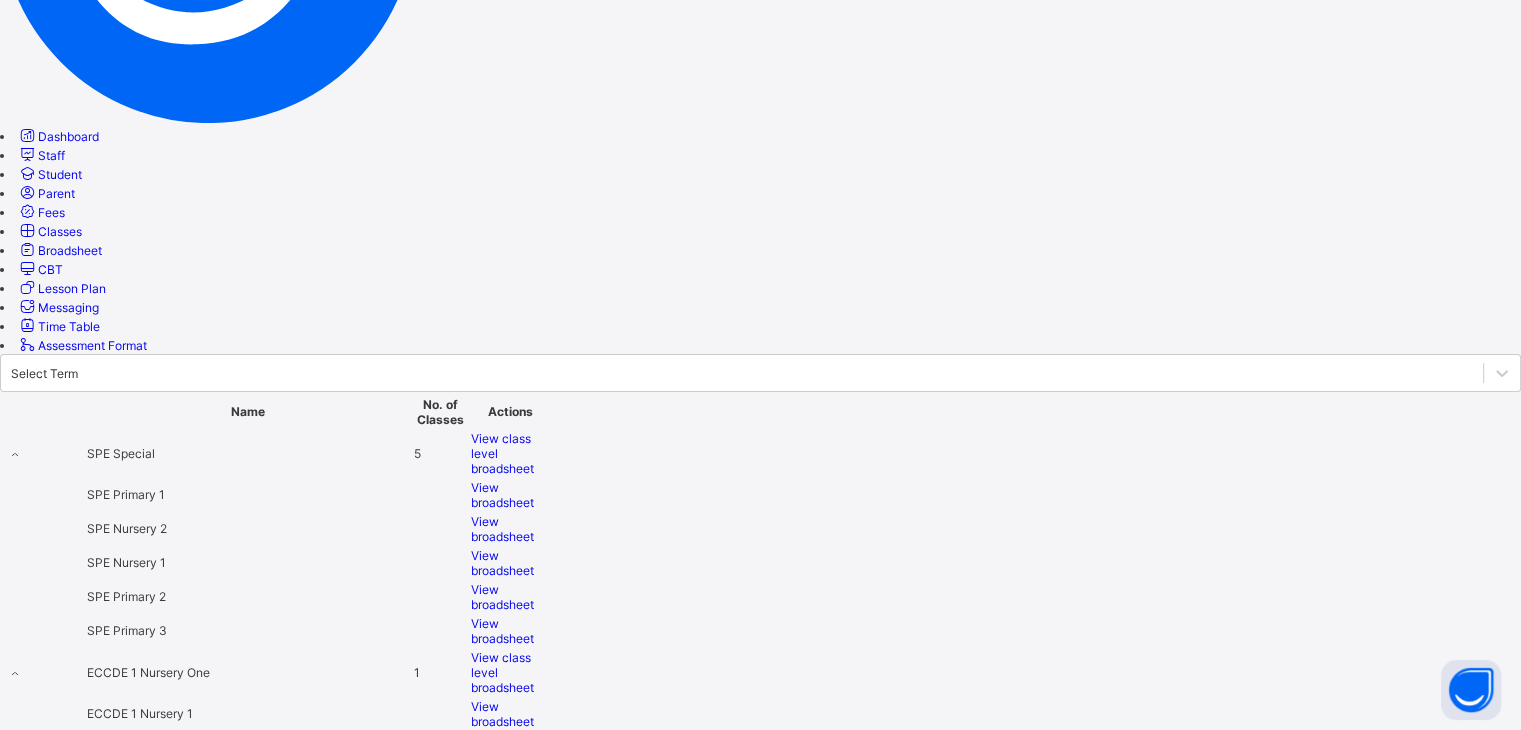 scroll, scrollTop: 450, scrollLeft: 0, axis: vertical 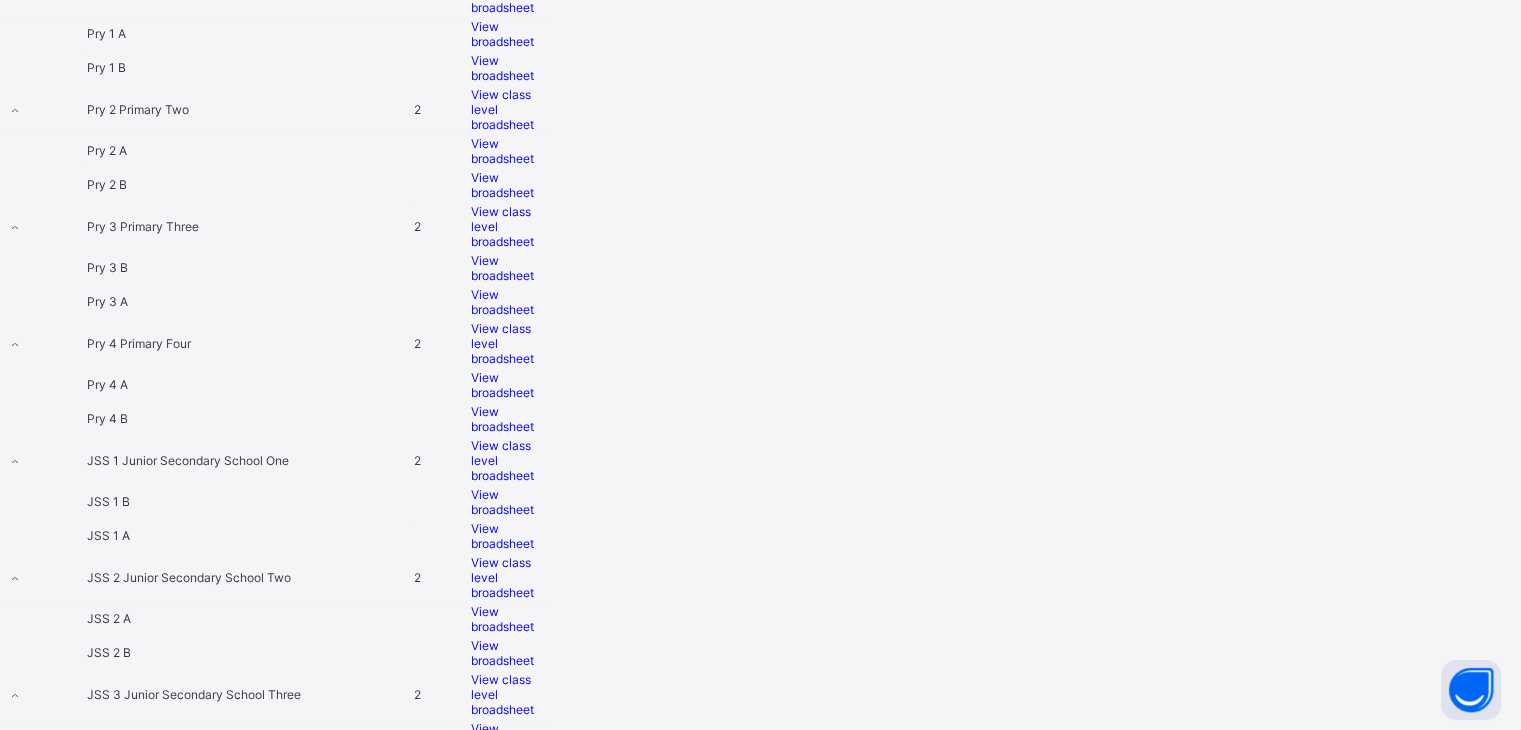click on "View broadsheet" at bounding box center (502, 736) 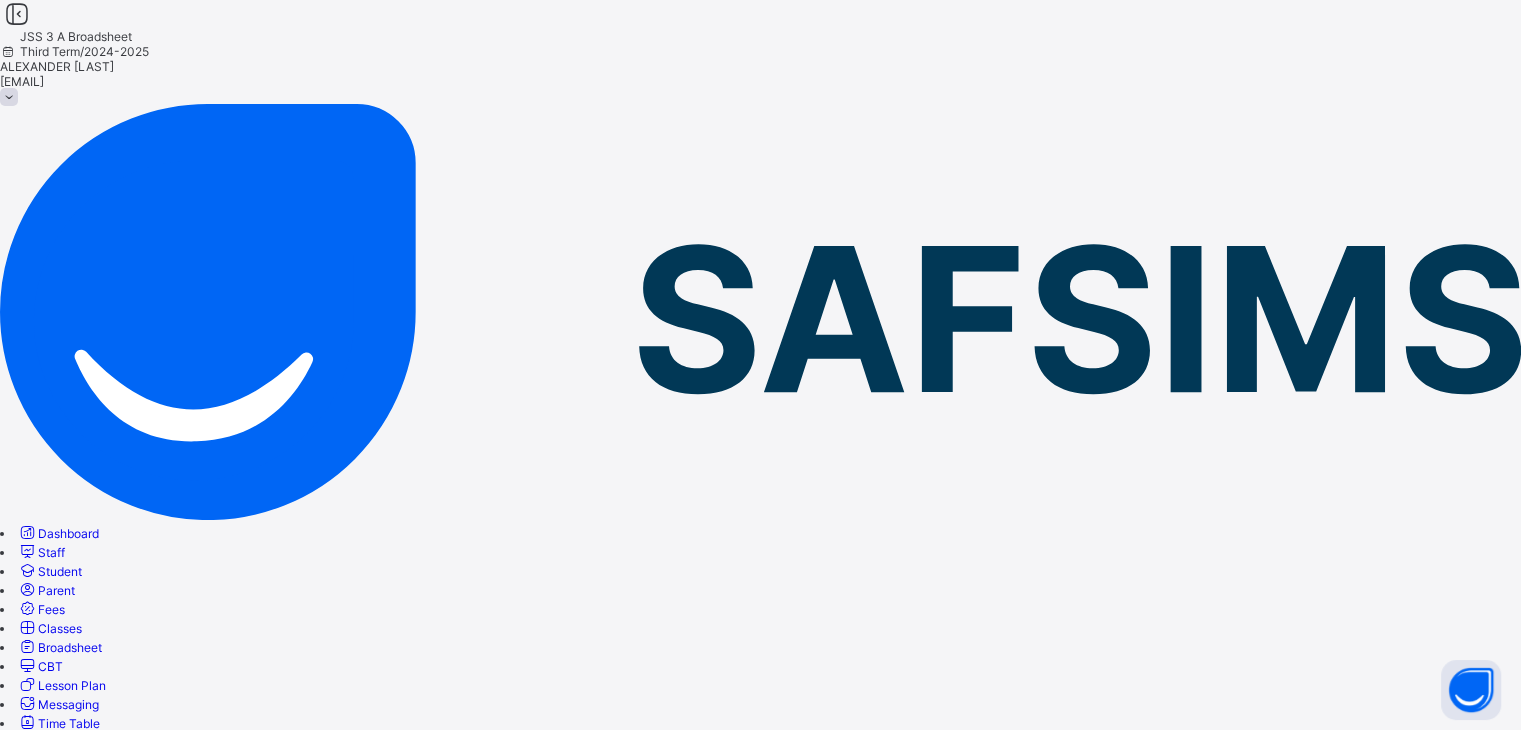click on "Cumulative" at bounding box center (29, 809) 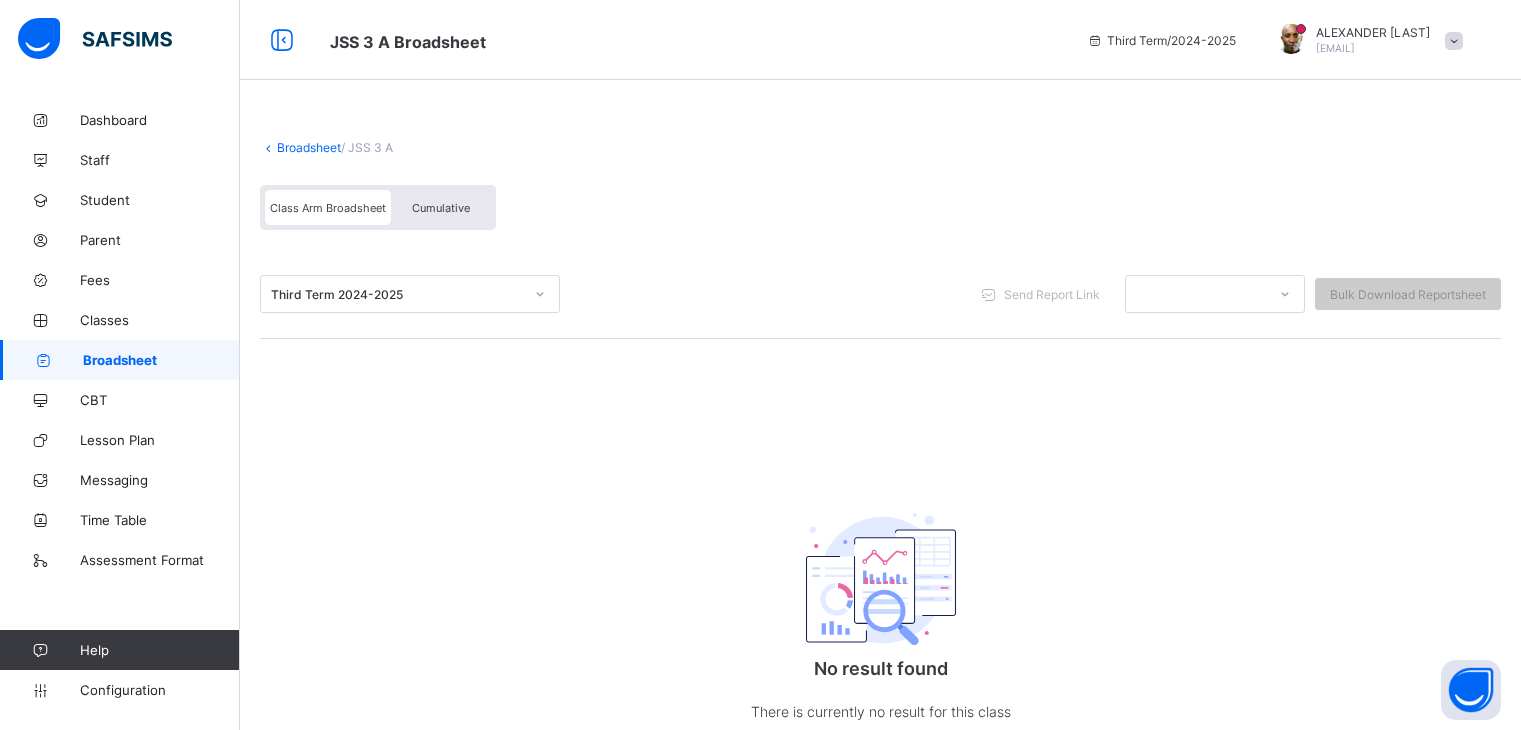 scroll, scrollTop: 0, scrollLeft: 0, axis: both 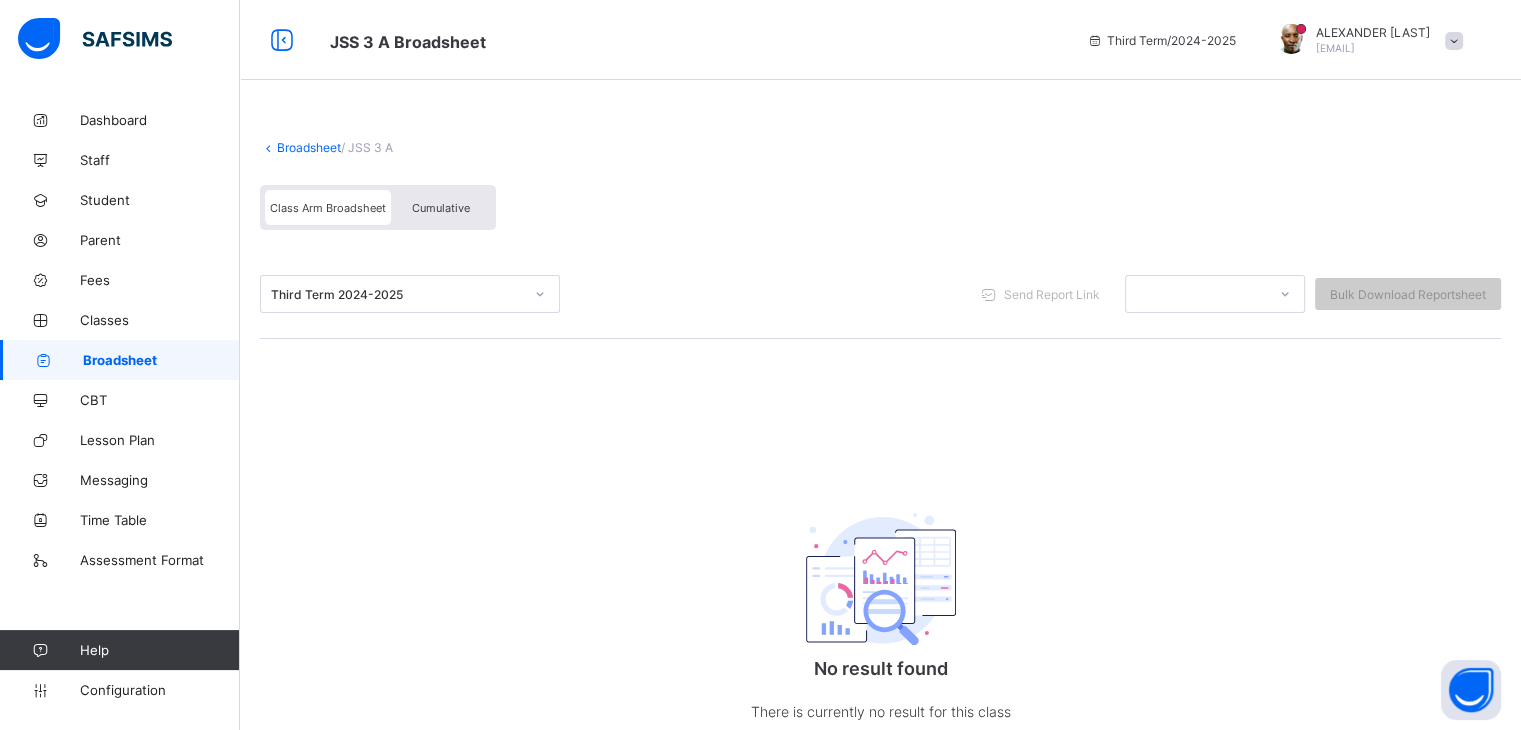 click on "Cumulative" at bounding box center [441, 208] 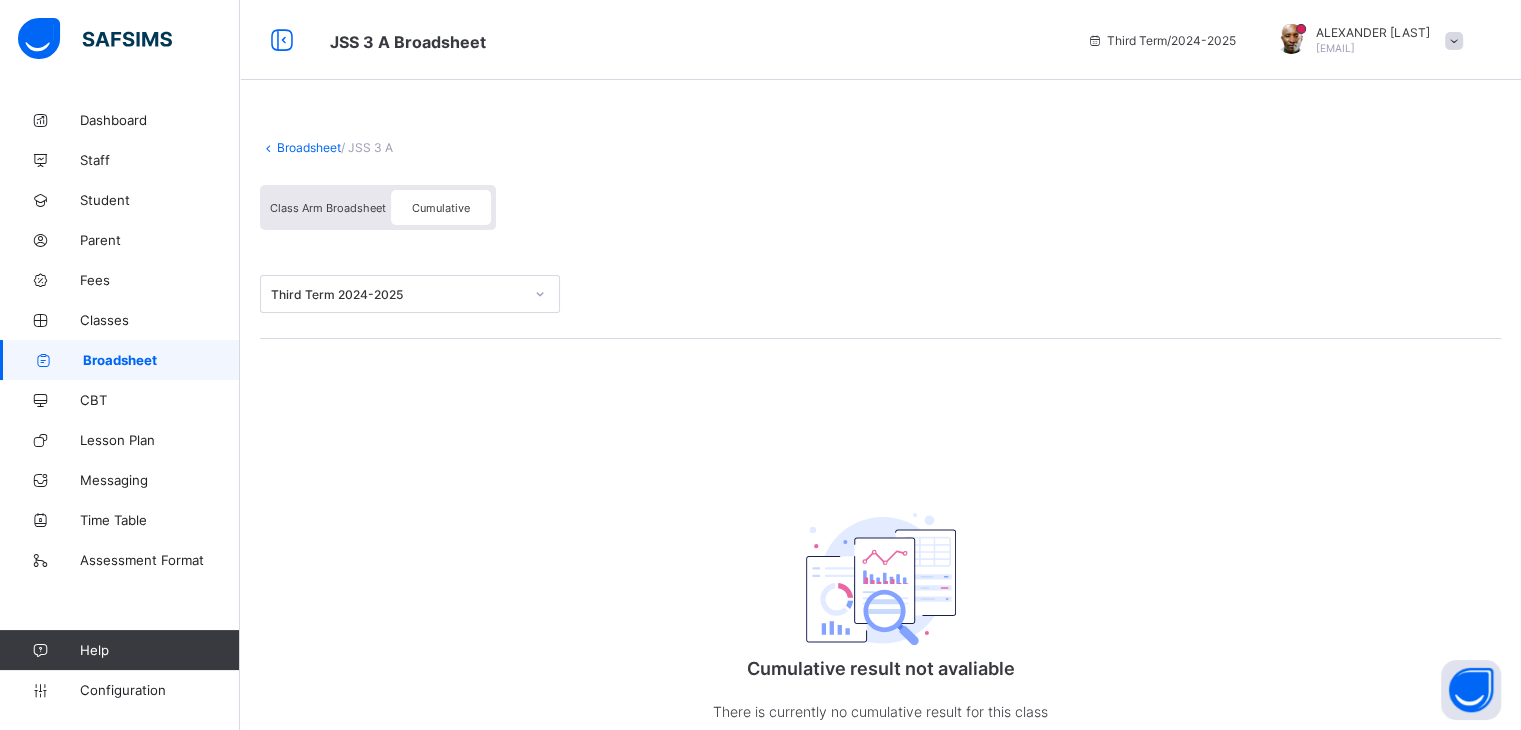 click on "Cumulative" at bounding box center (441, 208) 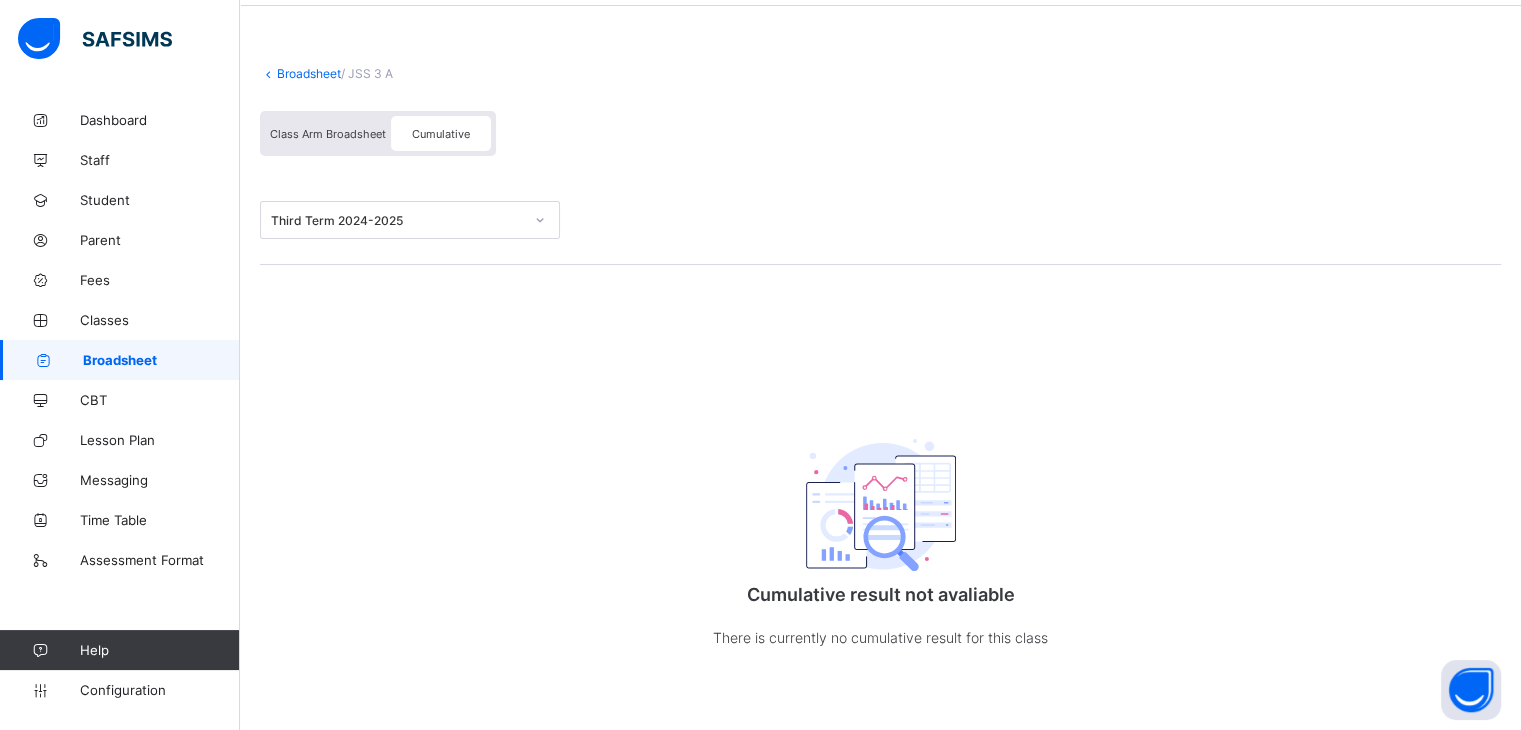scroll, scrollTop: 0, scrollLeft: 0, axis: both 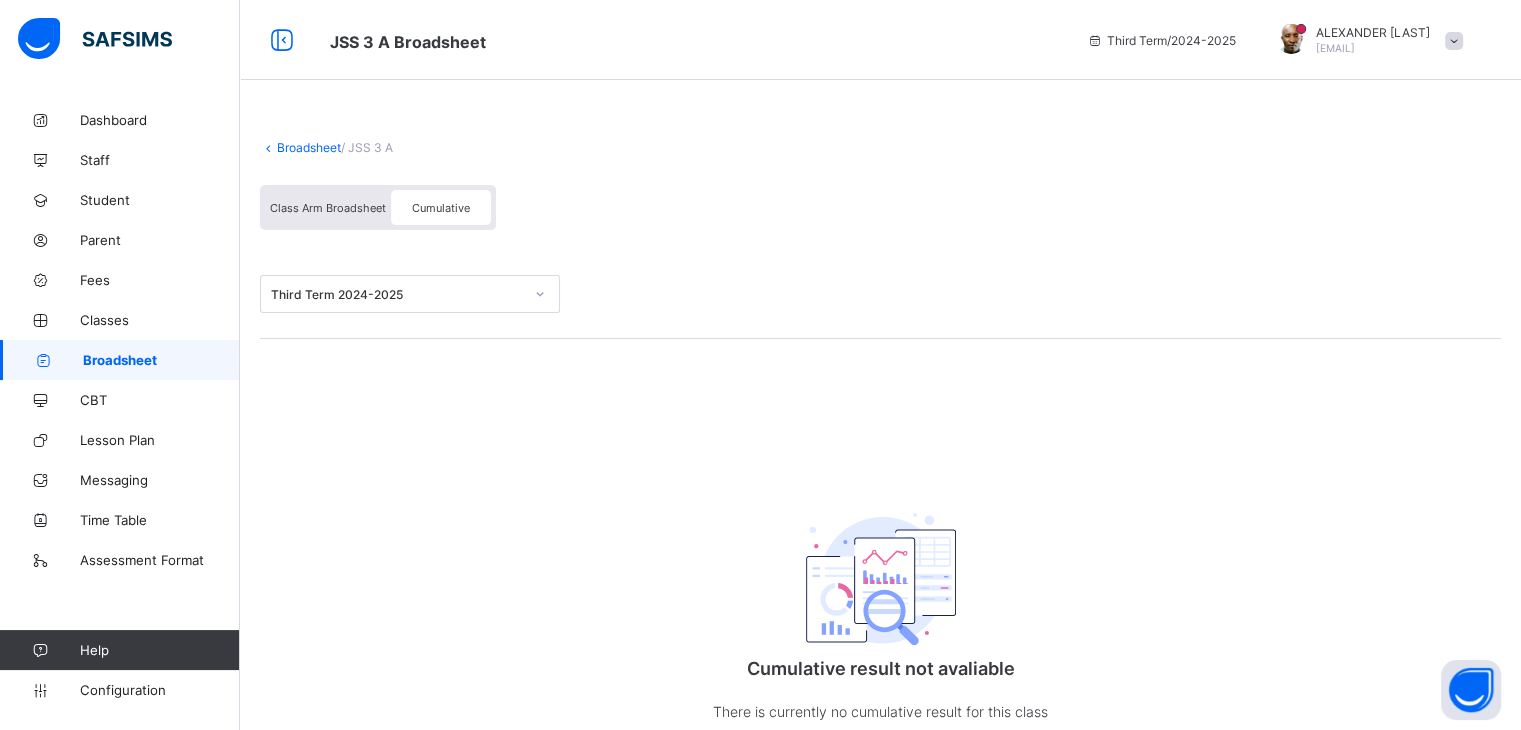 click on "Cumulative" at bounding box center [441, 208] 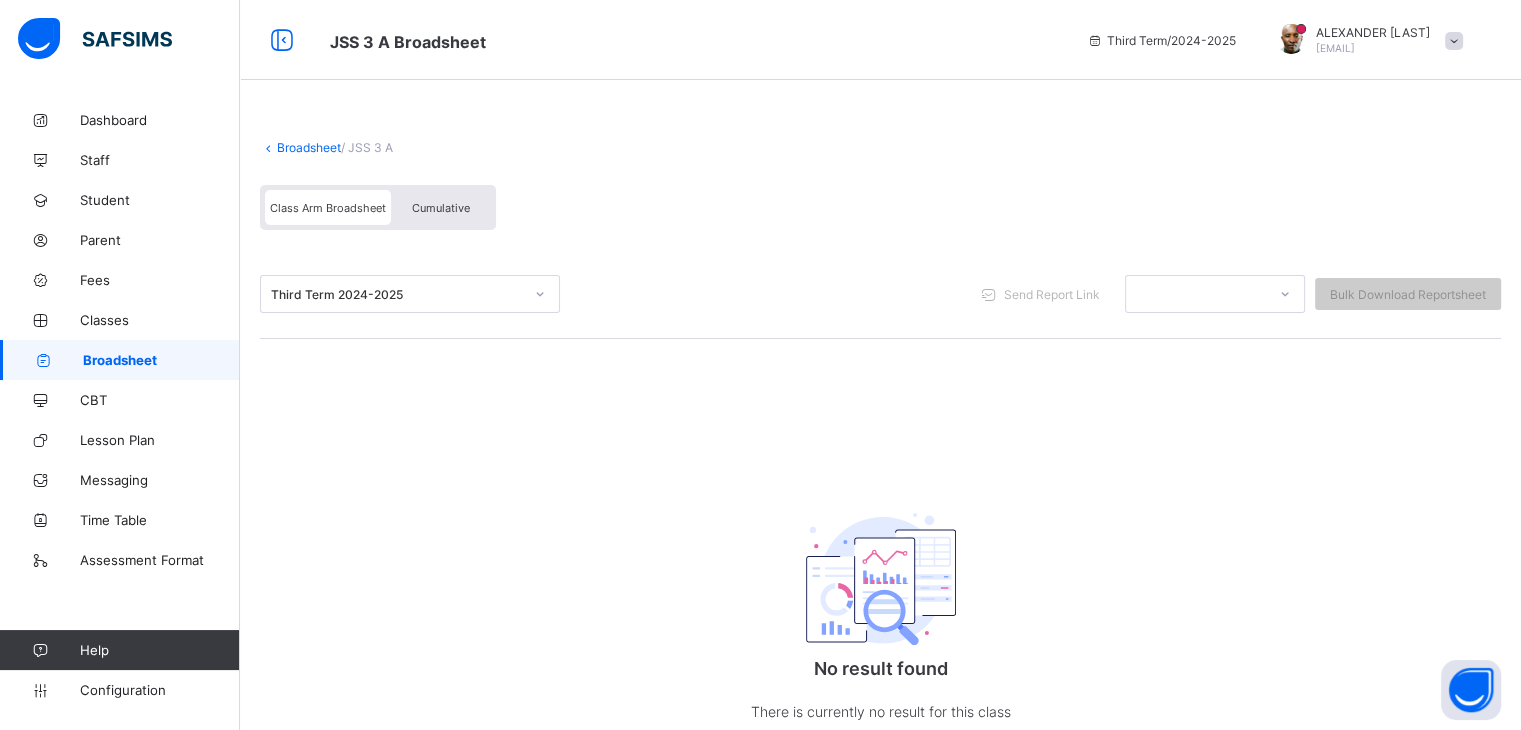 click on "Cumulative" at bounding box center (441, 208) 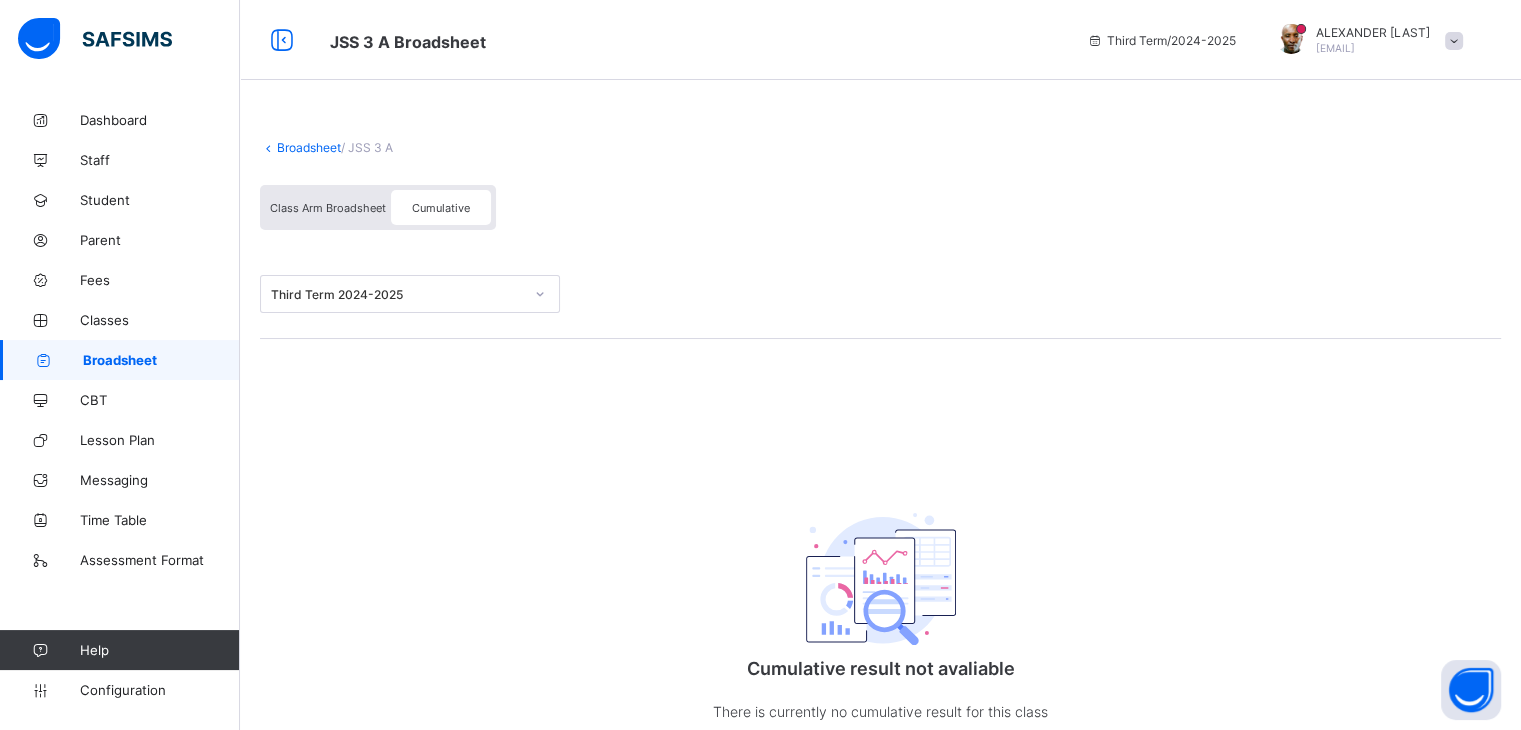 click on "Cumulative" at bounding box center (441, 208) 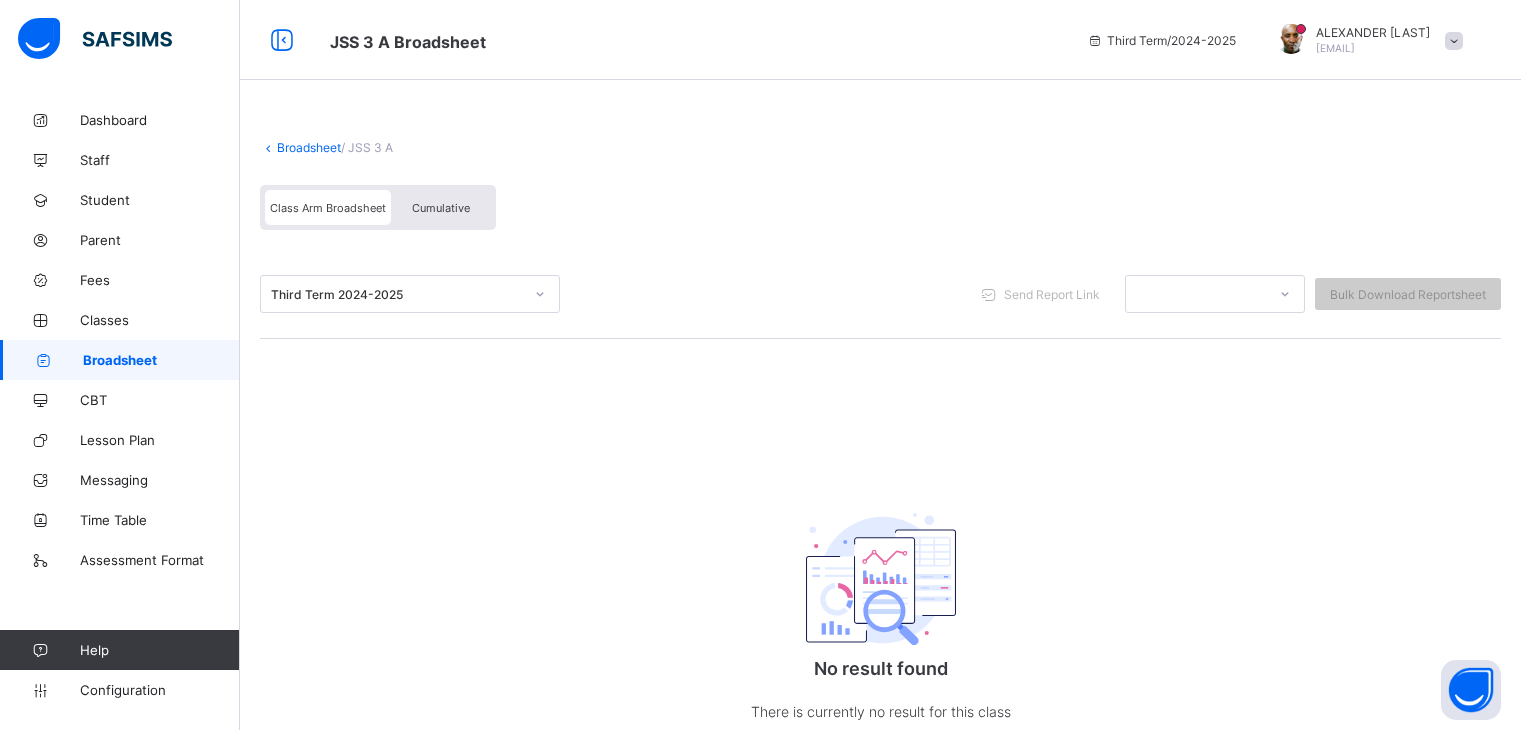 scroll, scrollTop: 0, scrollLeft: 0, axis: both 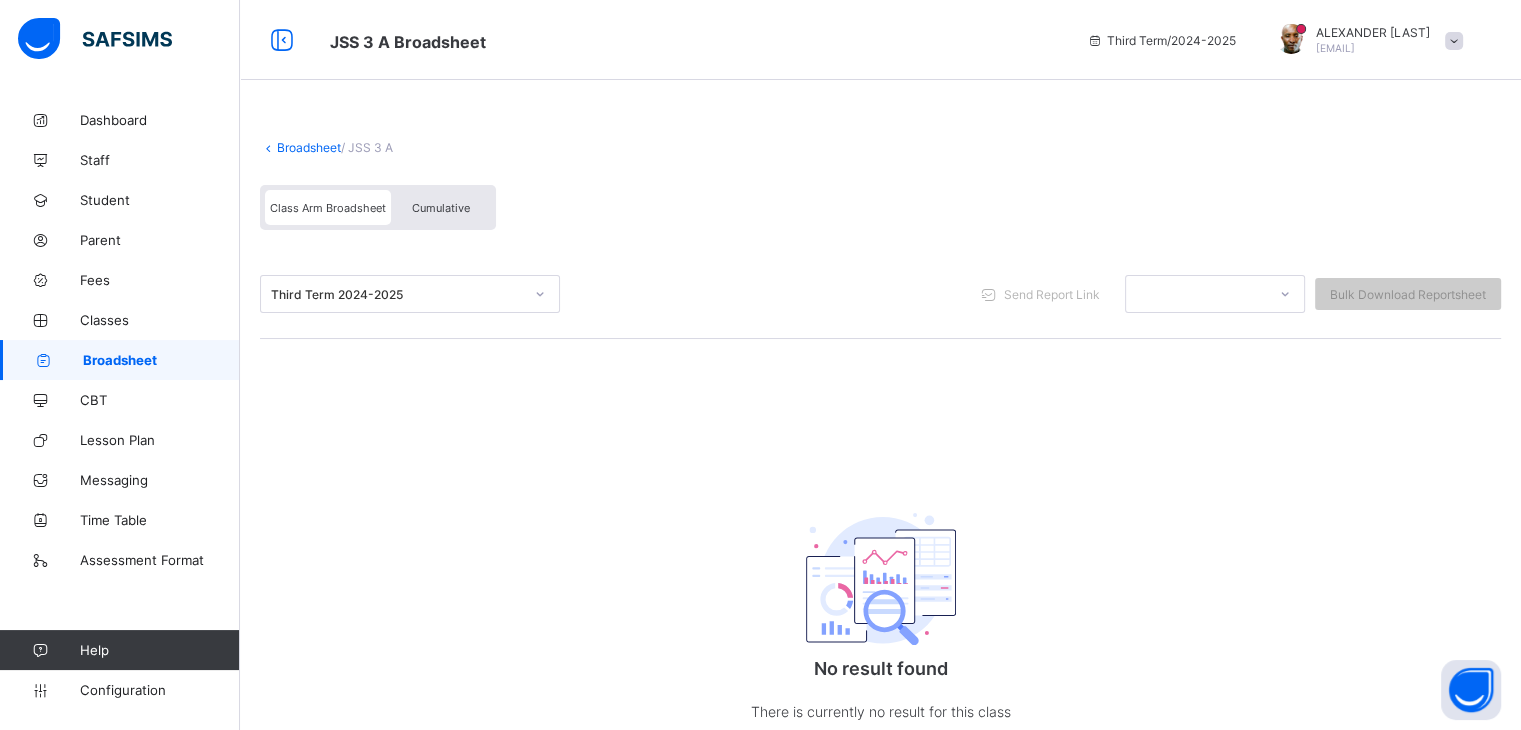 click on "Cumulative" at bounding box center (441, 208) 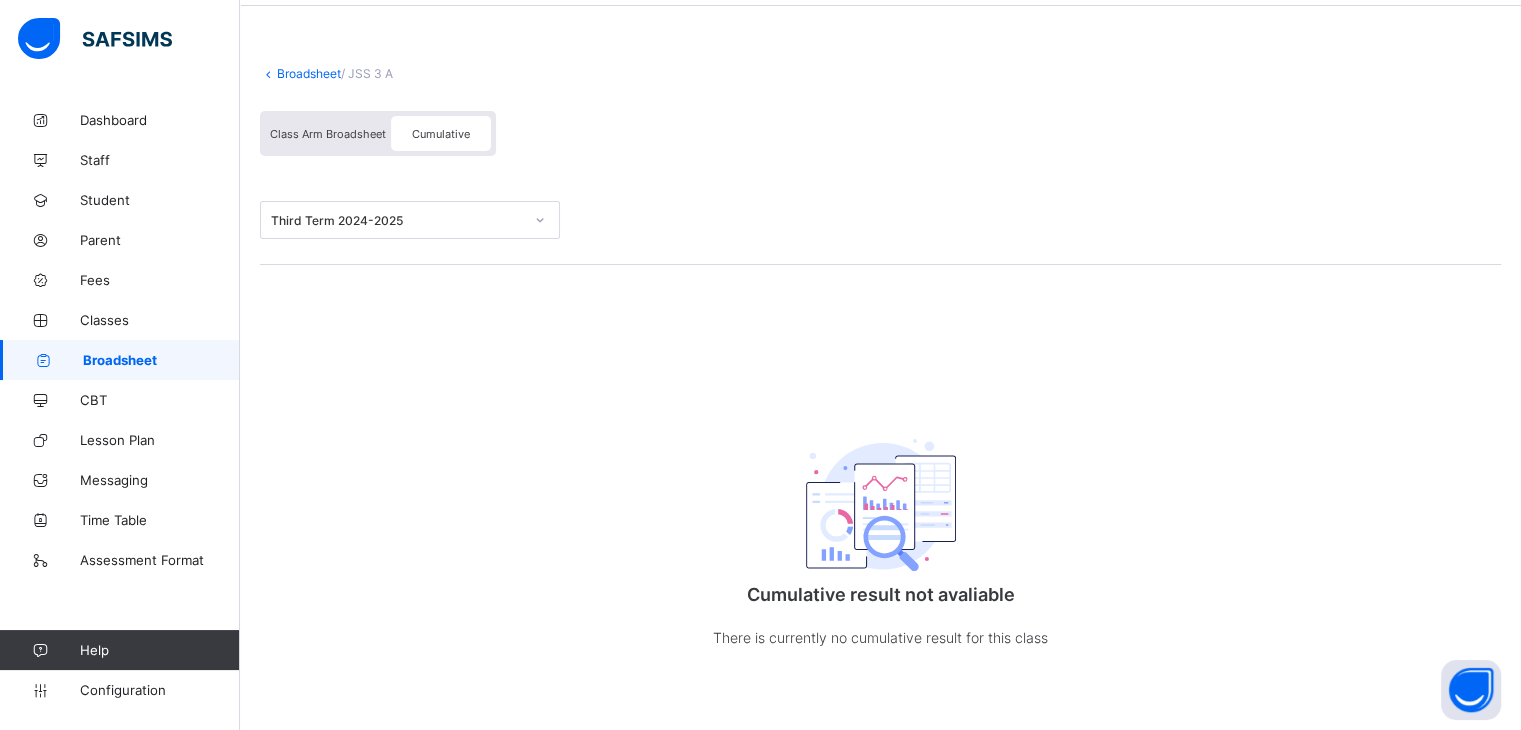 scroll, scrollTop: 0, scrollLeft: 0, axis: both 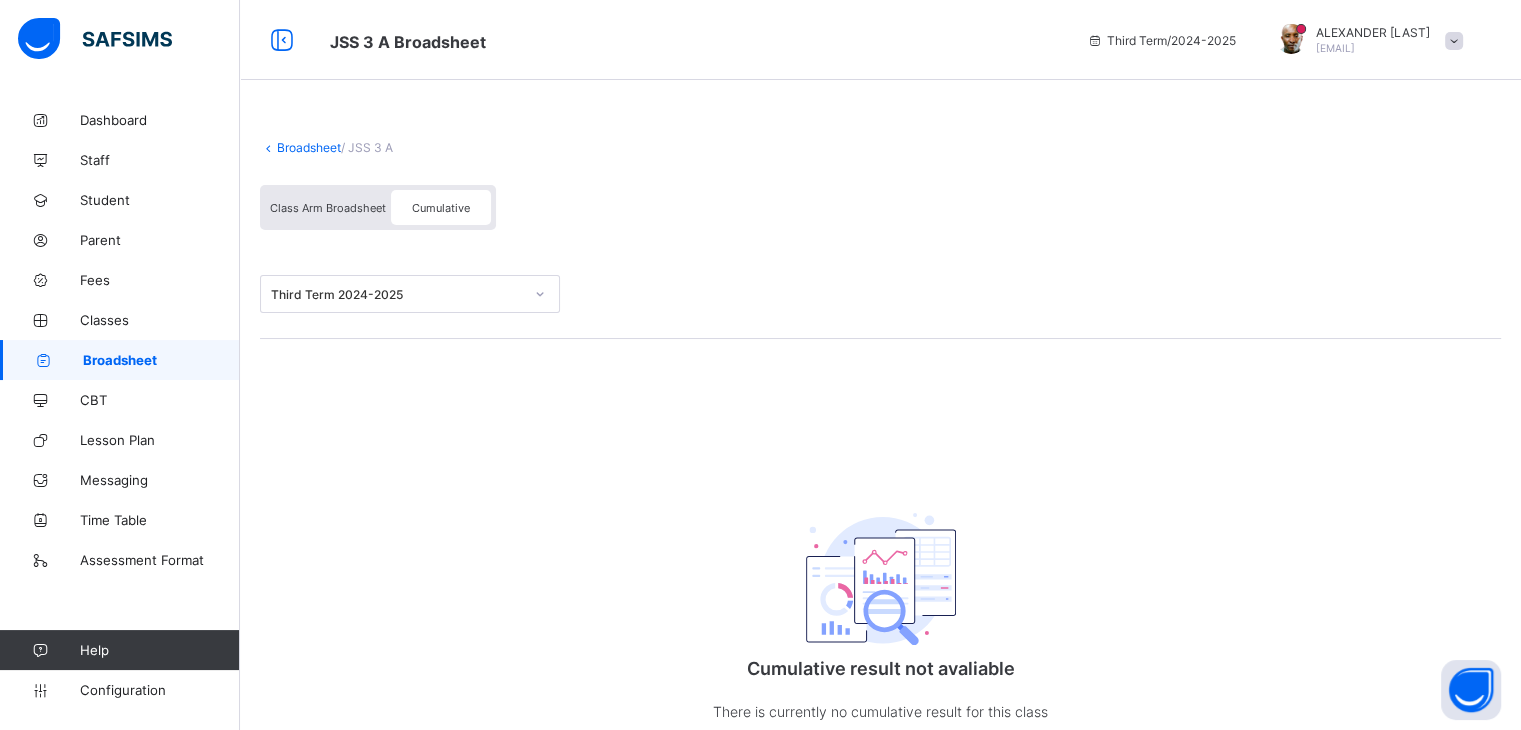click on "Cumulative" at bounding box center [441, 208] 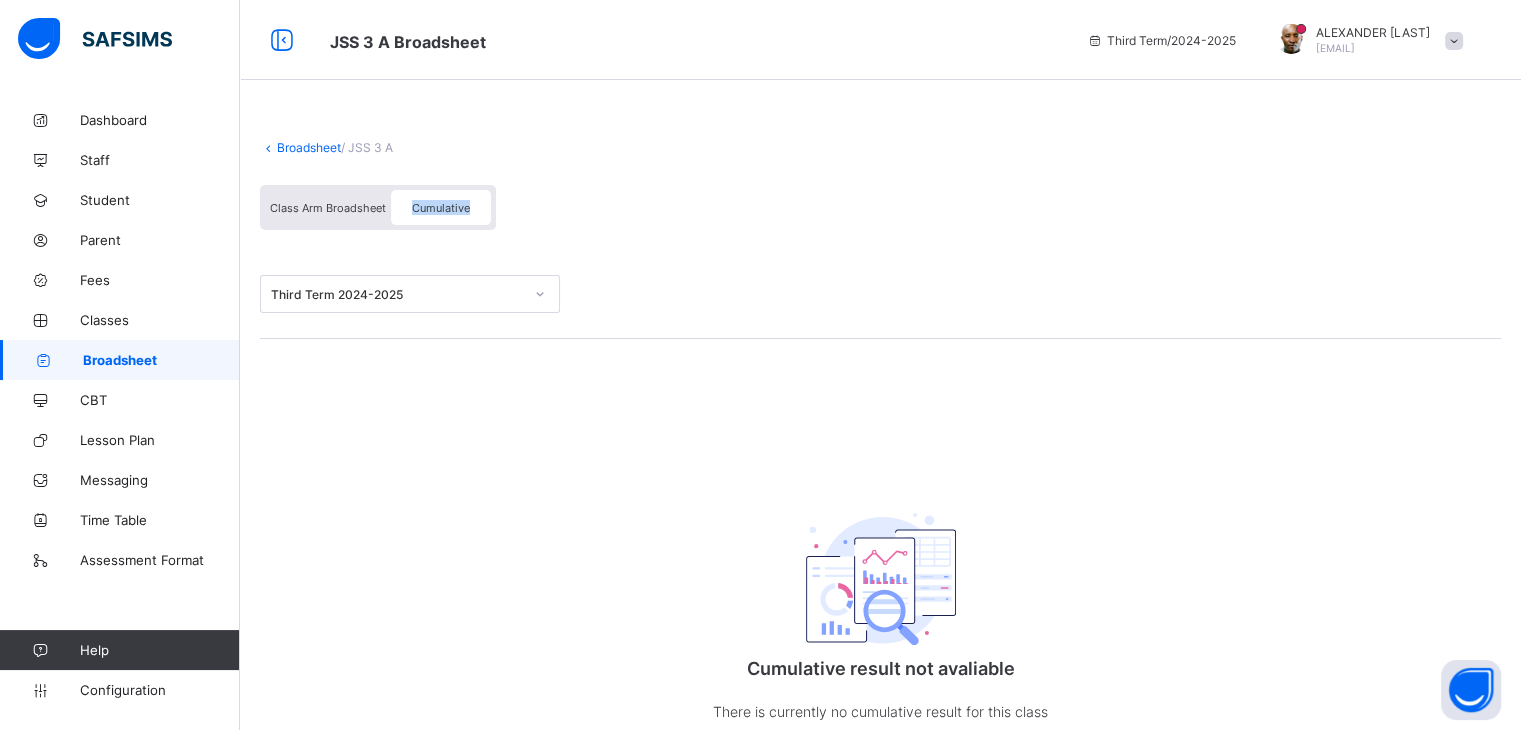 click on "Cumulative" at bounding box center [441, 208] 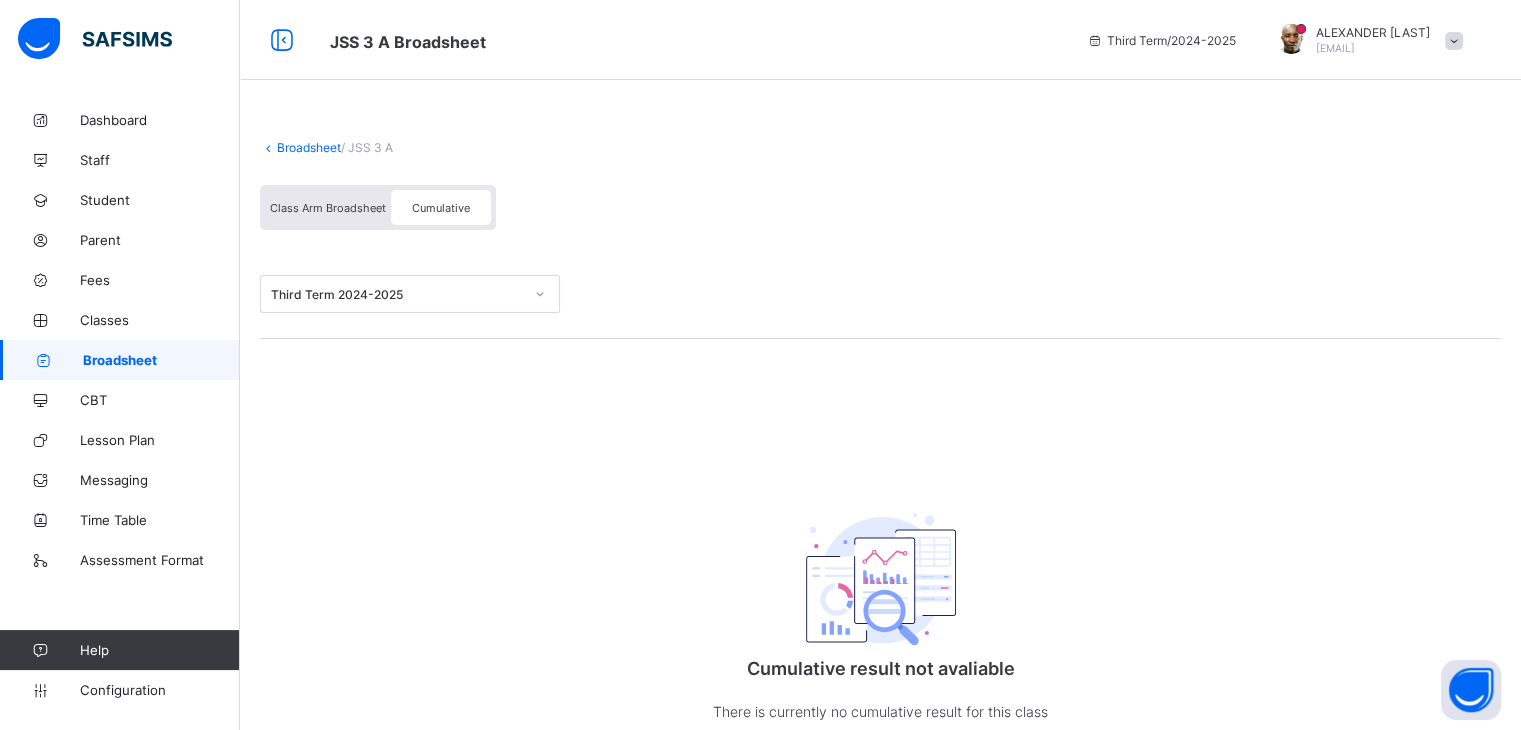 click on "Cumulative" at bounding box center (441, 207) 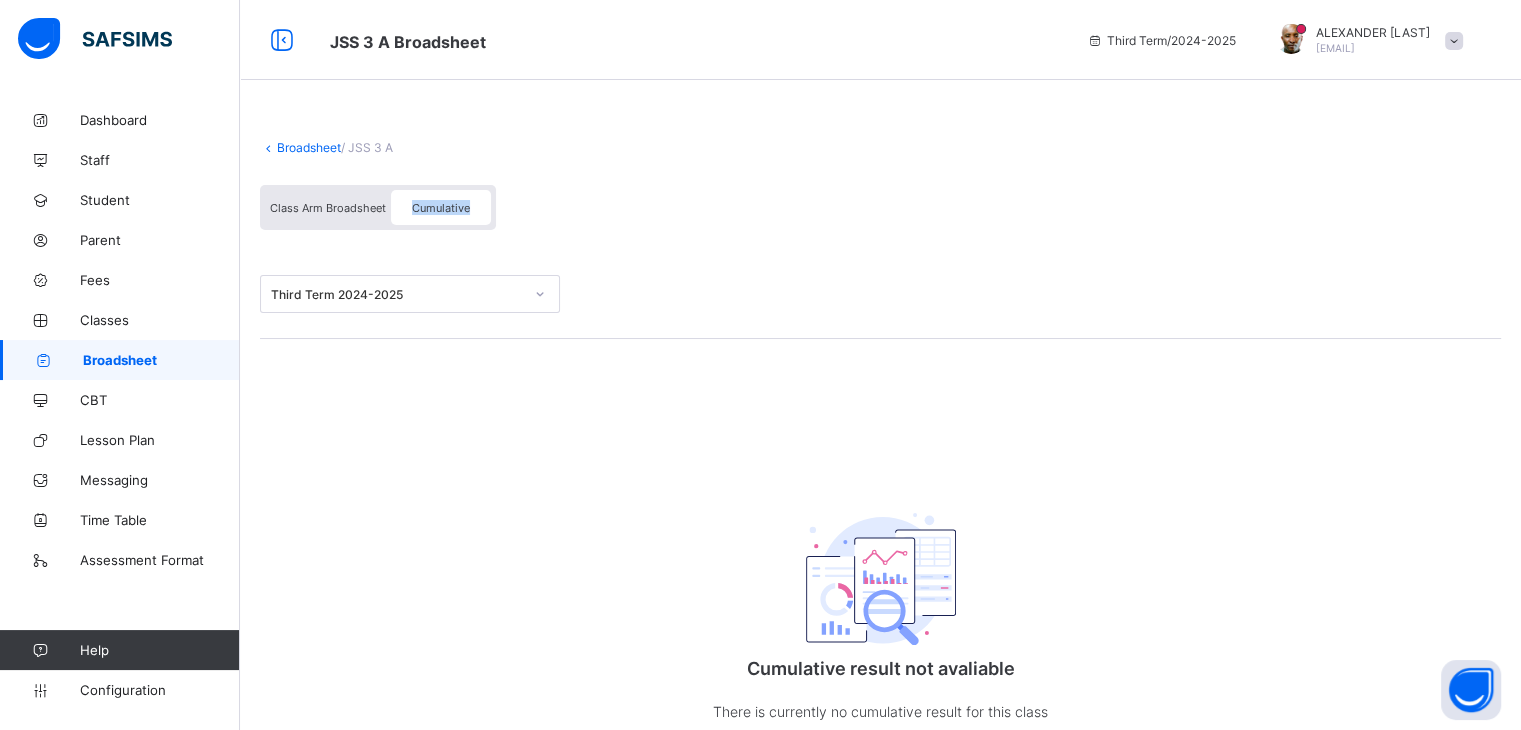 click on "Cumulative" at bounding box center [441, 208] 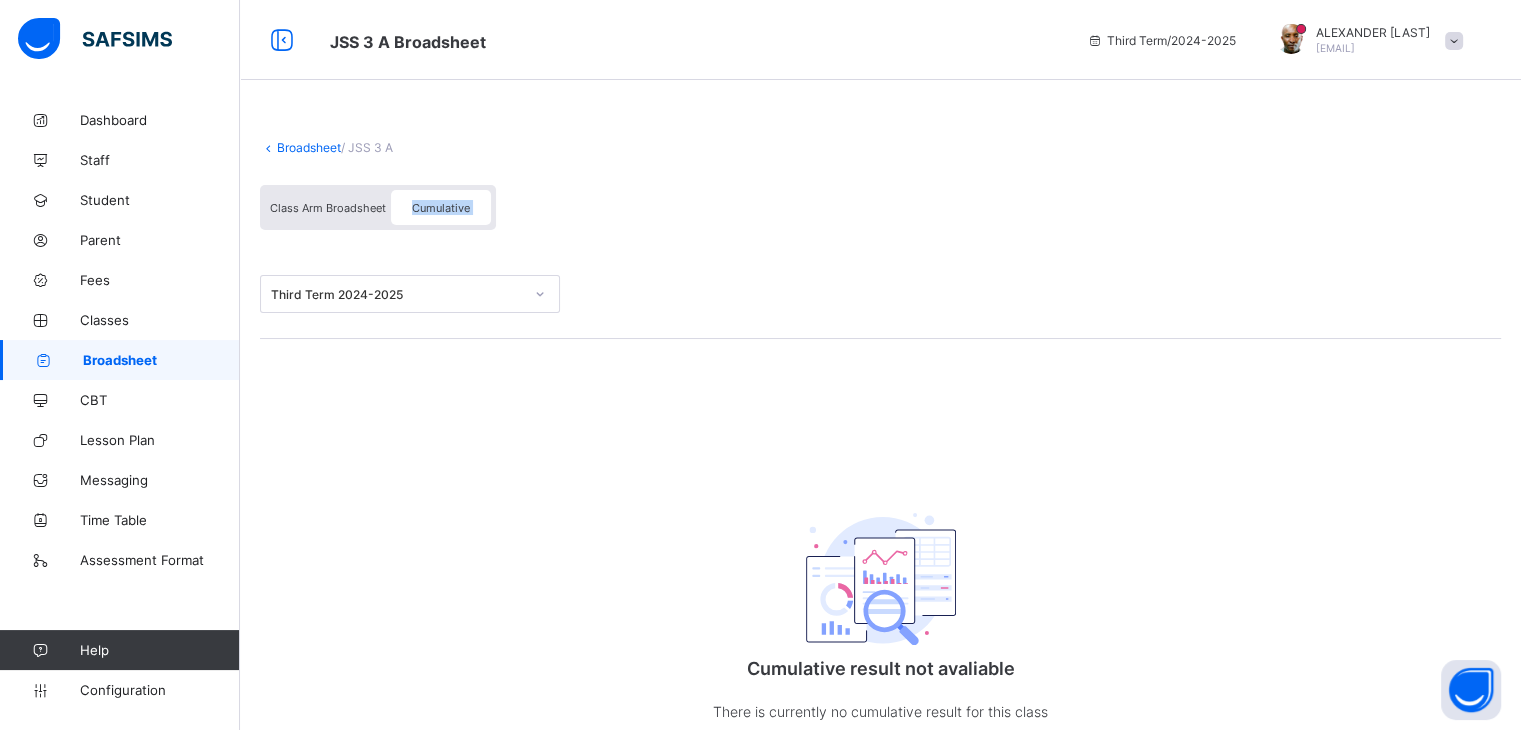 click on "Cumulative" at bounding box center (441, 208) 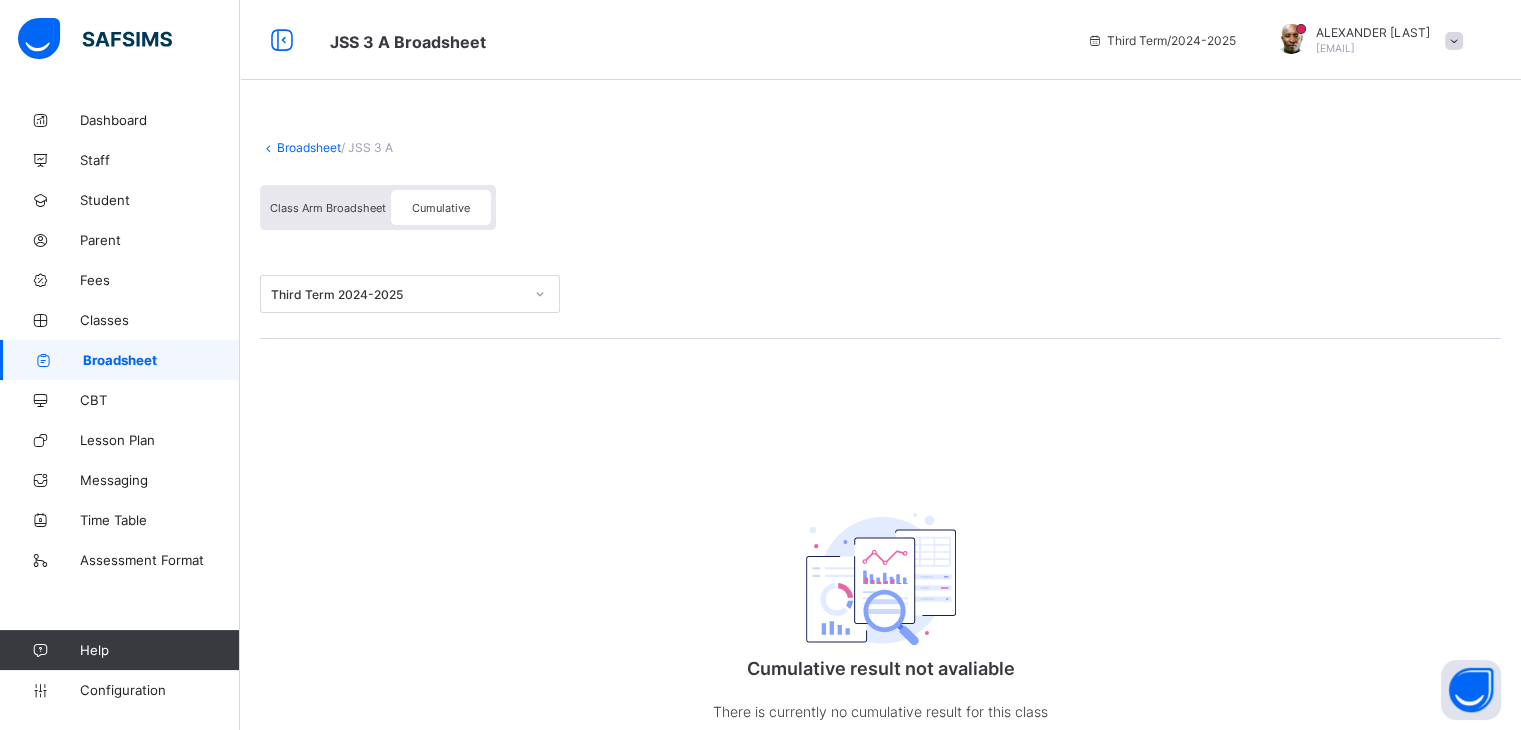 click on "Cumulative" at bounding box center [441, 208] 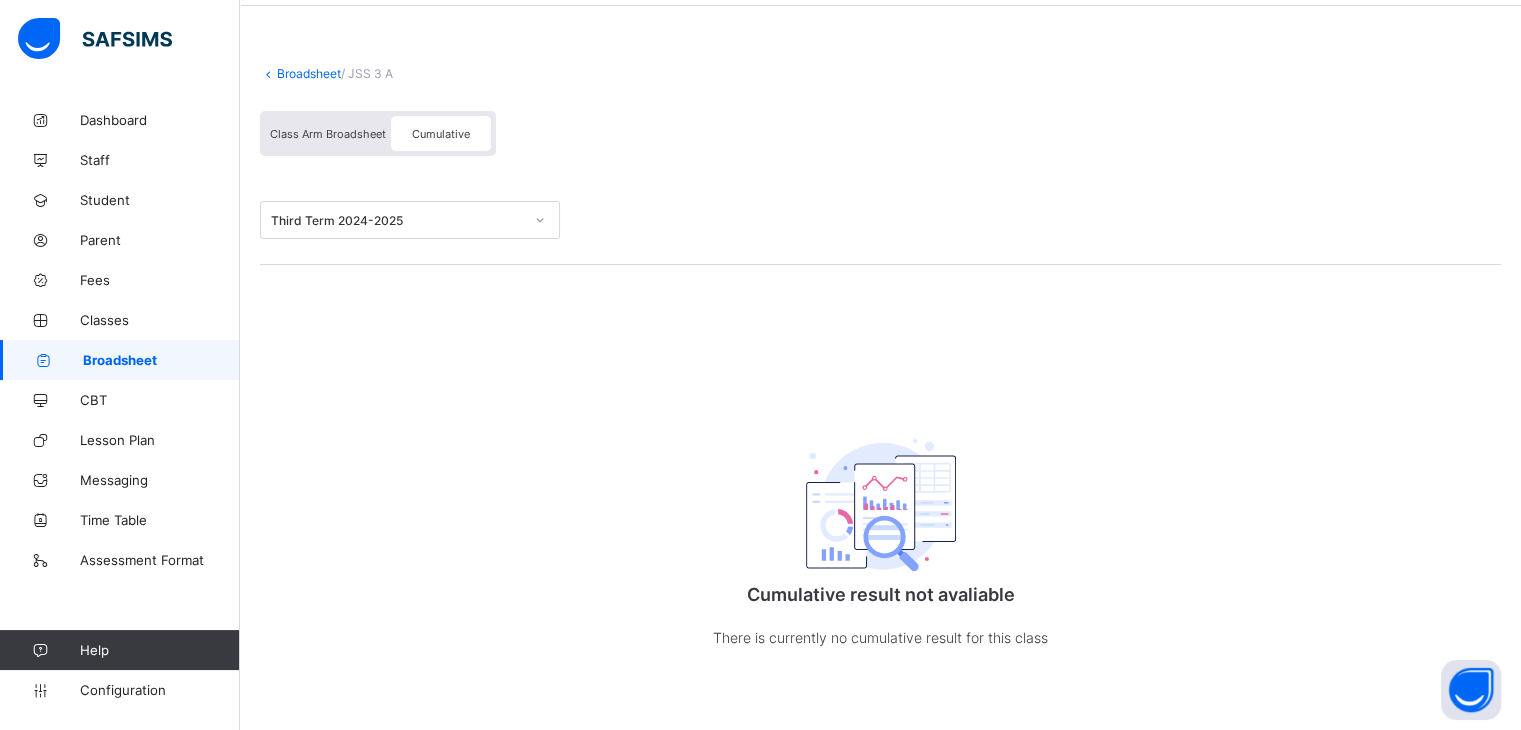 click on "Cumulative" at bounding box center [441, 134] 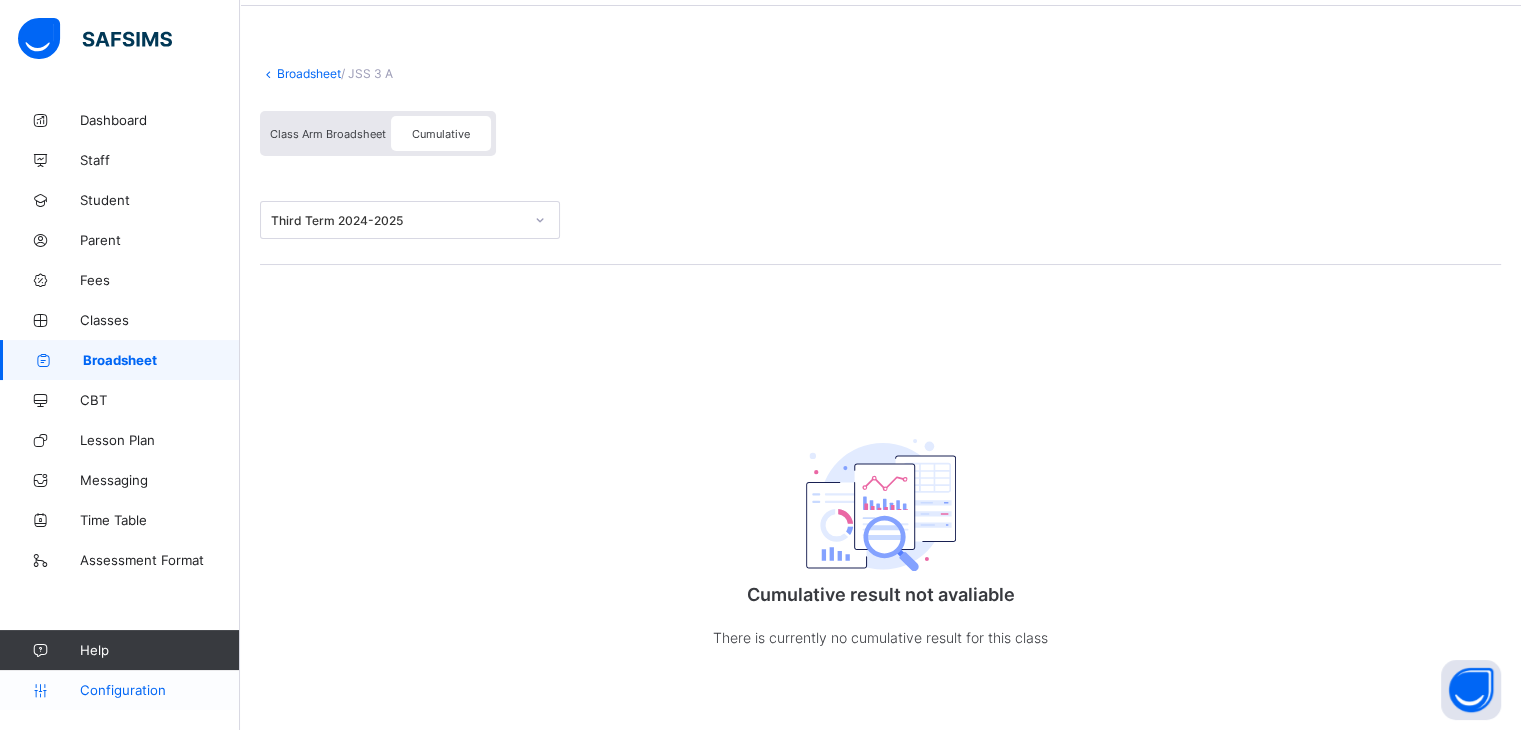 click on "Configuration" at bounding box center (159, 690) 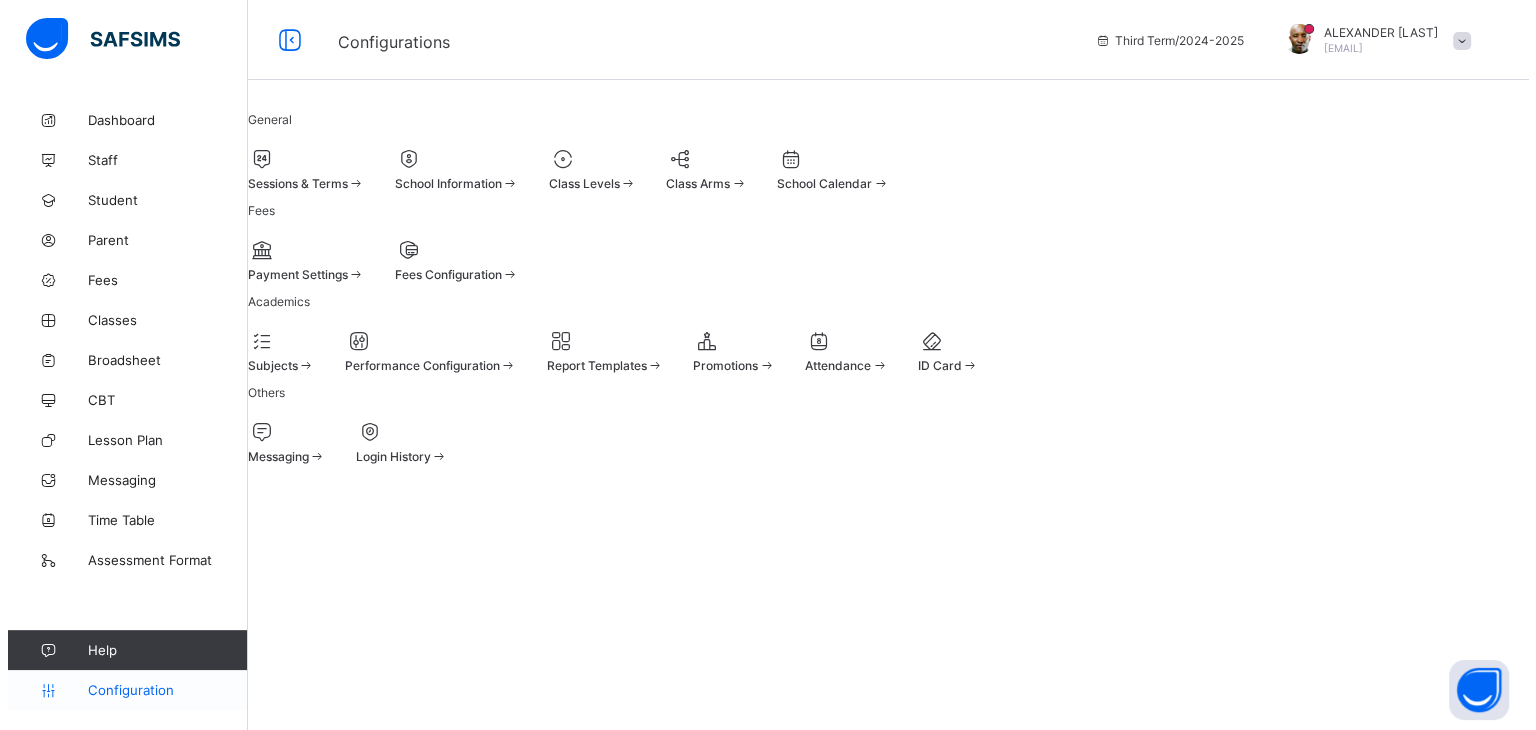 scroll, scrollTop: 0, scrollLeft: 0, axis: both 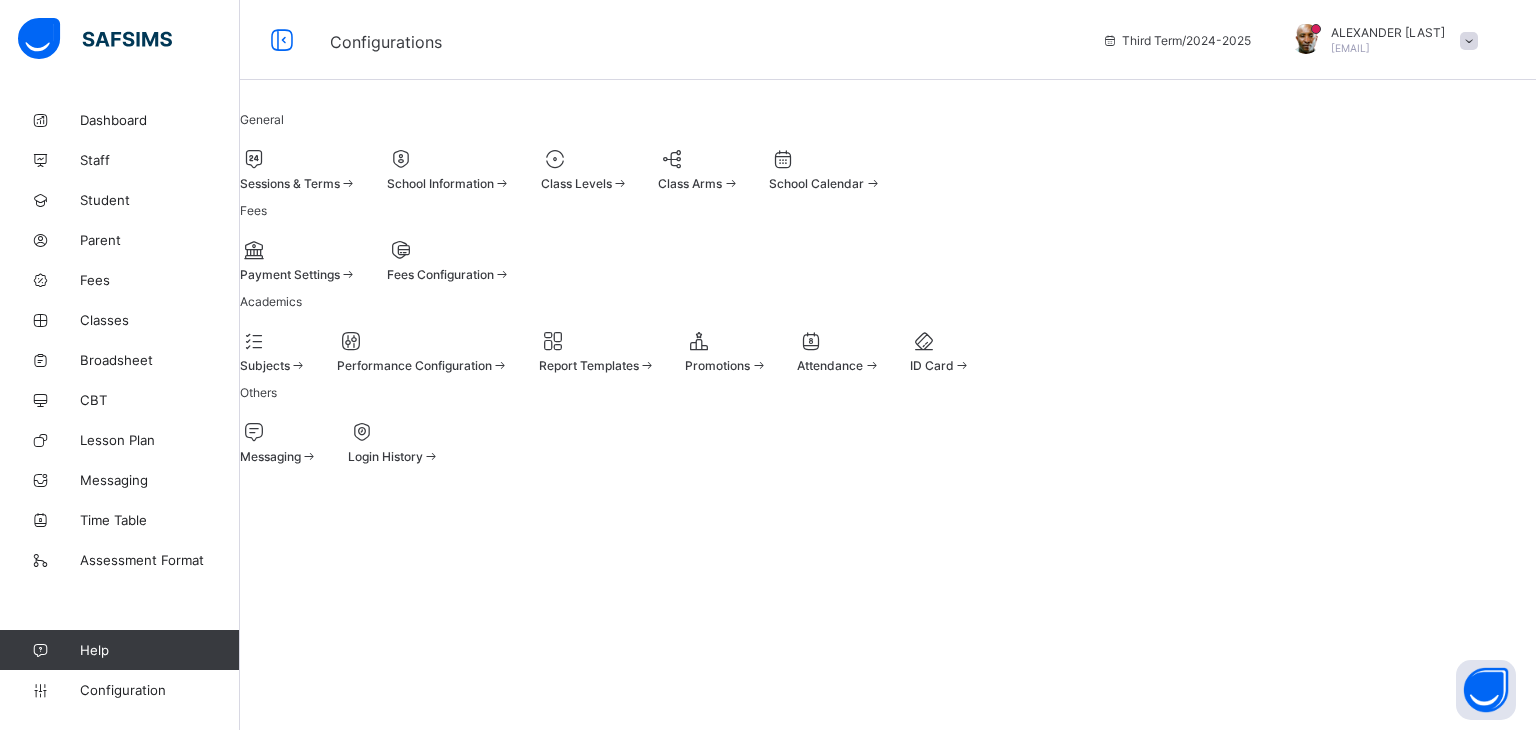 click at bounding box center [298, 159] 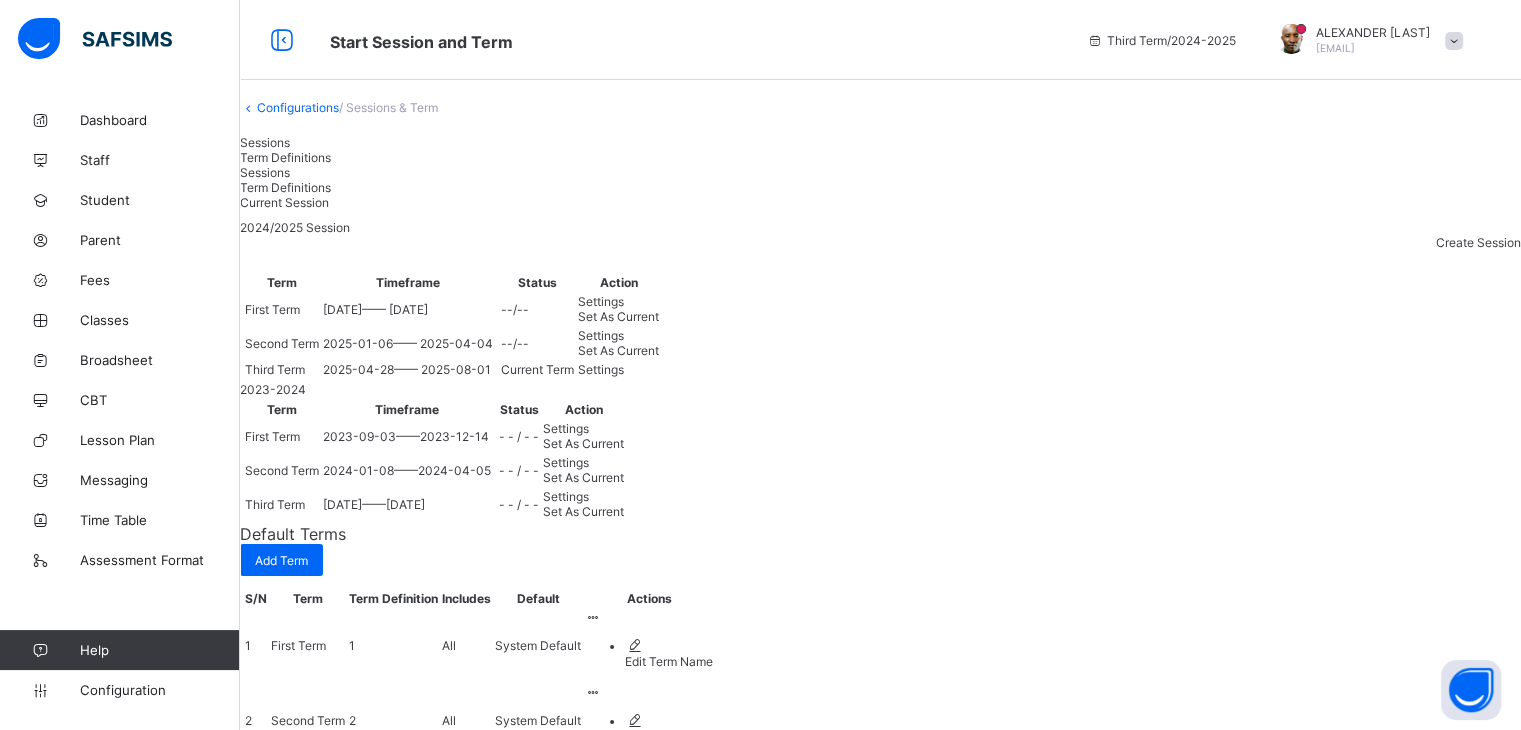 click on "Settings" at bounding box center (601, 369) 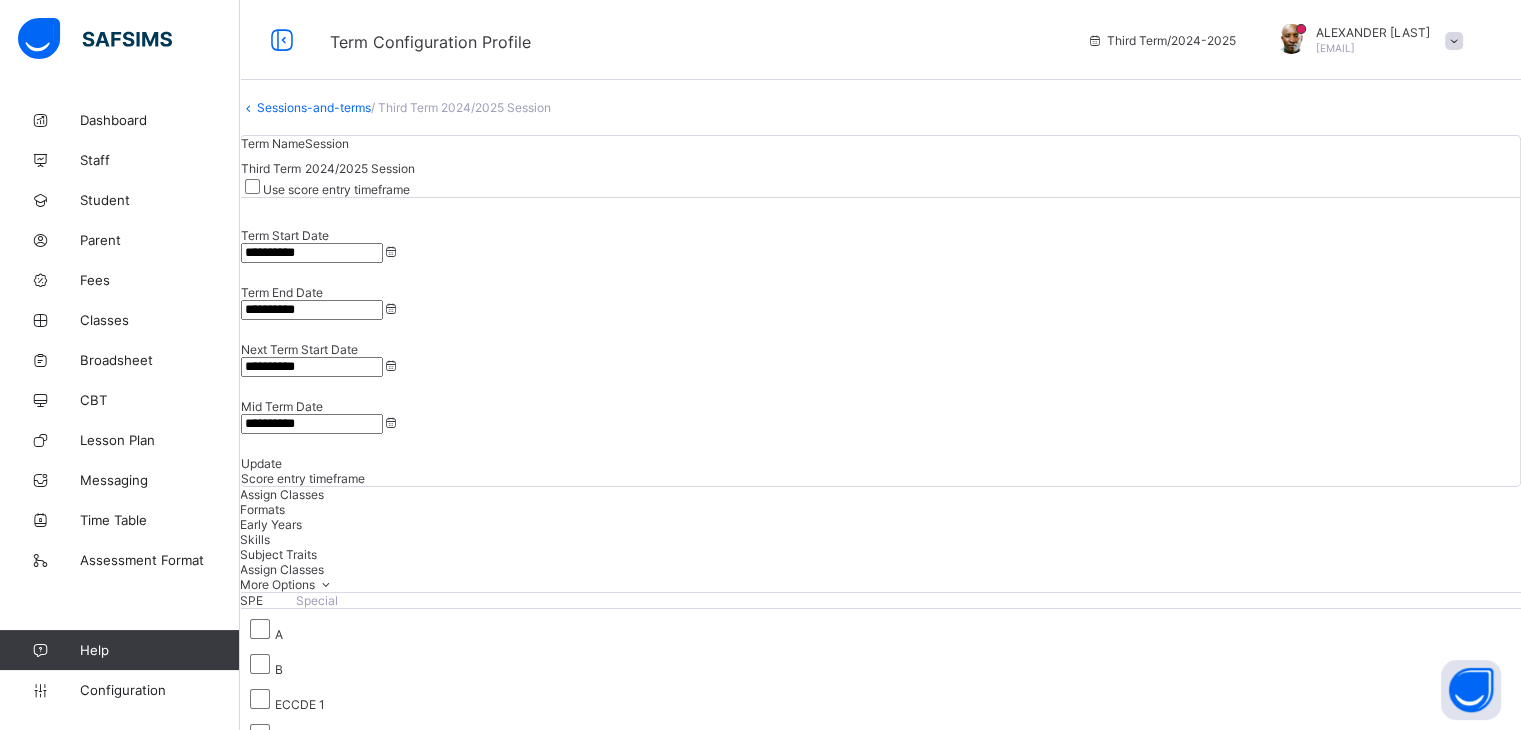 click on "Score entry timeframe" at bounding box center (303, 478) 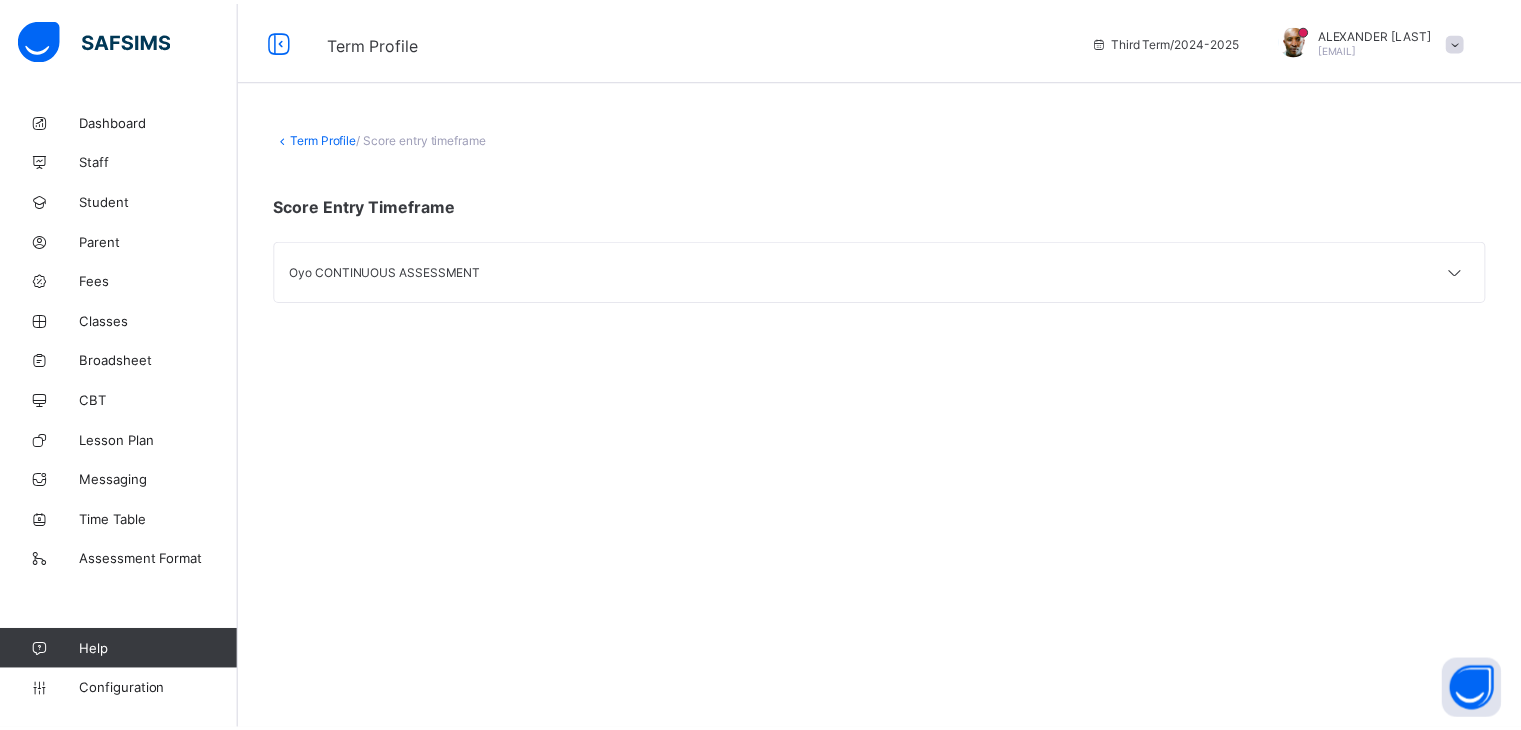 scroll, scrollTop: 0, scrollLeft: 0, axis: both 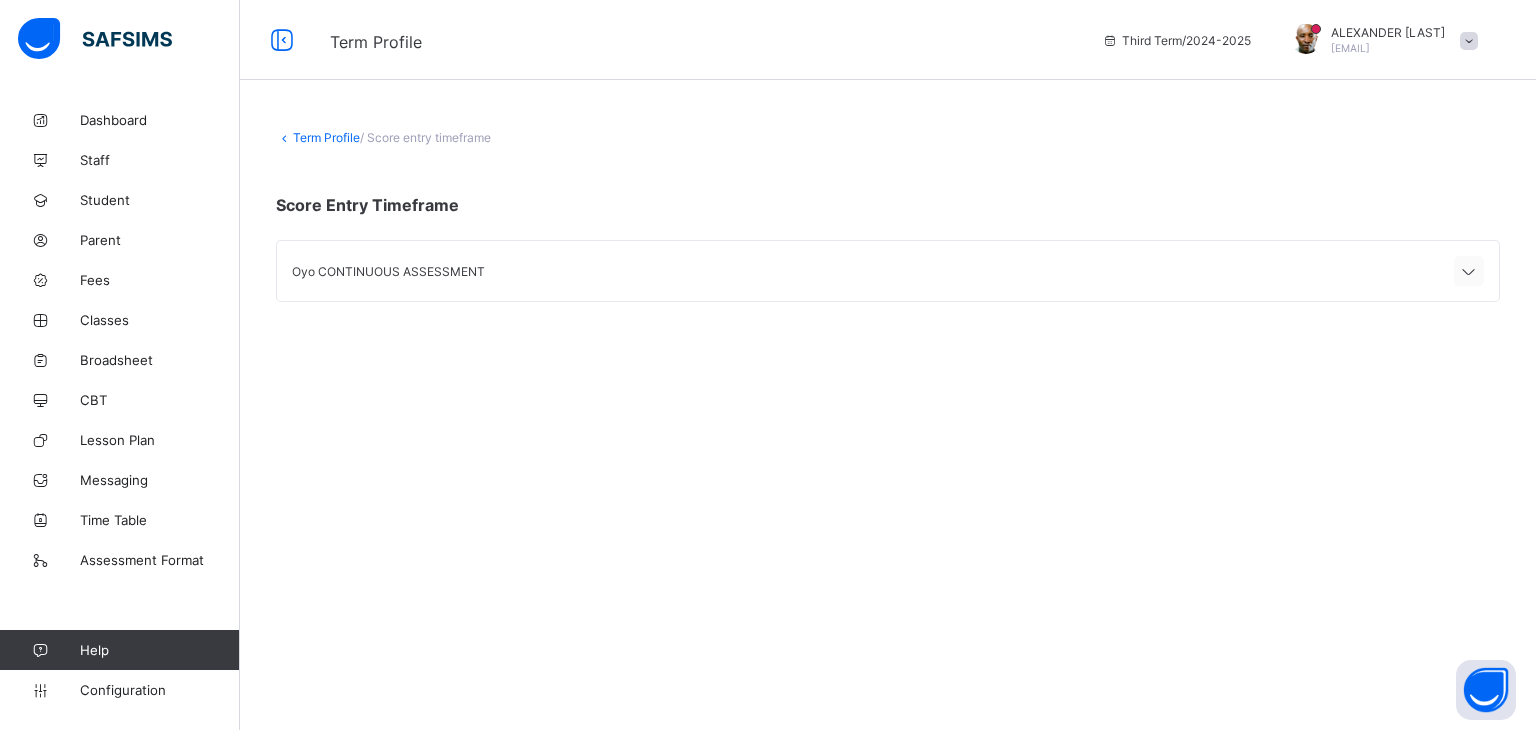 click at bounding box center (1469, 272) 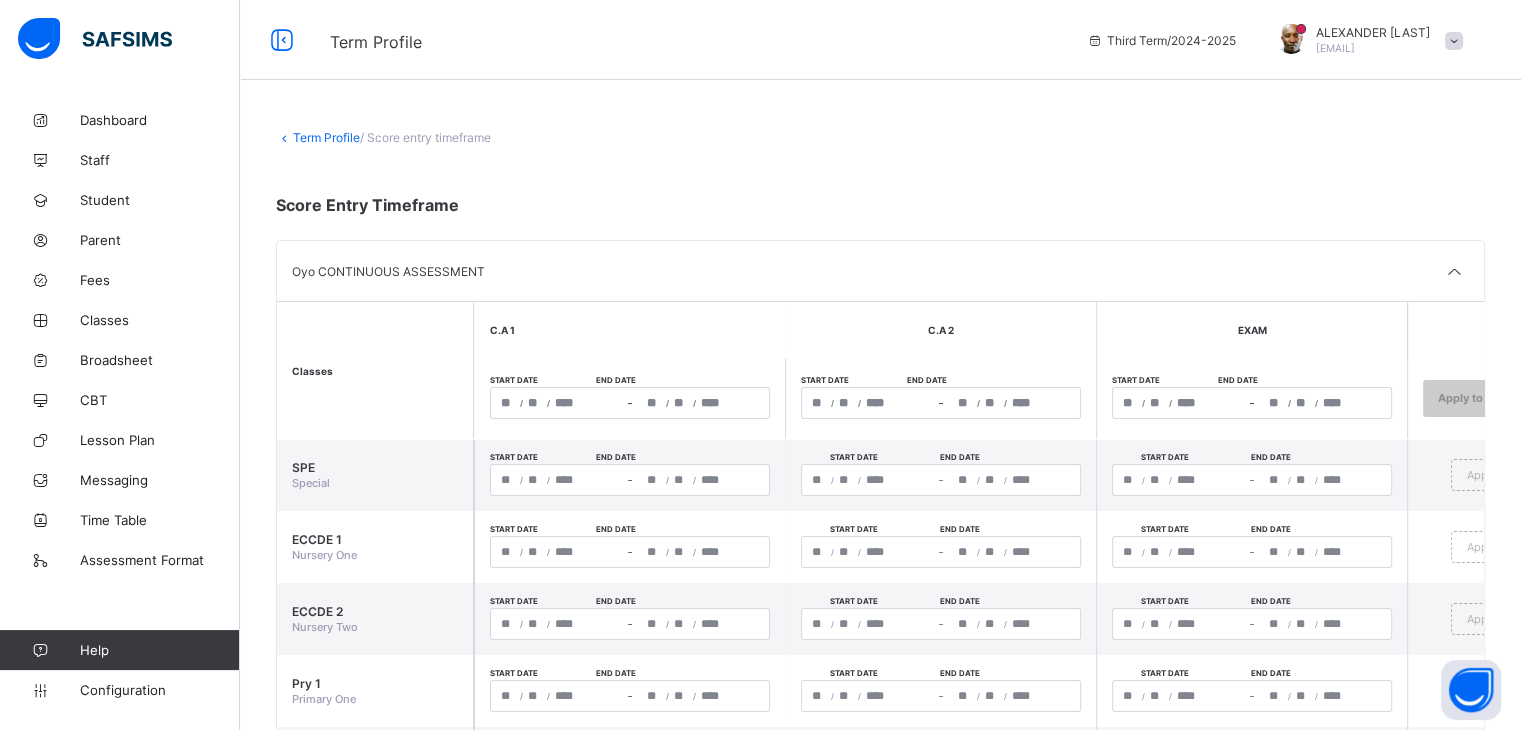 scroll, scrollTop: 116, scrollLeft: 0, axis: vertical 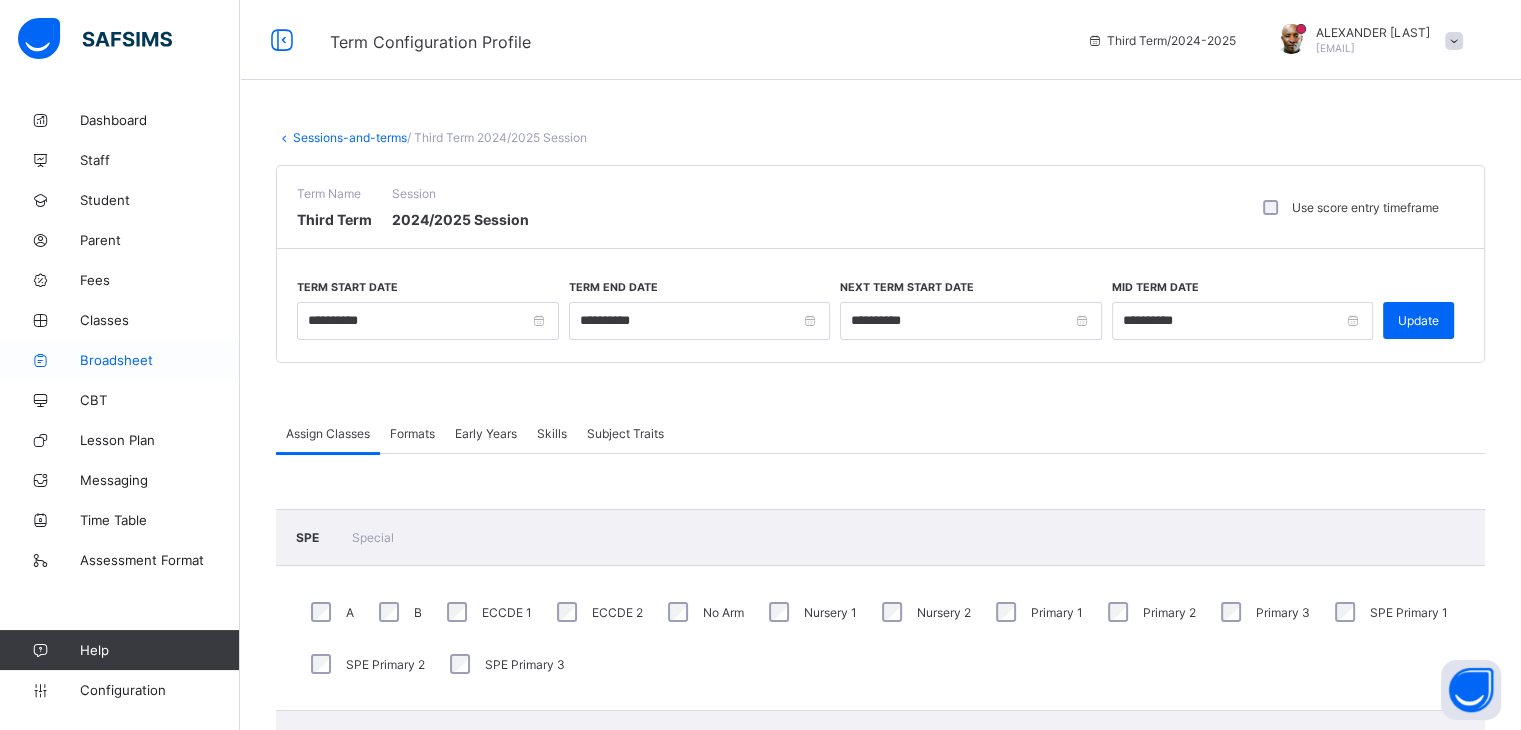 click on "Broadsheet" at bounding box center (160, 360) 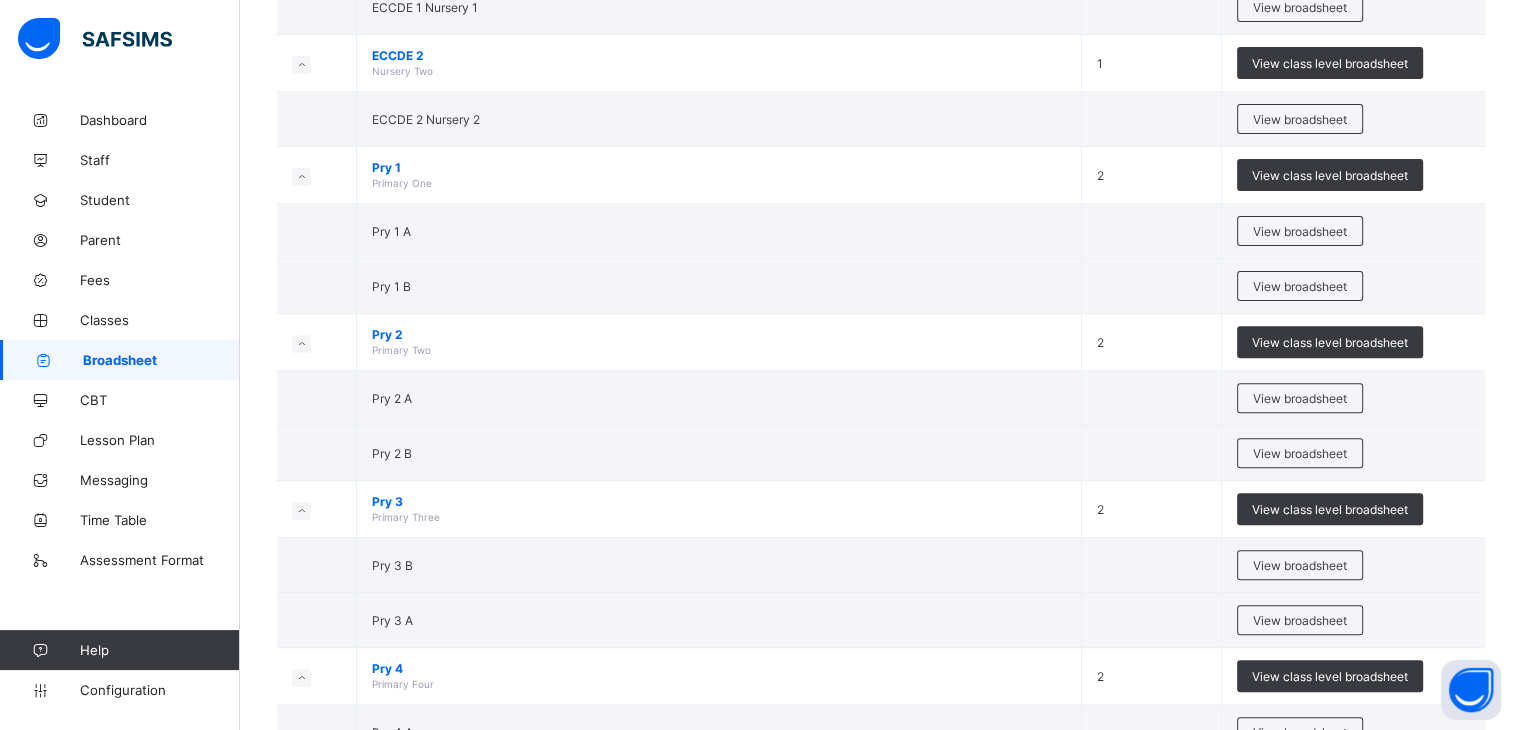 scroll, scrollTop: 649, scrollLeft: 0, axis: vertical 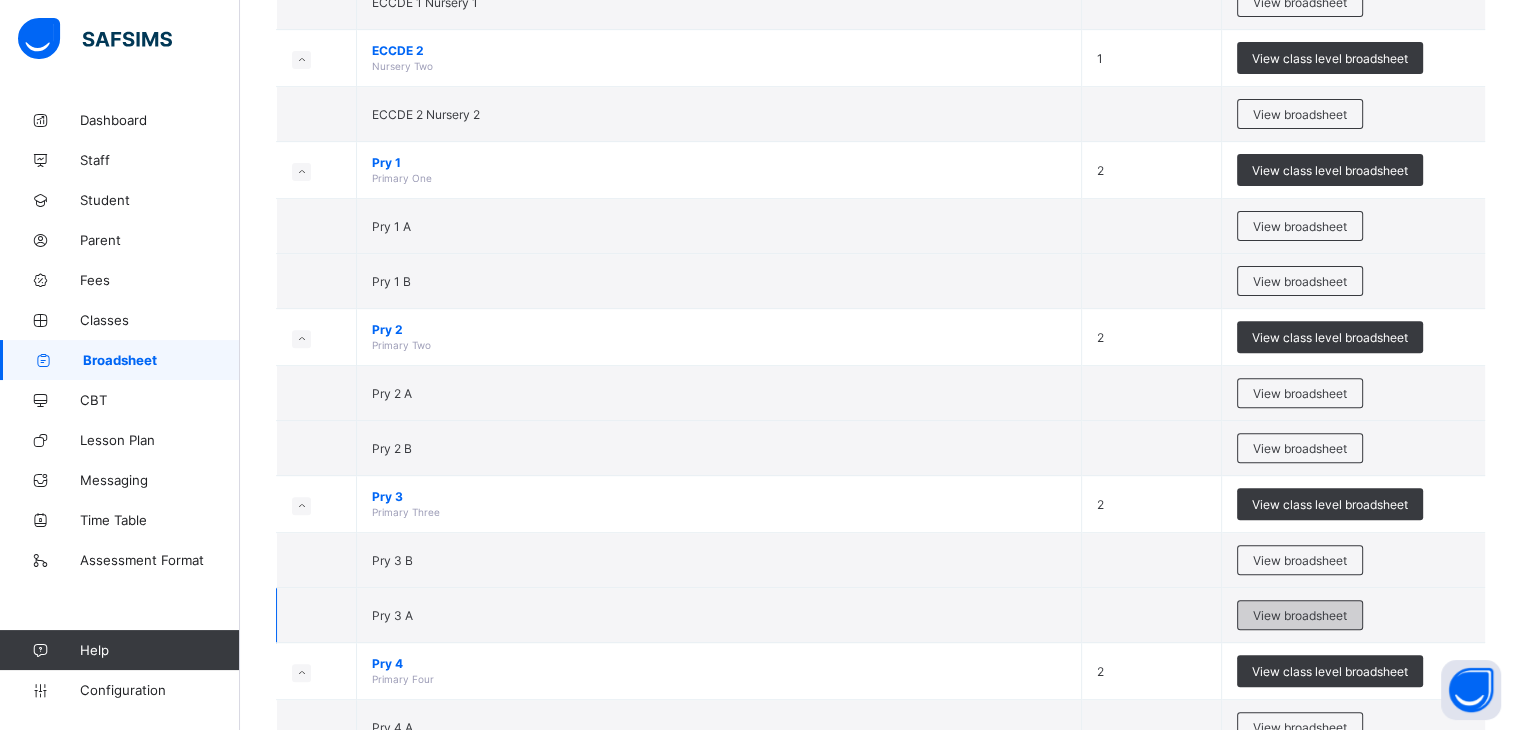 click on "View broadsheet" at bounding box center (1300, 615) 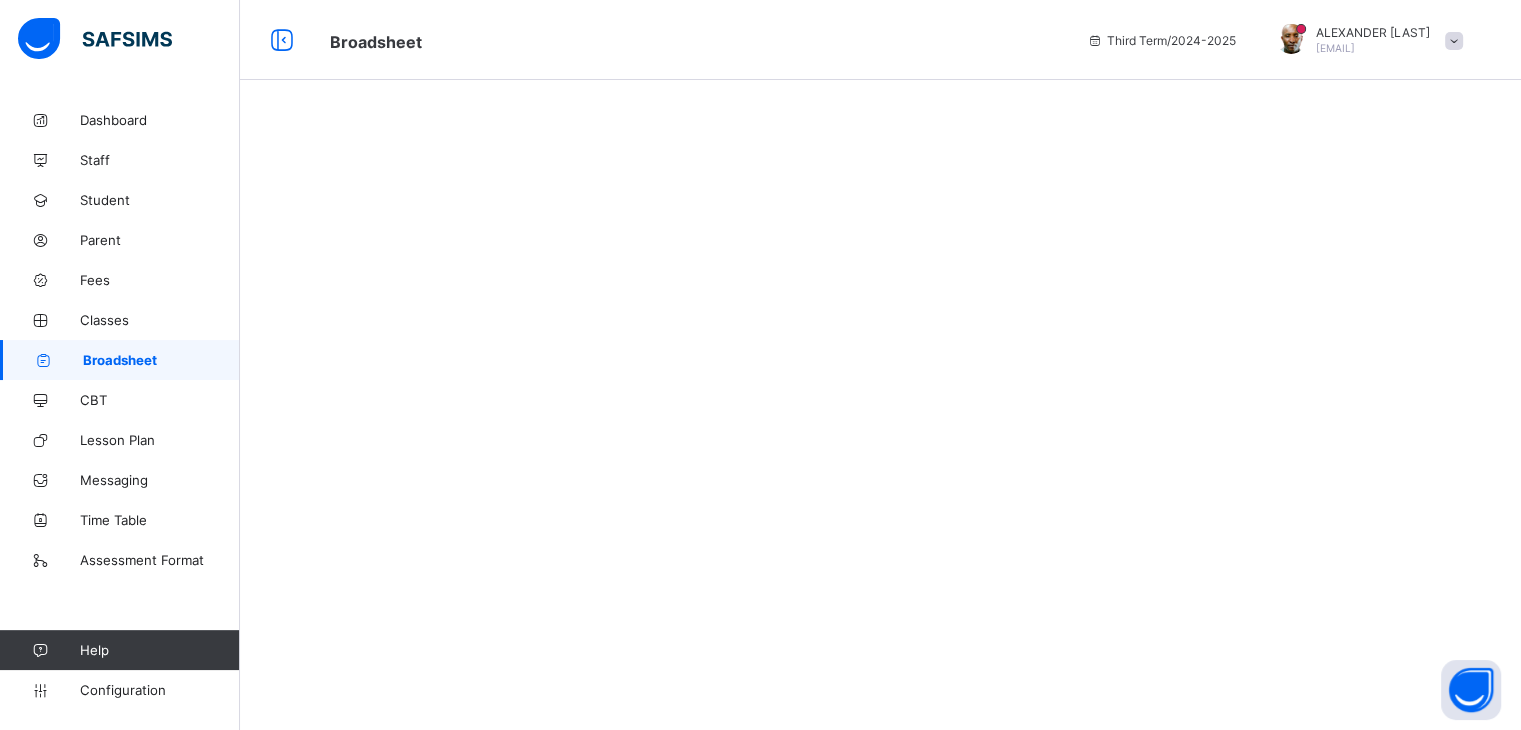 scroll, scrollTop: 0, scrollLeft: 0, axis: both 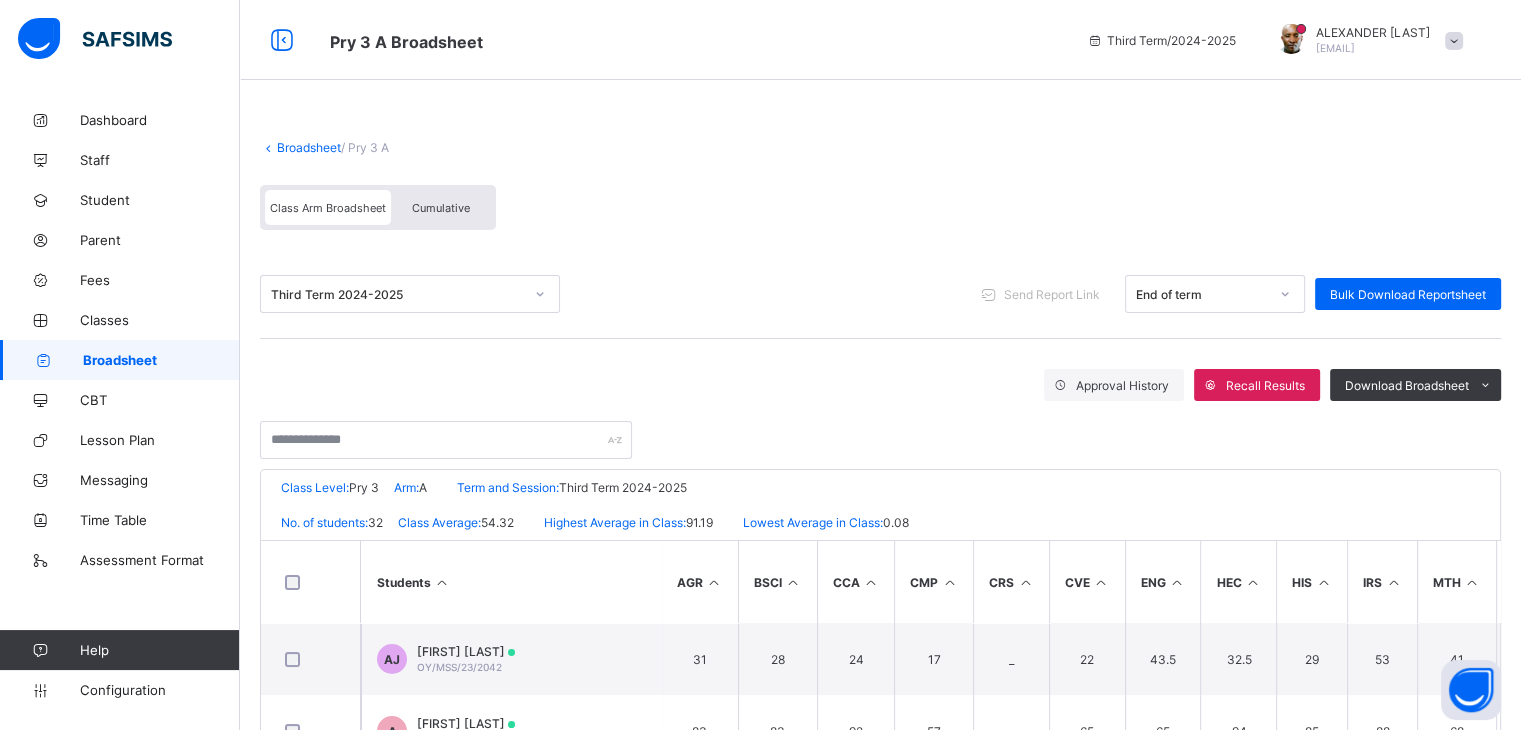 click on "Third Term 2024-2025 Send Report Link End of term Bulk Download Reportsheet" at bounding box center (880, 294) 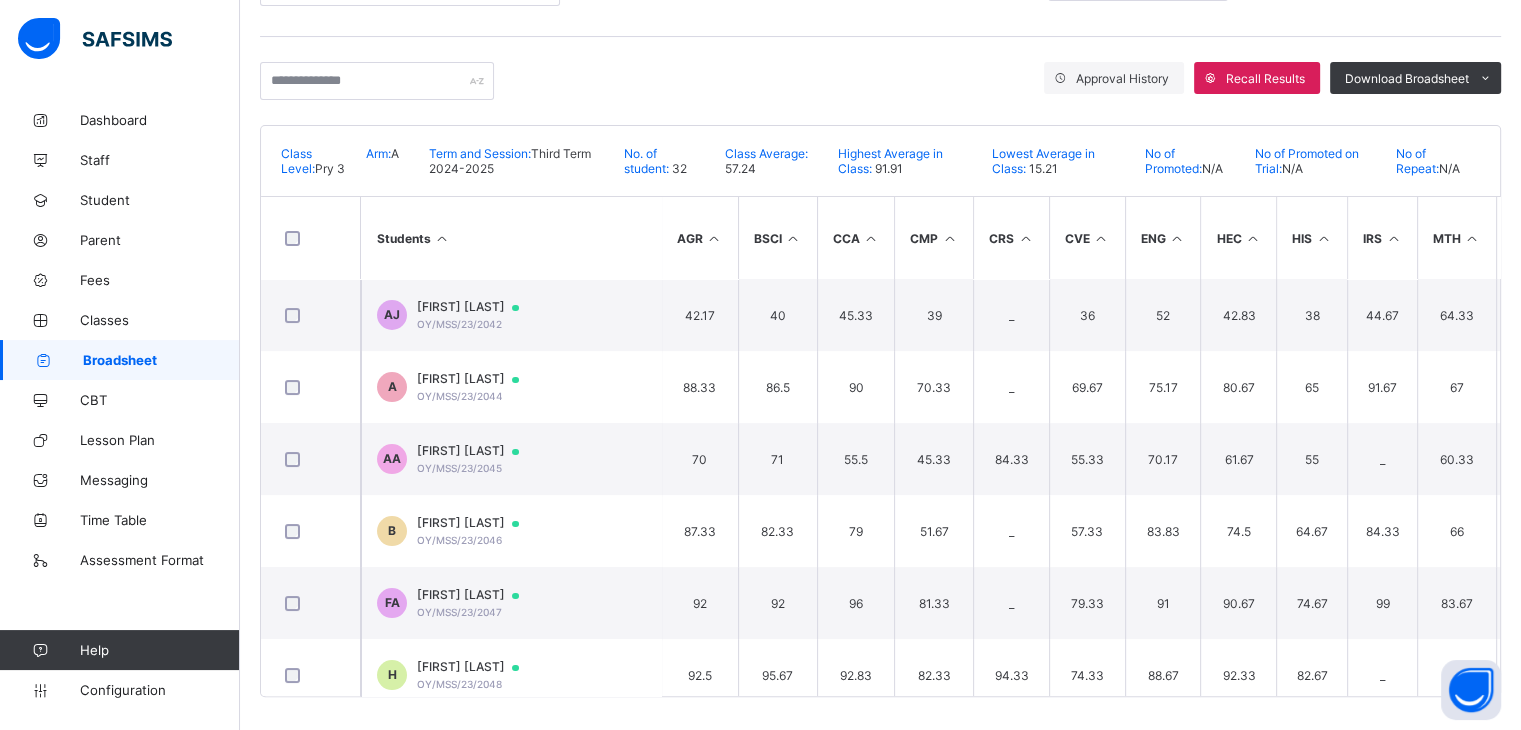 scroll, scrollTop: 320, scrollLeft: 0, axis: vertical 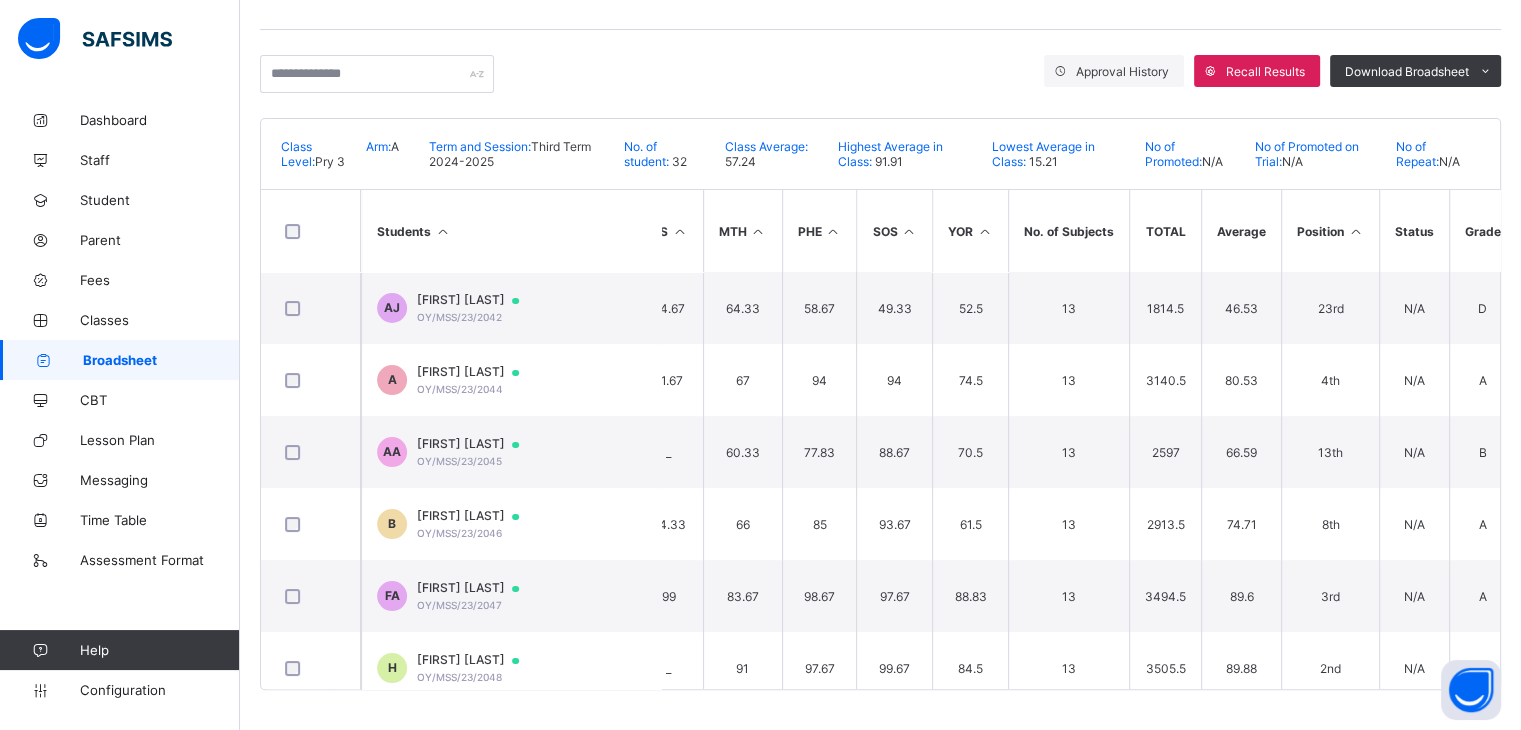 click at bounding box center [1355, 231] 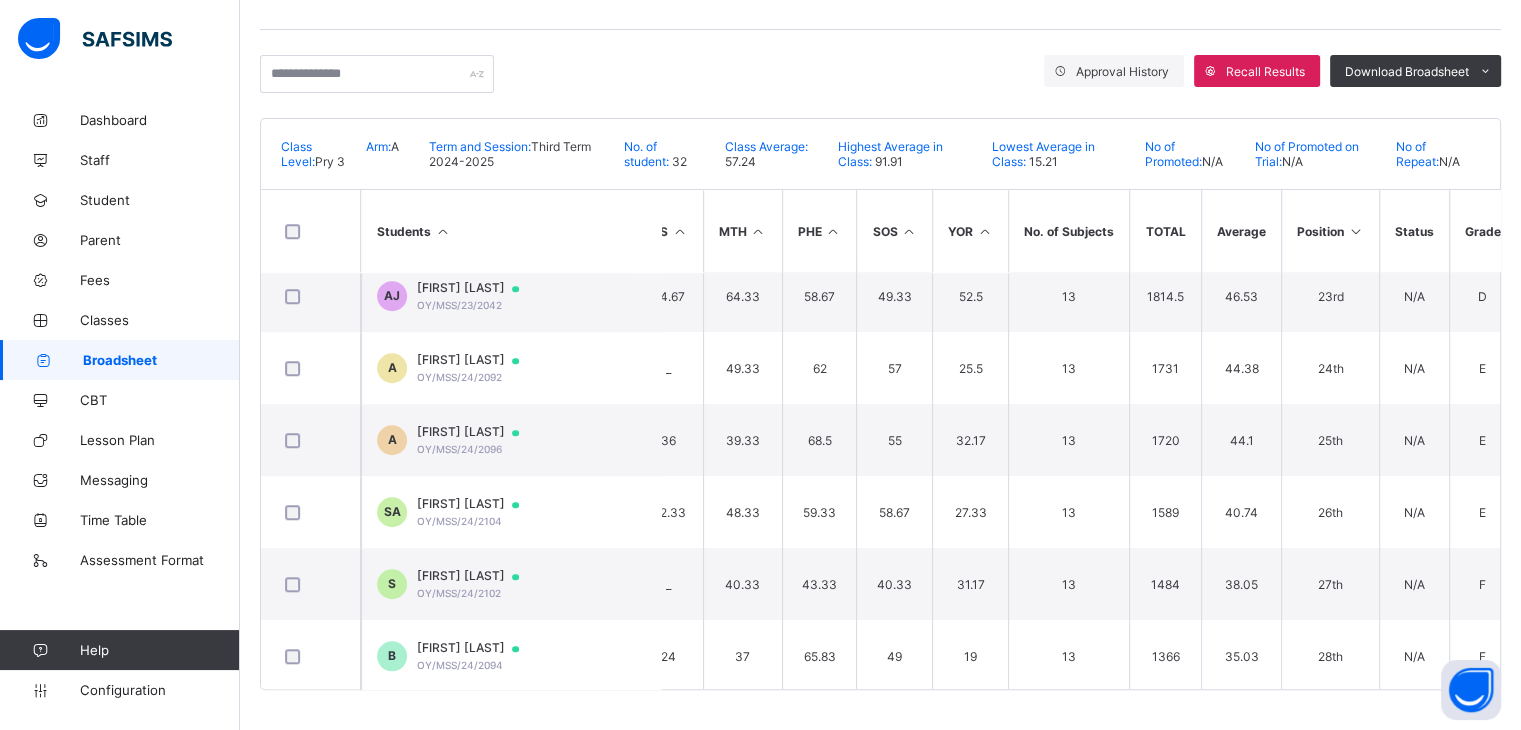 scroll, scrollTop: 1894, scrollLeft: 714, axis: both 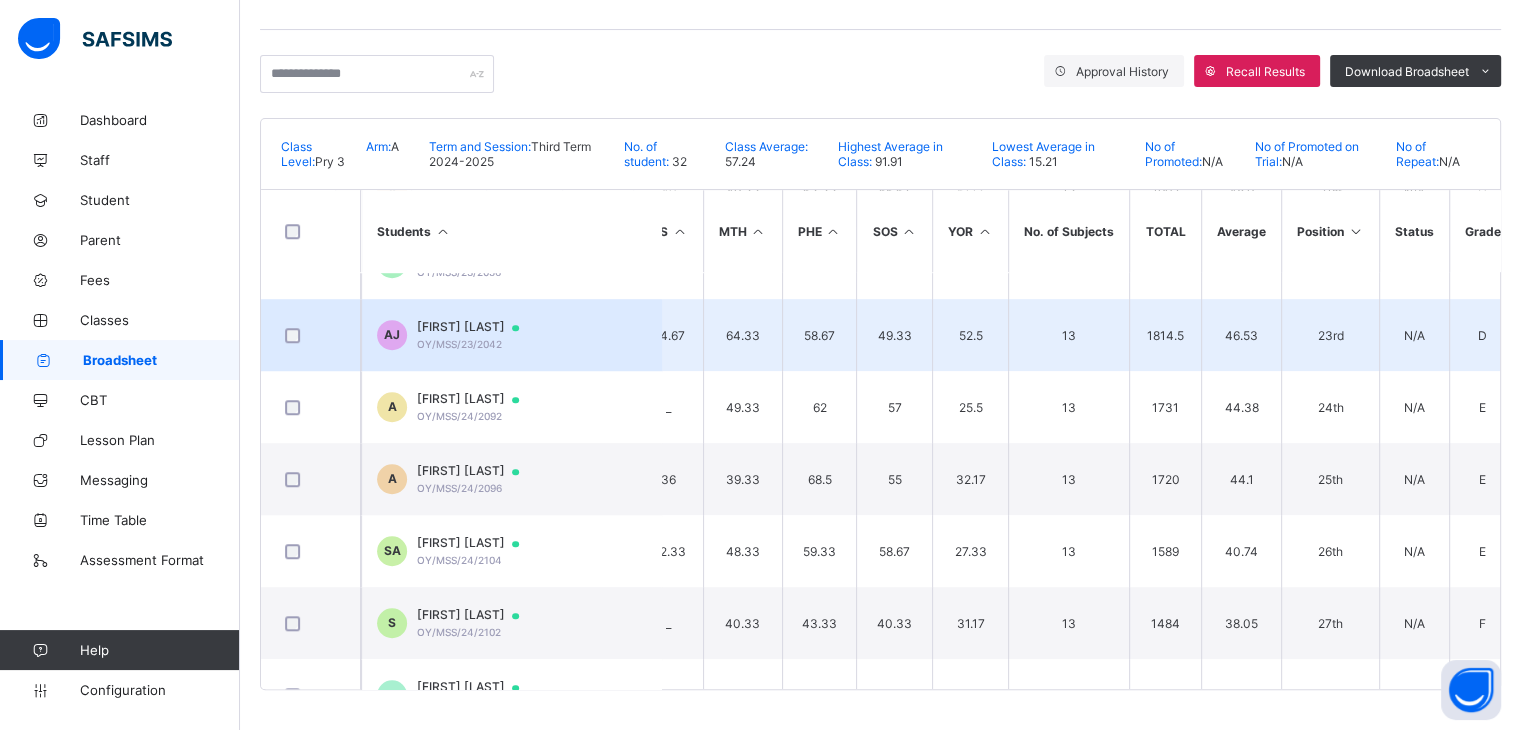 click on "AISHA OYINDAMOLA JIMOH" at bounding box center (477, 327) 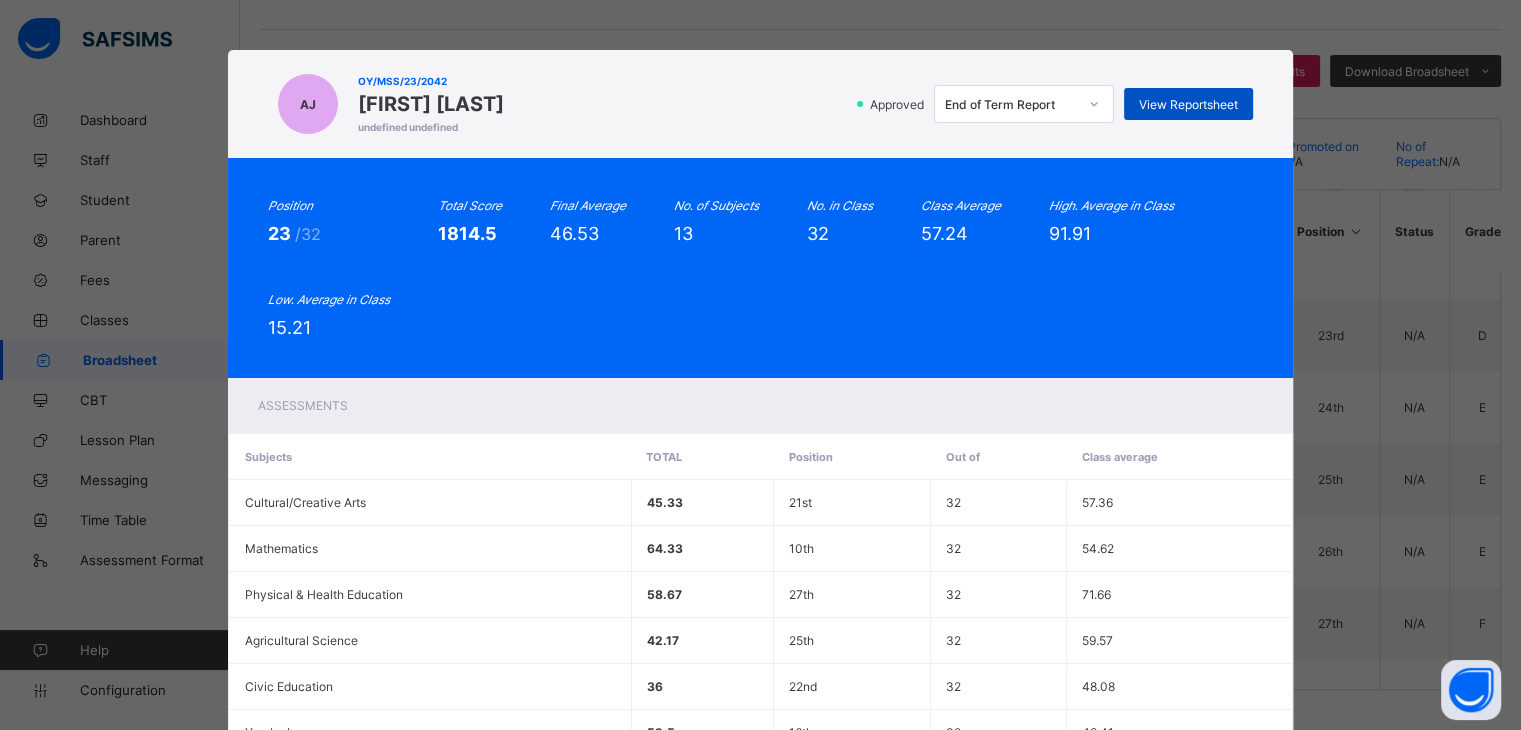 click on "View Reportsheet" at bounding box center [1188, 104] 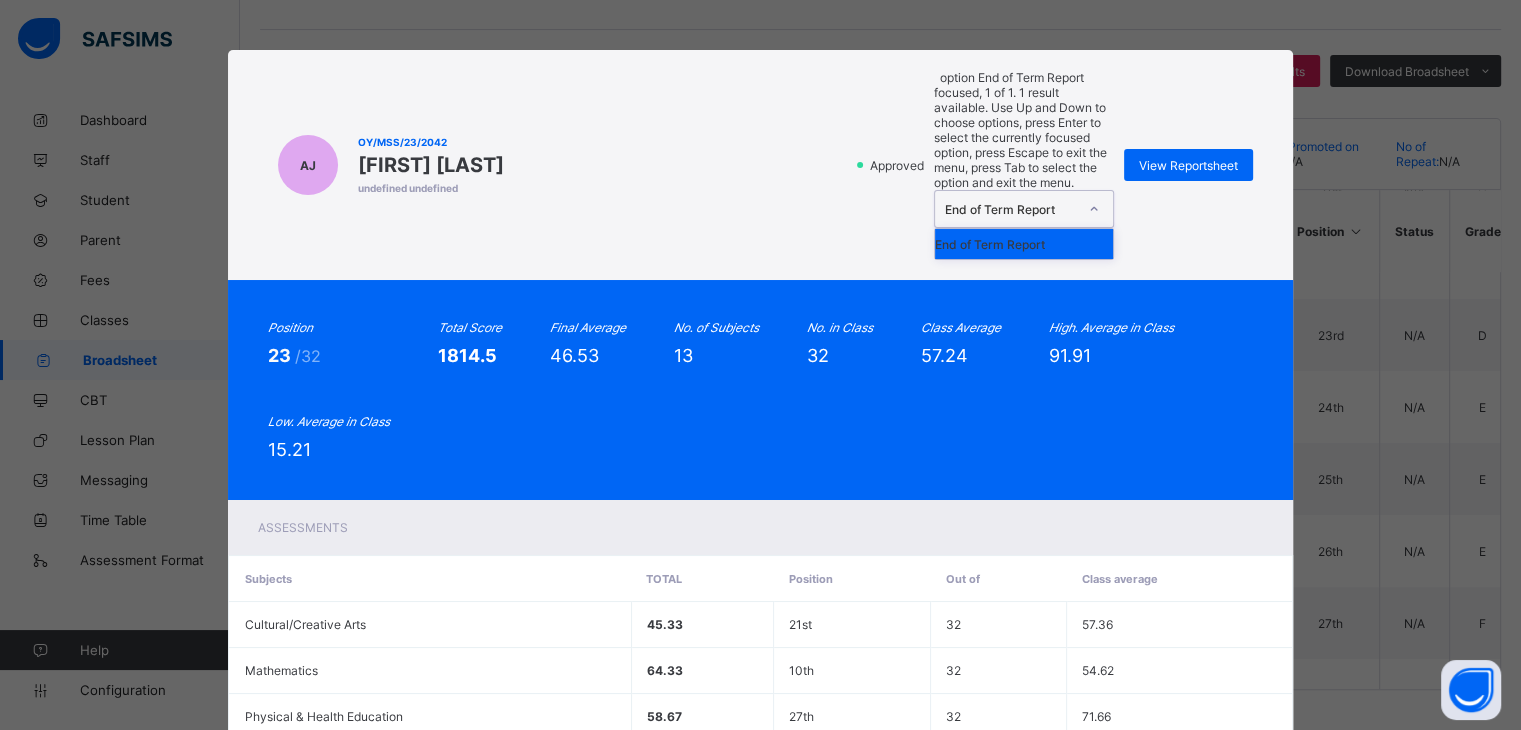 click 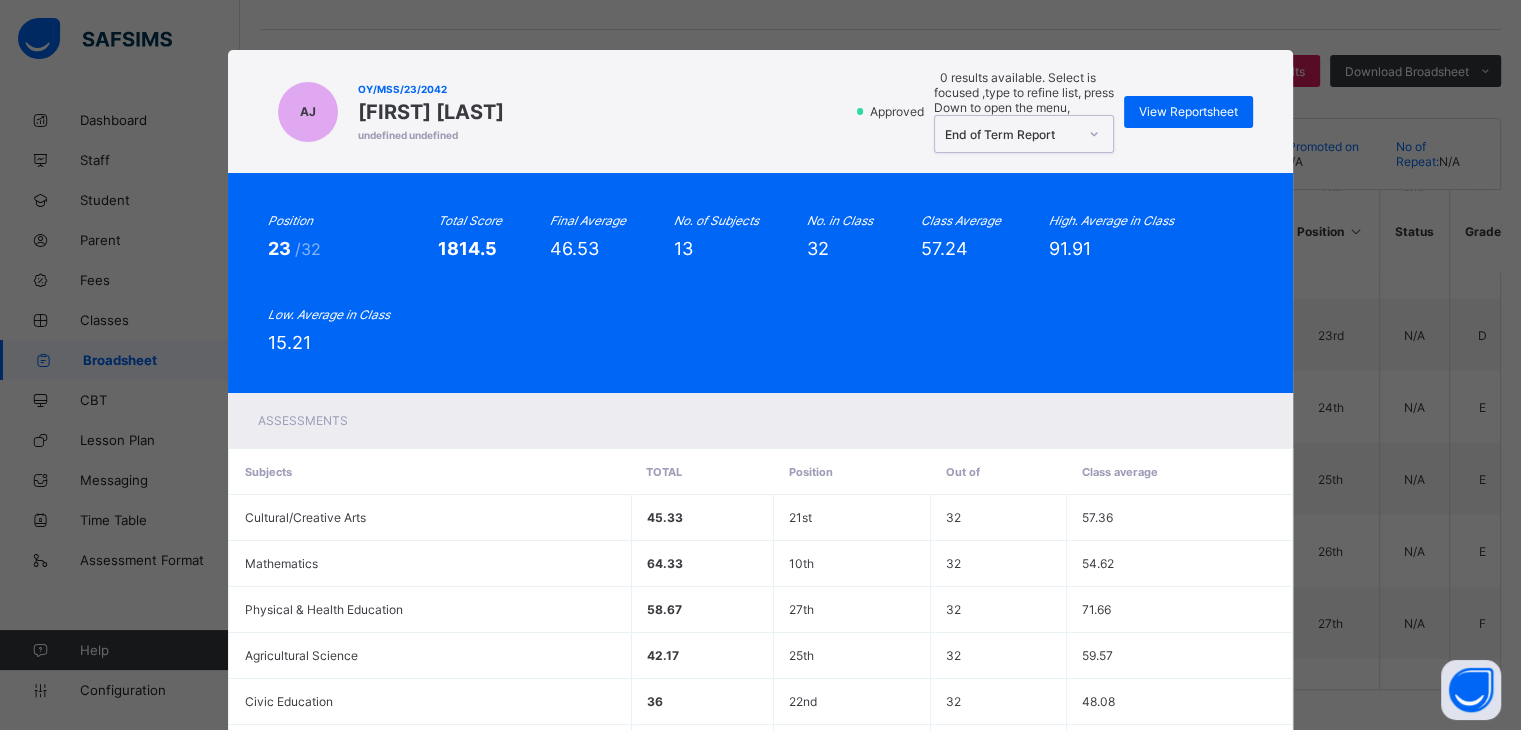 click 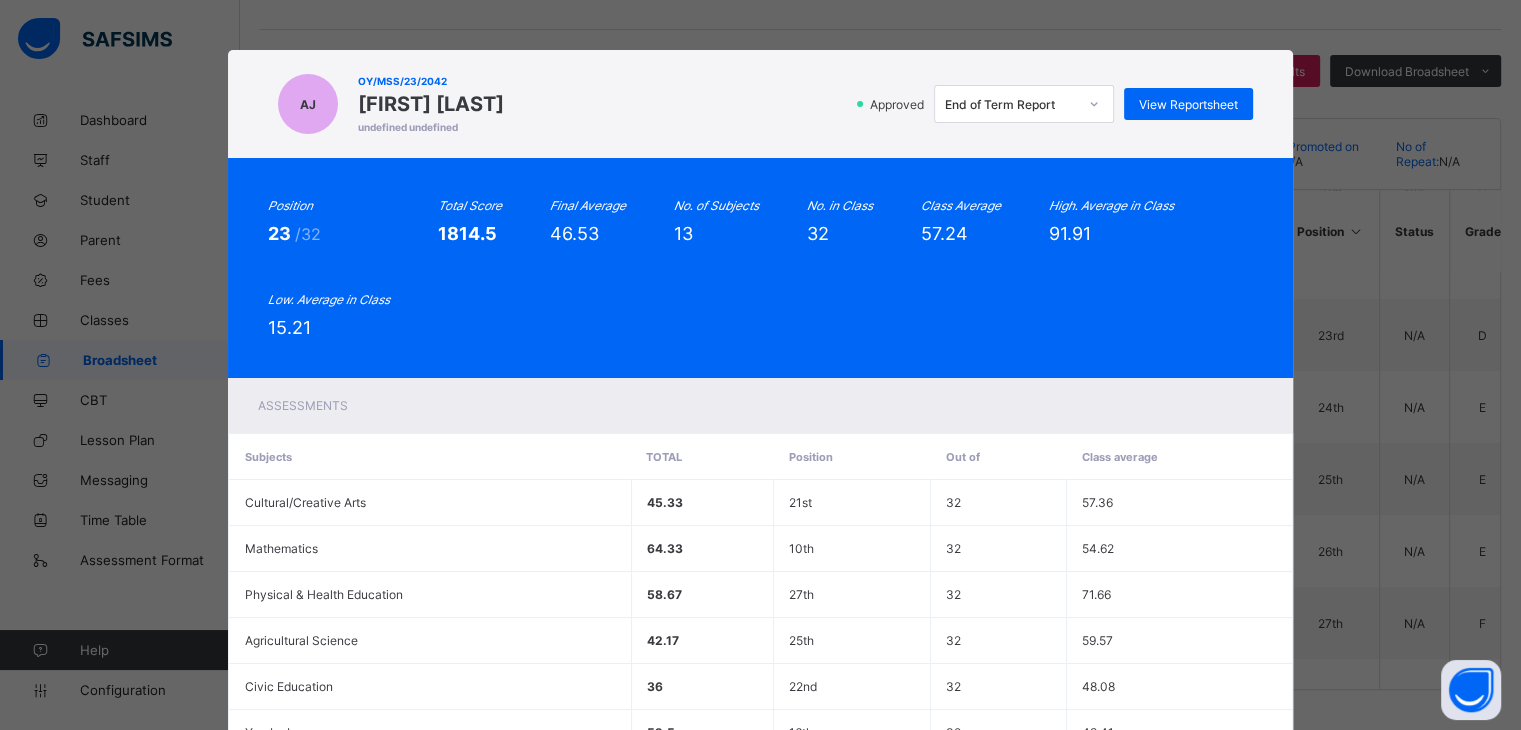 click on "AJ   OY/MSS/23/2042     AISHA OYINDAMOLA JIMOH     undefined undefined   Approved End of Term Report View Reportsheet     Position         23       /32         Total Score         1814.5         Final Average         46.53         No. of Subjects         13         No. in Class         32         Class Average         57.24         High. Average in Class         91.91         Low. Average in Class         15.21     Assessments     Subjects         Total         Position         Out of         Class average       Cultural/Creative Arts     45.33     21st     32     57.36     Mathematics     64.33     10th     32     54.62     Physical & Health Education      58.67     27th     32     71.66     Agricultural Science     42.17     25th     32     59.57     Civic Education     36     22nd     32     48.08     Yoruba Language     52.5     16th     32     49.41     Social Studies     49.33     26th     32     69.58     History     38     24th     32     48.85     Computer Science     39     23rd     32     51.07" at bounding box center [760, 365] 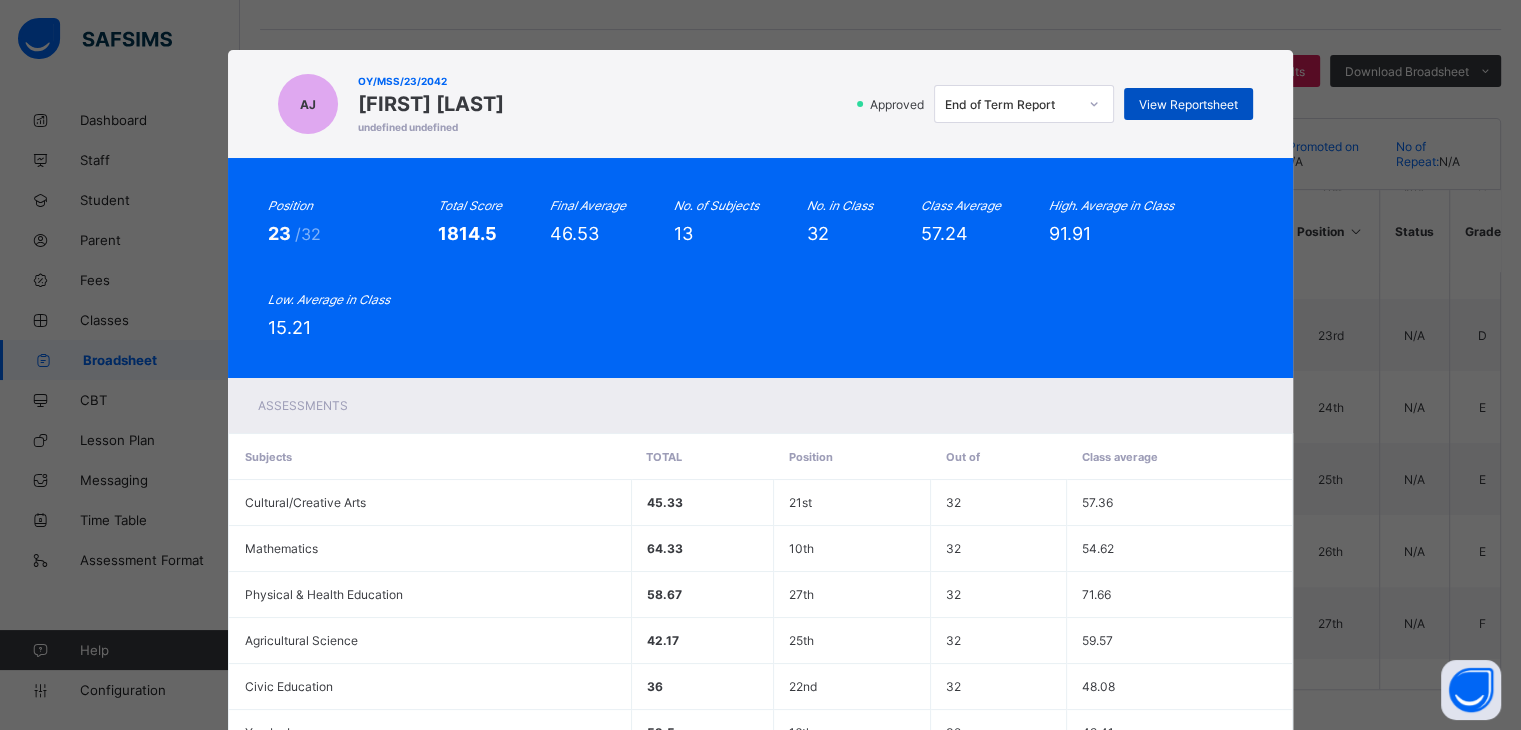 click on "View Reportsheet" at bounding box center [1188, 104] 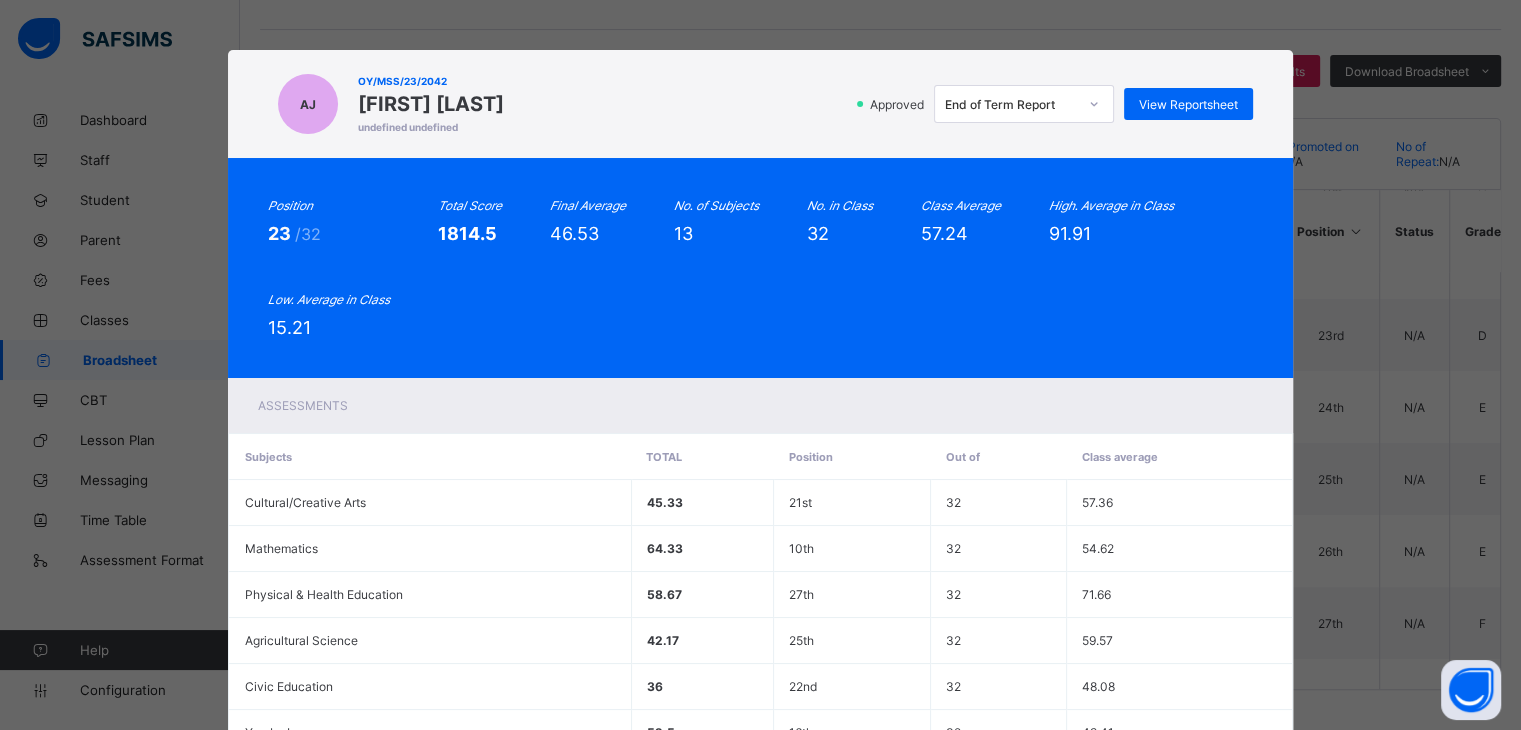 click on "AJ   OY/MSS/23/2042     AISHA OYINDAMOLA JIMOH     undefined undefined   Approved End of Term Report View Reportsheet     Position         23       /32         Total Score         1814.5         Final Average         46.53         No. of Subjects         13         No. in Class         32         Class Average         57.24         High. Average in Class         91.91         Low. Average in Class         15.21     Assessments     Subjects         Total         Position         Out of         Class average       Cultural/Creative Arts     45.33     21st     32     57.36     Mathematics     64.33     10th     32     54.62     Physical & Health Education      58.67     27th     32     71.66     Agricultural Science     42.17     25th     32     59.57     Civic Education     36     22nd     32     48.08     Yoruba Language     52.5     16th     32     49.41     Social Studies     49.33     26th     32     69.58     History     38     24th     32     48.85     Computer Science     39     23rd     32     51.07" at bounding box center (760, 365) 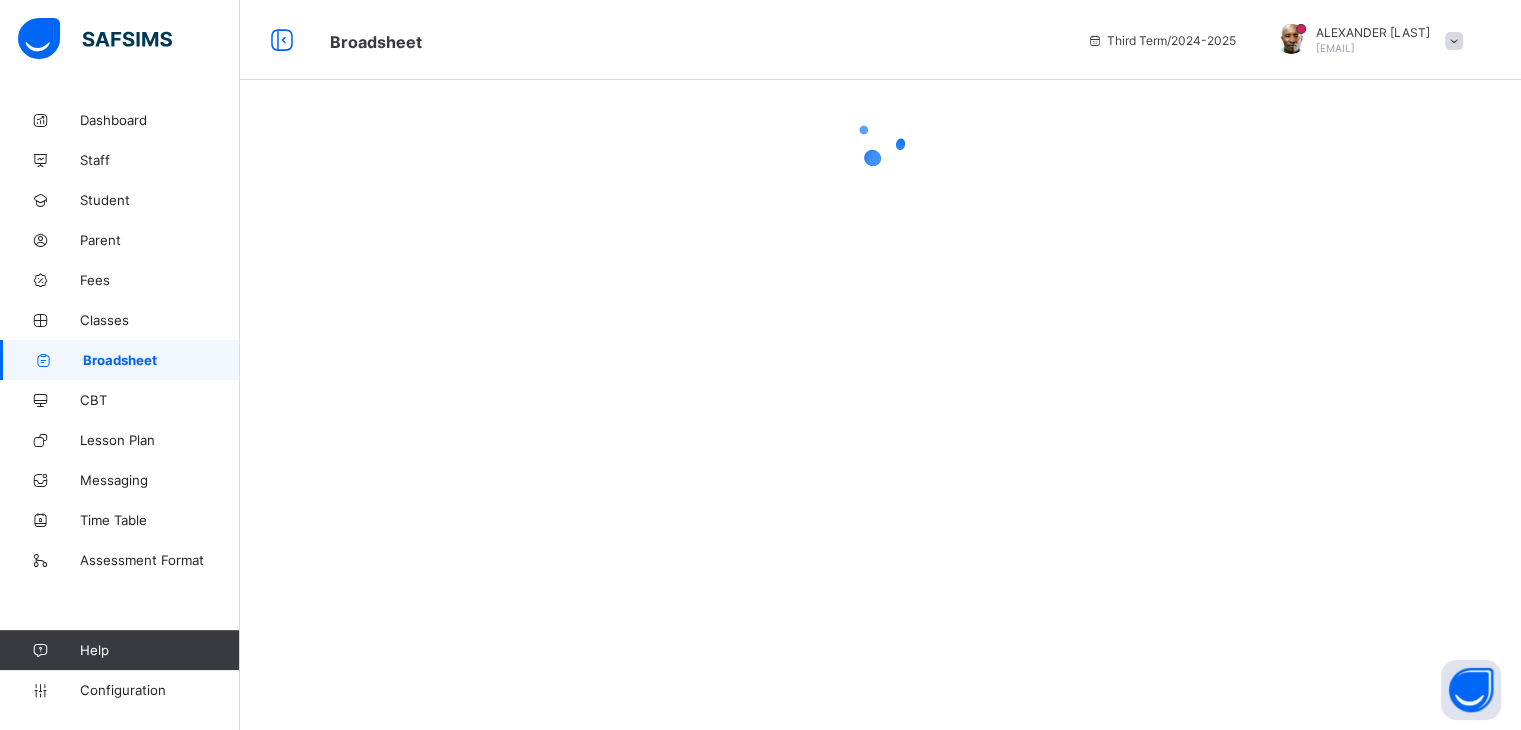 scroll, scrollTop: 0, scrollLeft: 0, axis: both 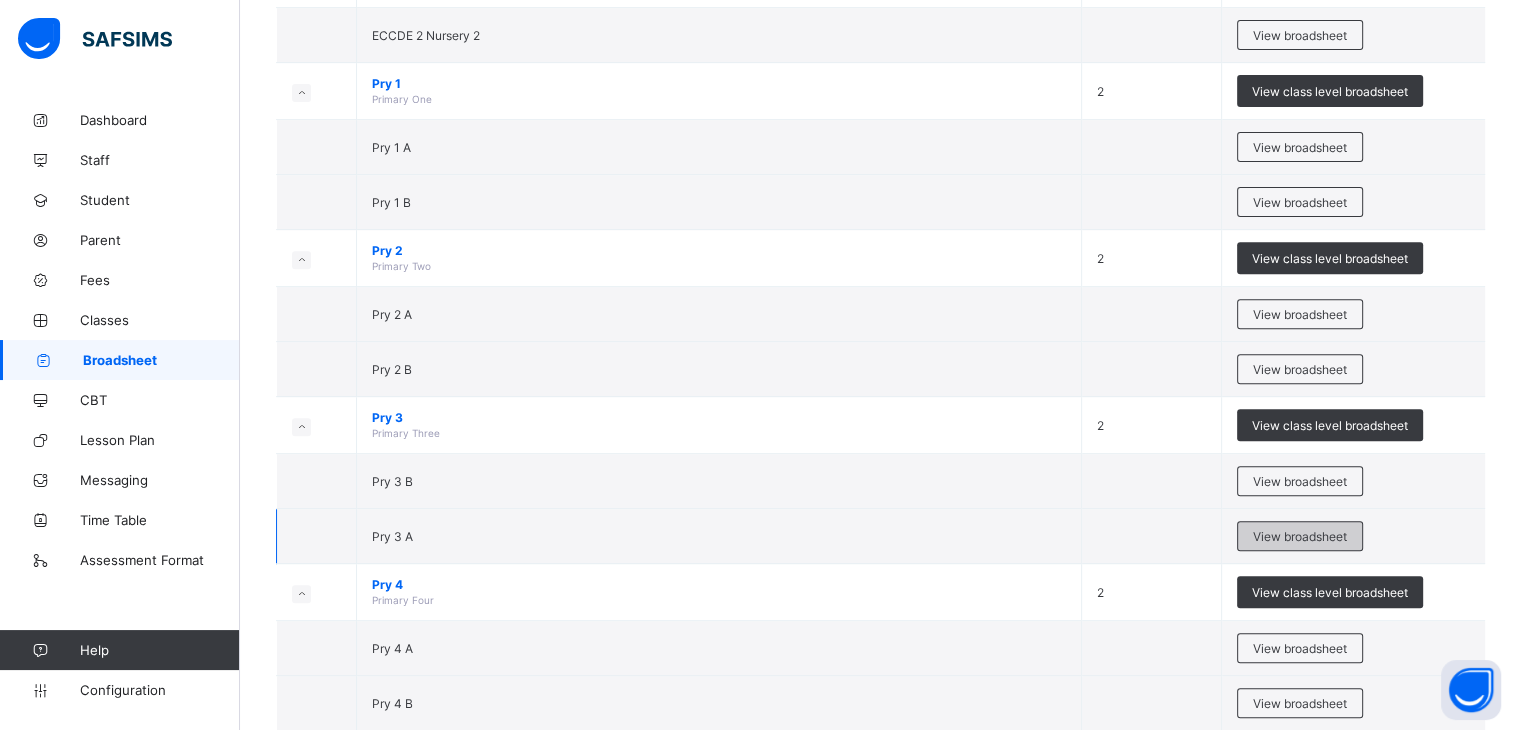 click on "View broadsheet" at bounding box center [1300, 536] 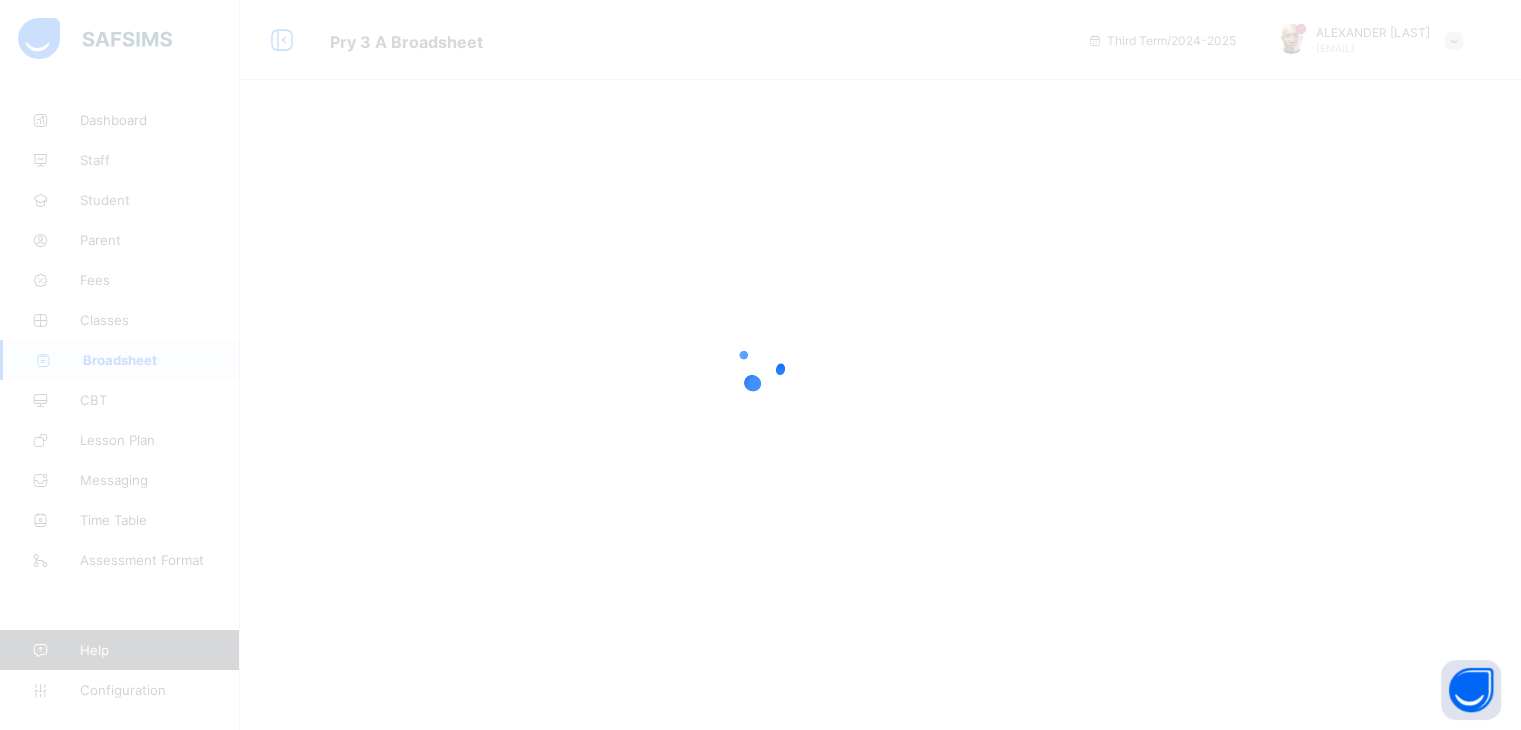 scroll, scrollTop: 0, scrollLeft: 0, axis: both 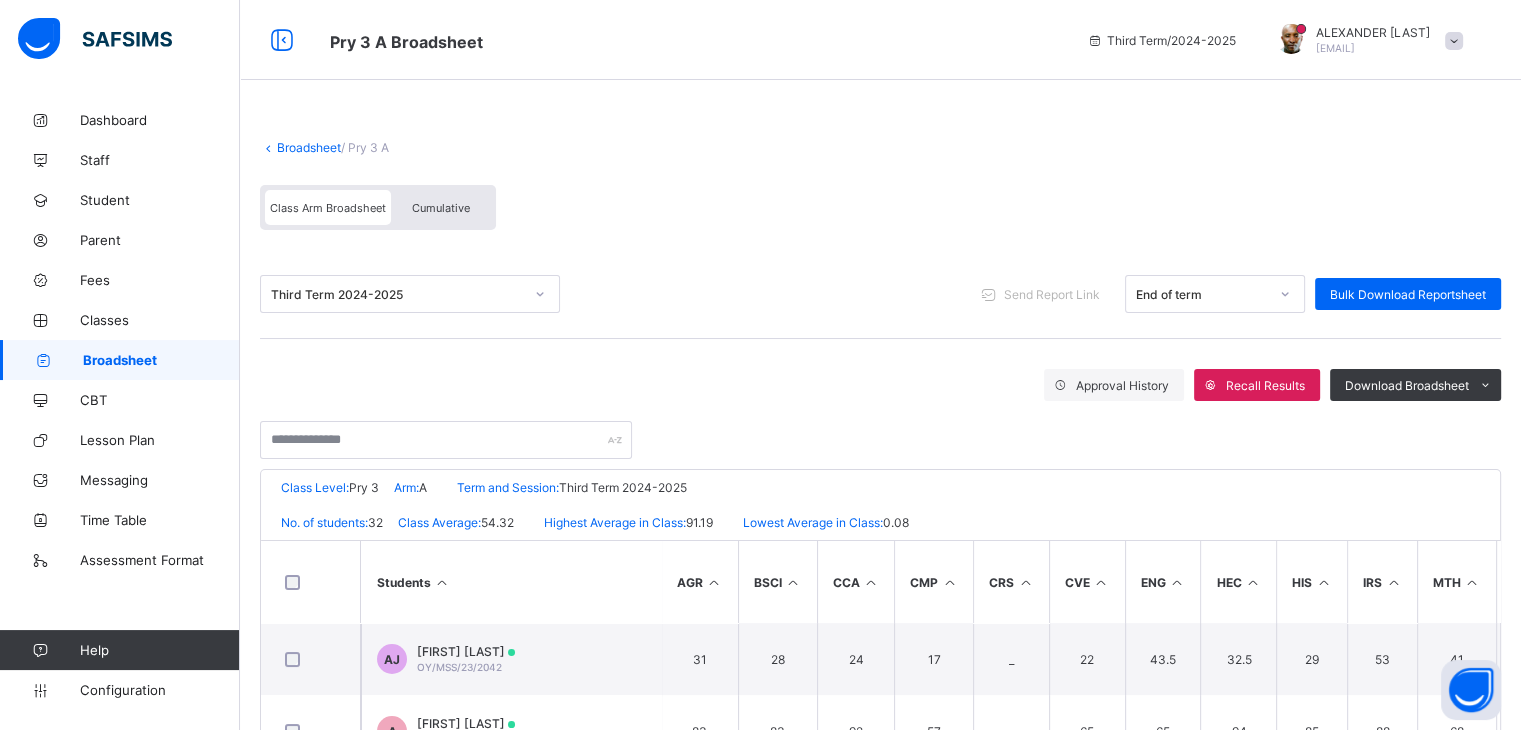 click on "Cumulative" at bounding box center (441, 208) 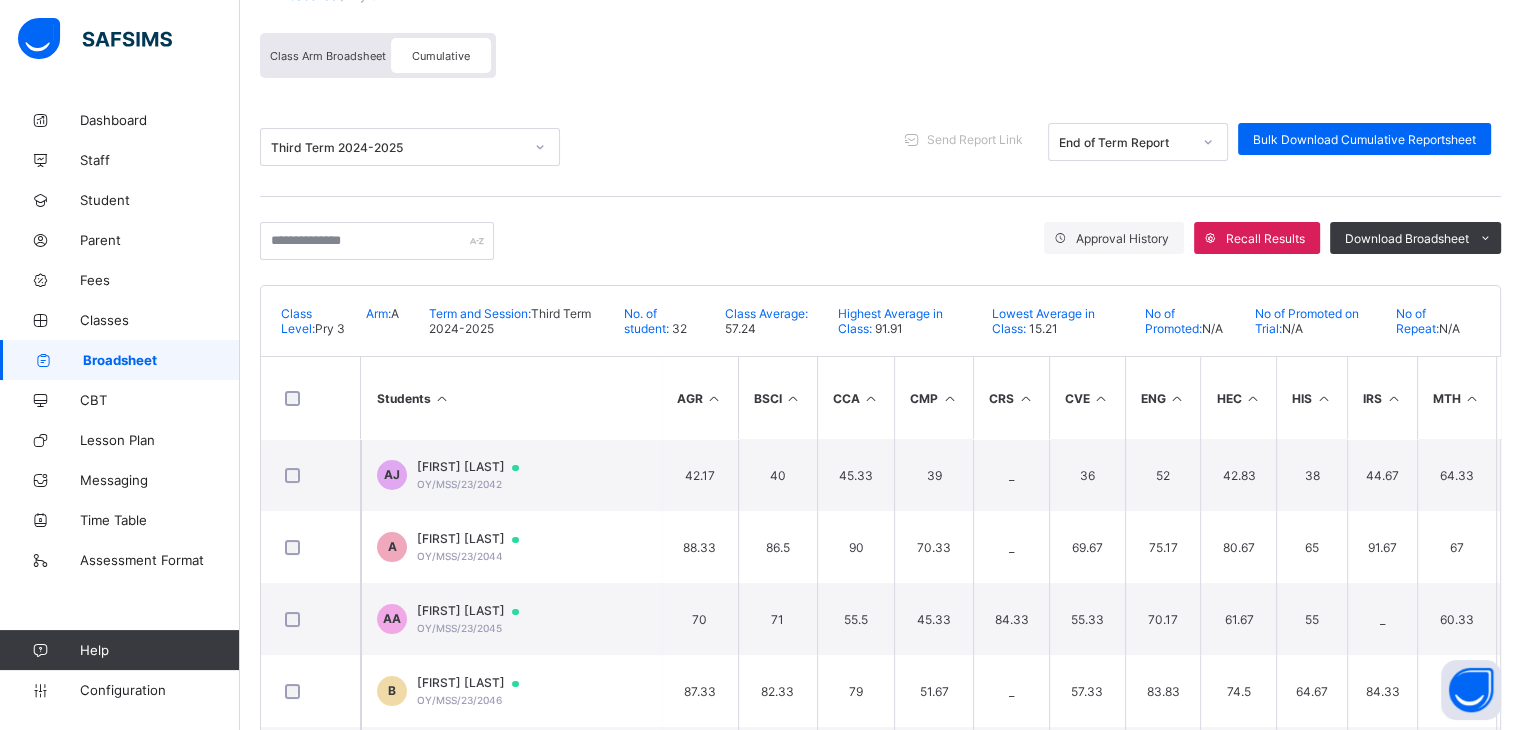 scroll, scrollTop: 160, scrollLeft: 0, axis: vertical 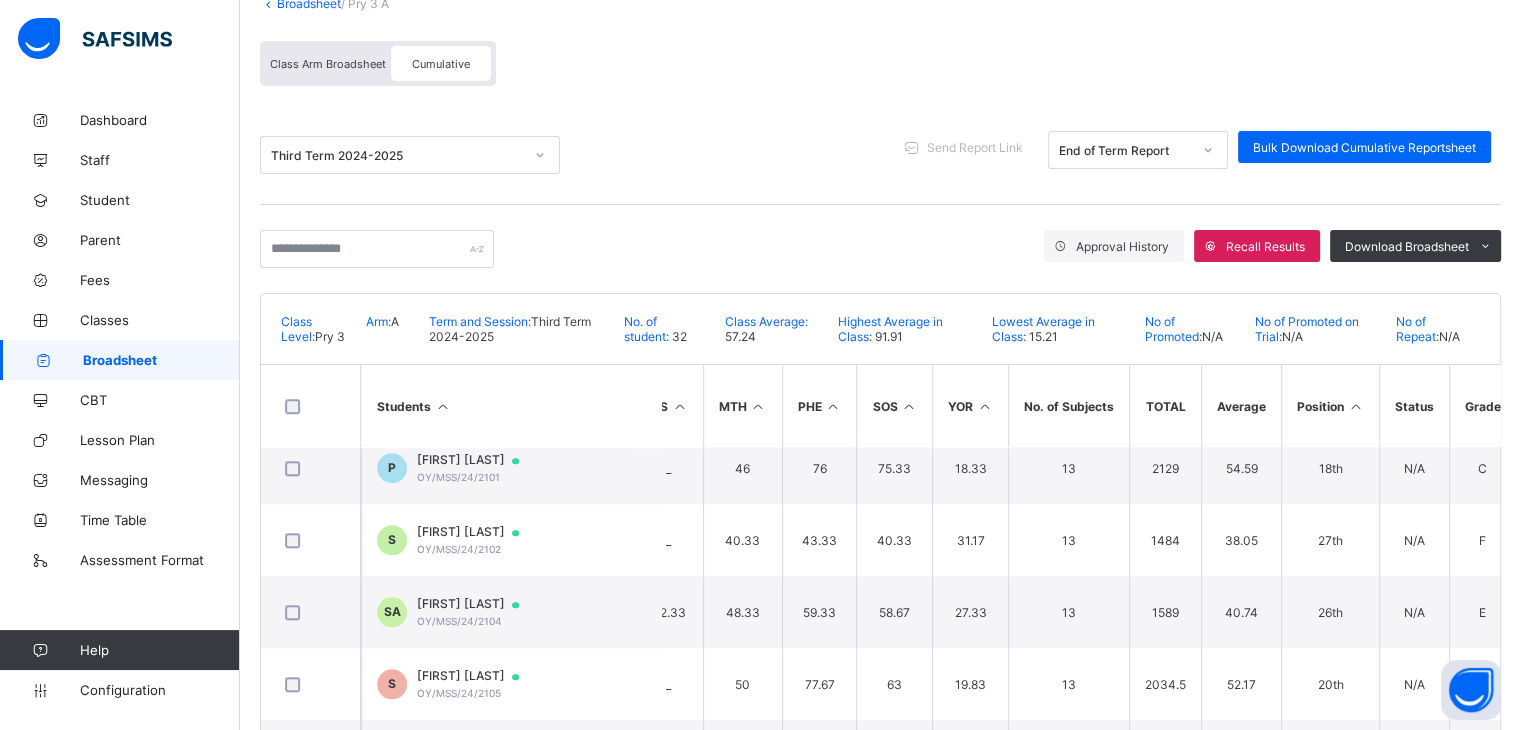 click at bounding box center [1355, 406] 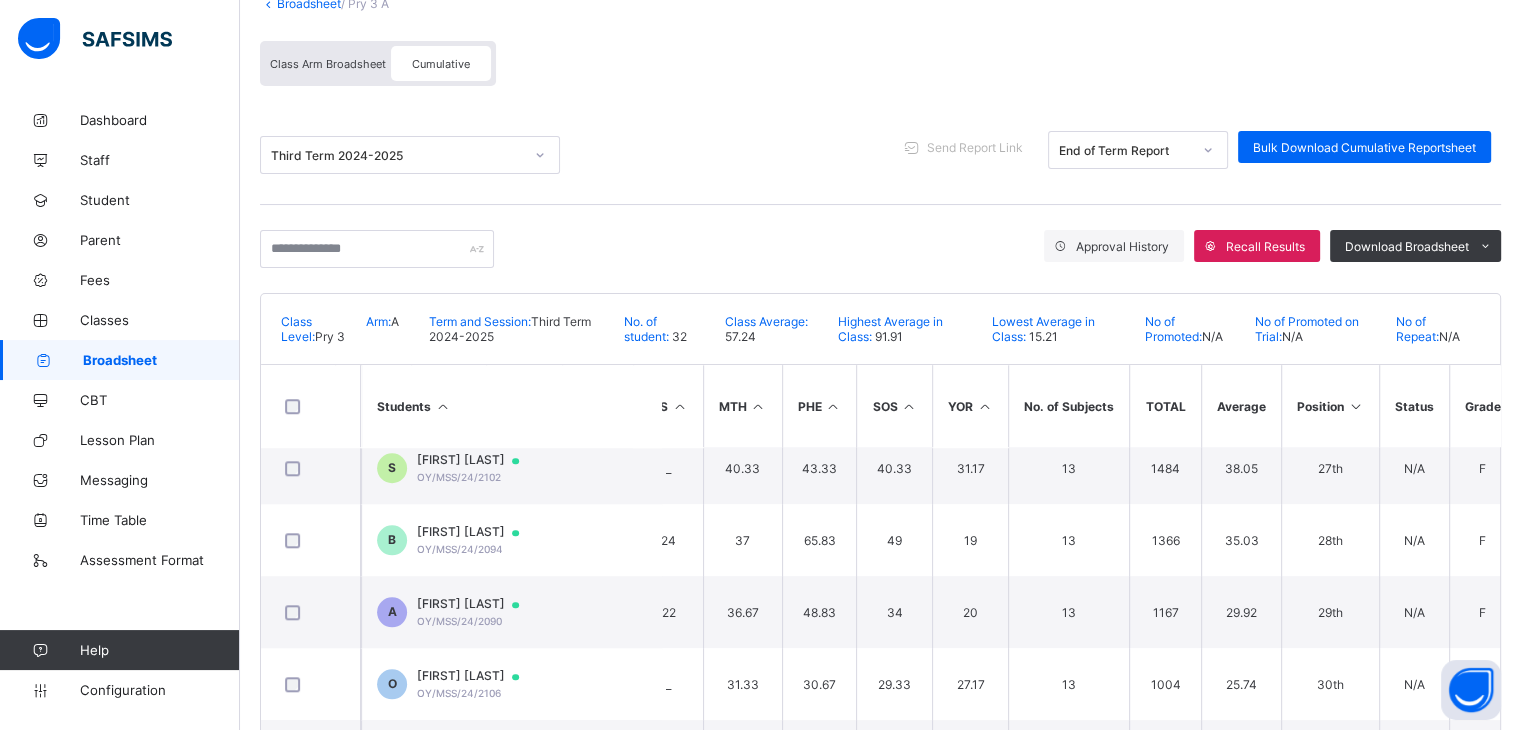 click at bounding box center [1355, 406] 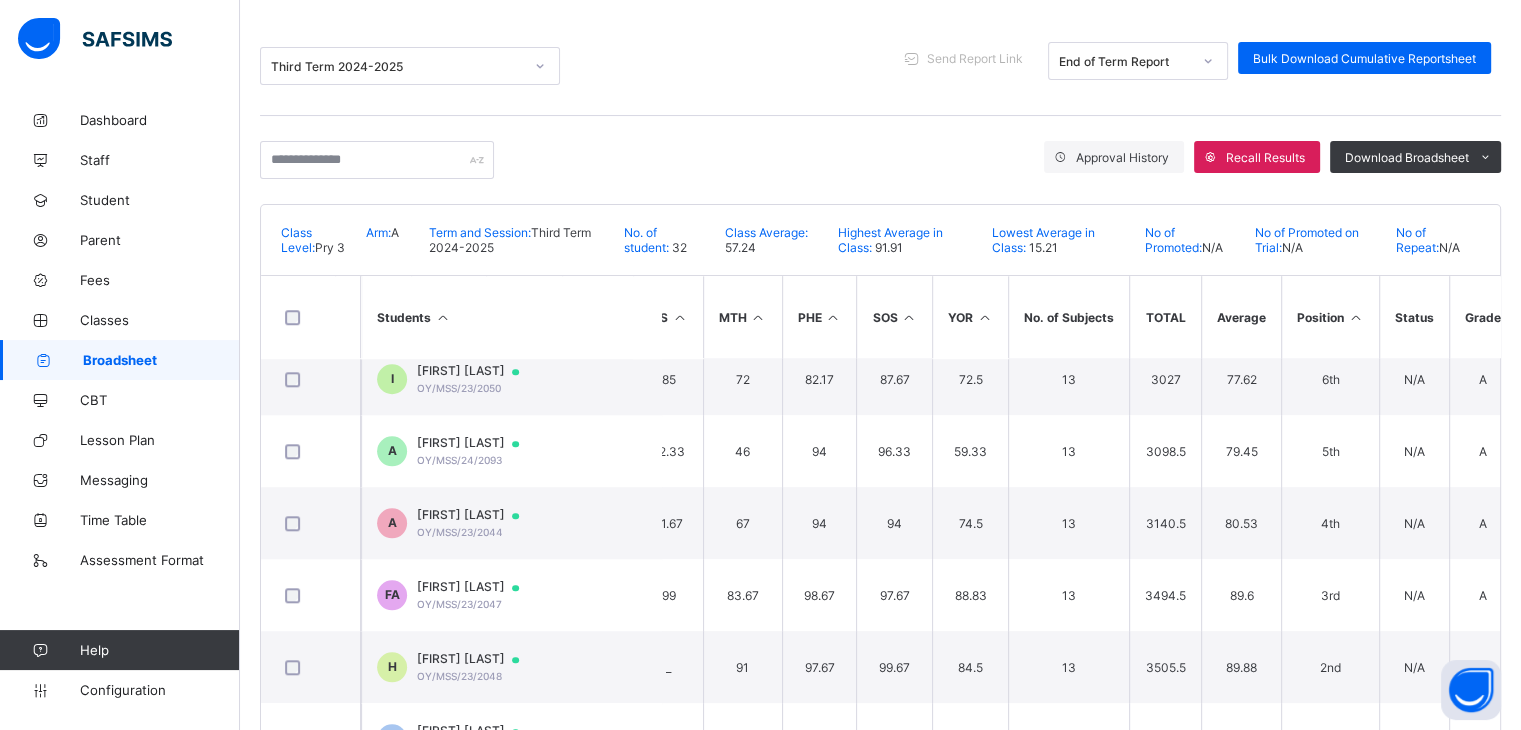 scroll, scrollTop: 246, scrollLeft: 0, axis: vertical 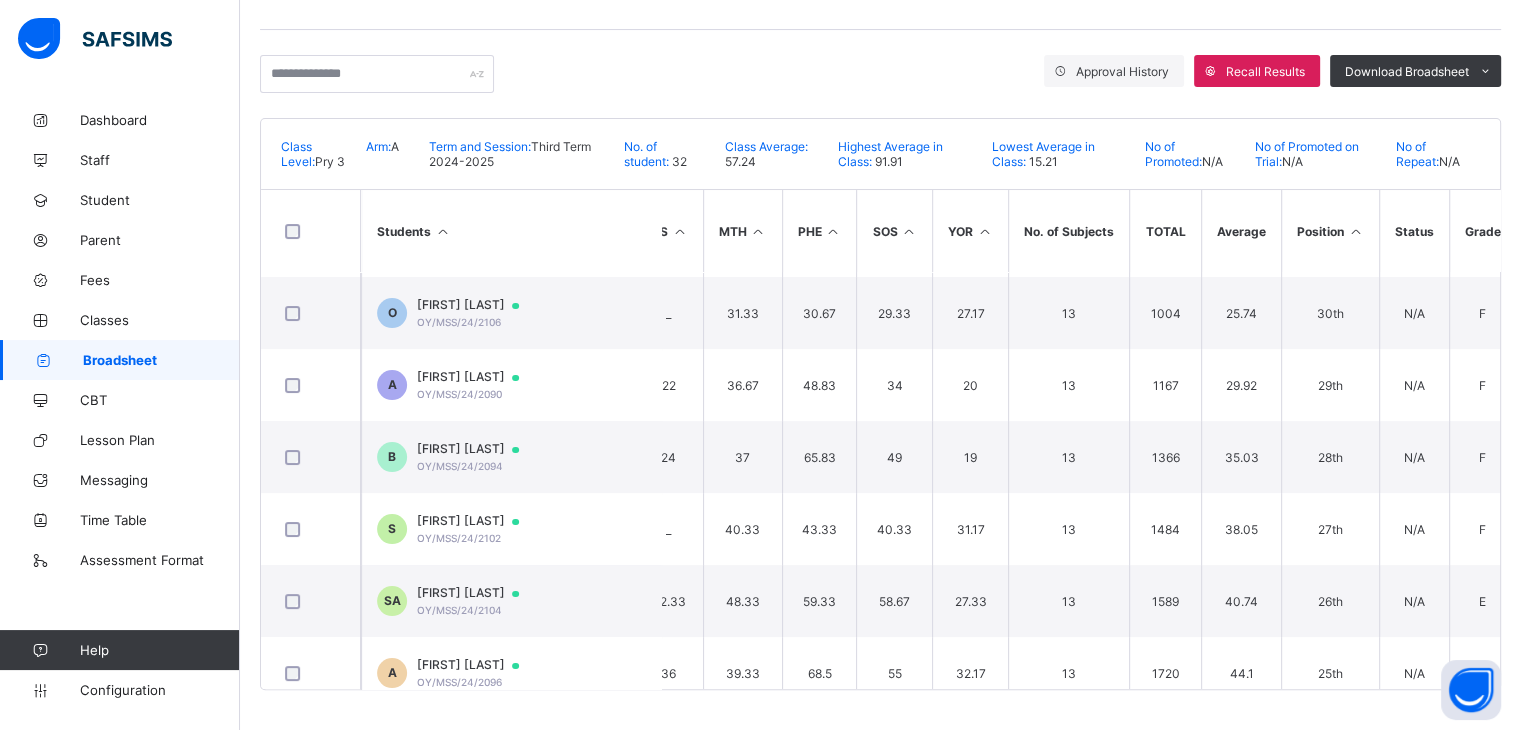 click at bounding box center [1355, 231] 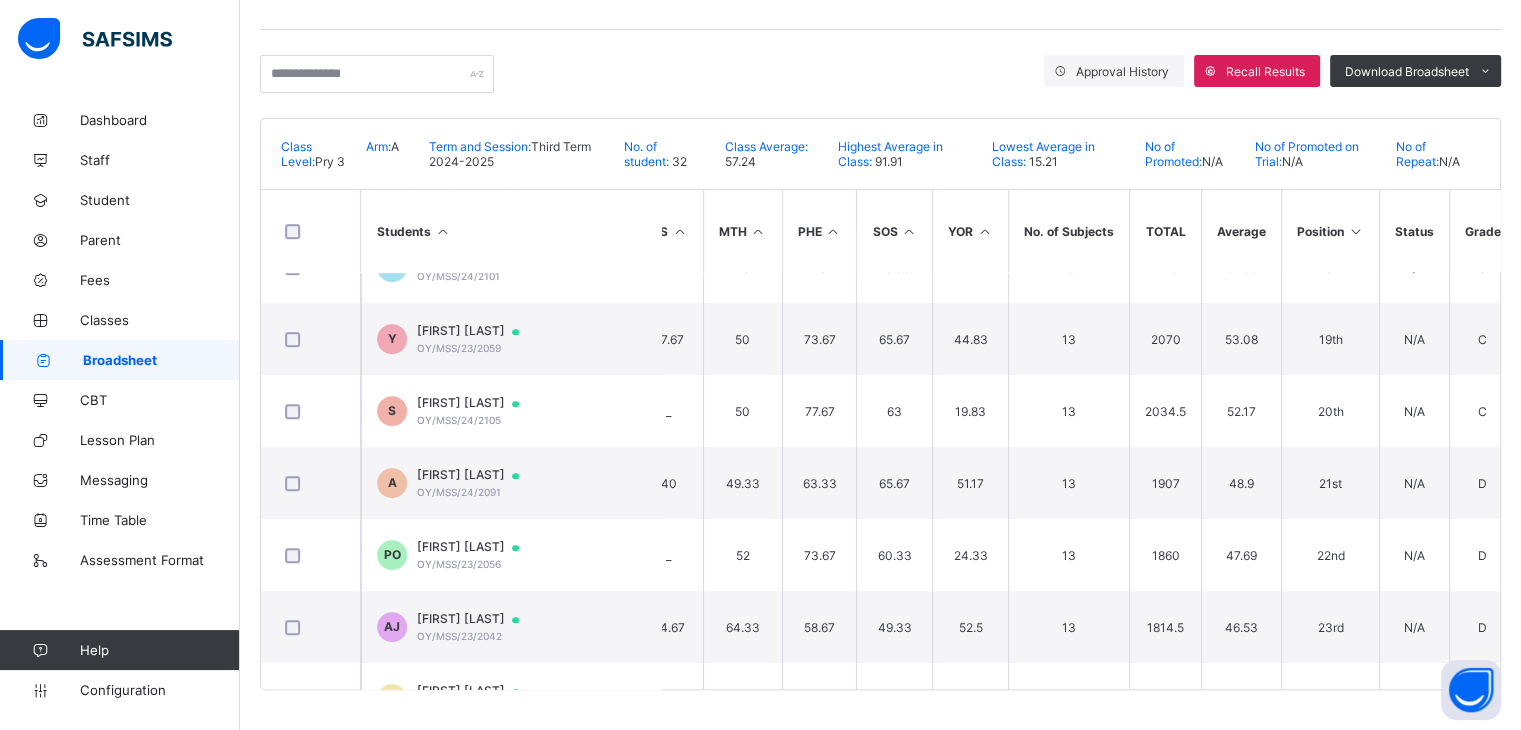 scroll, scrollTop: 1270, scrollLeft: 714, axis: both 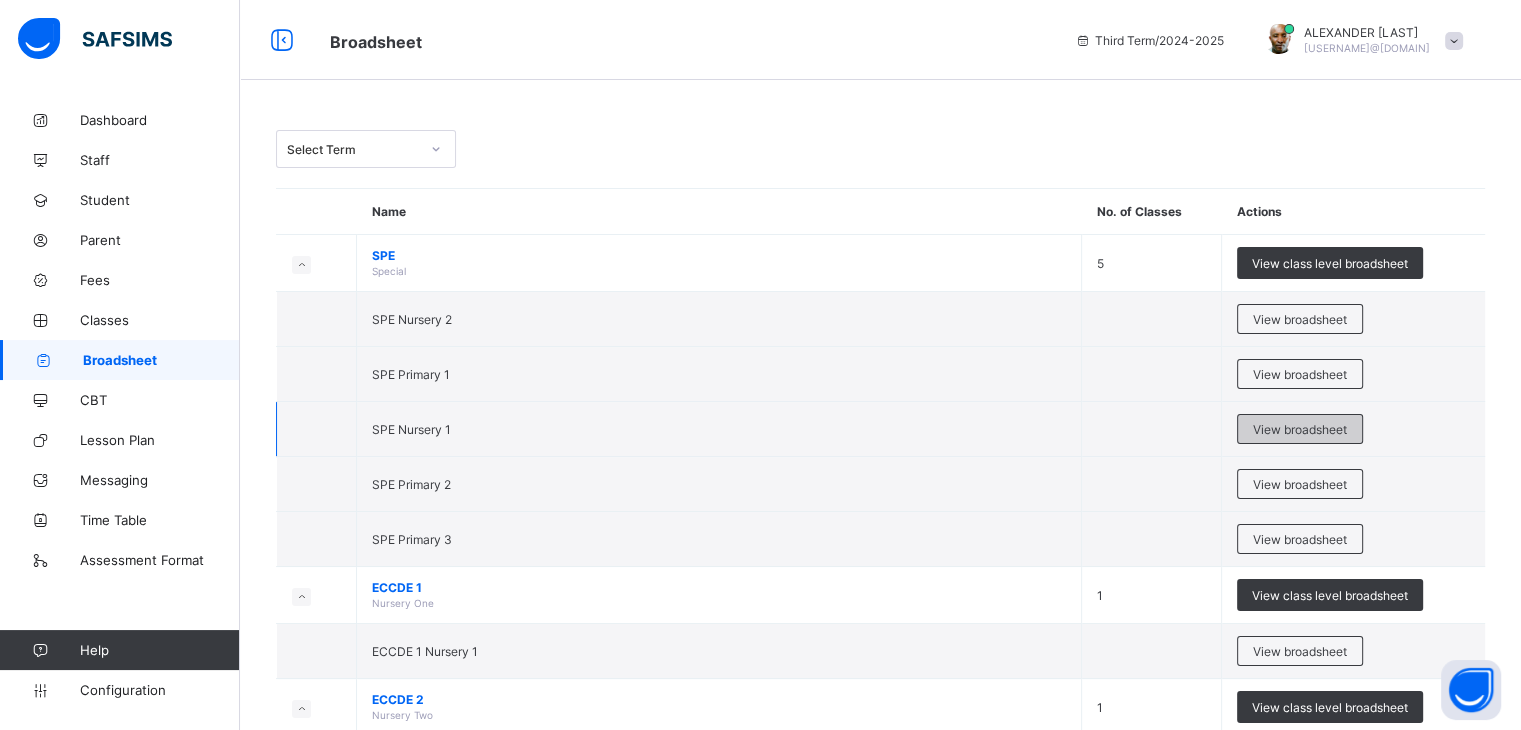 click on "View broadsheet" at bounding box center [1300, 429] 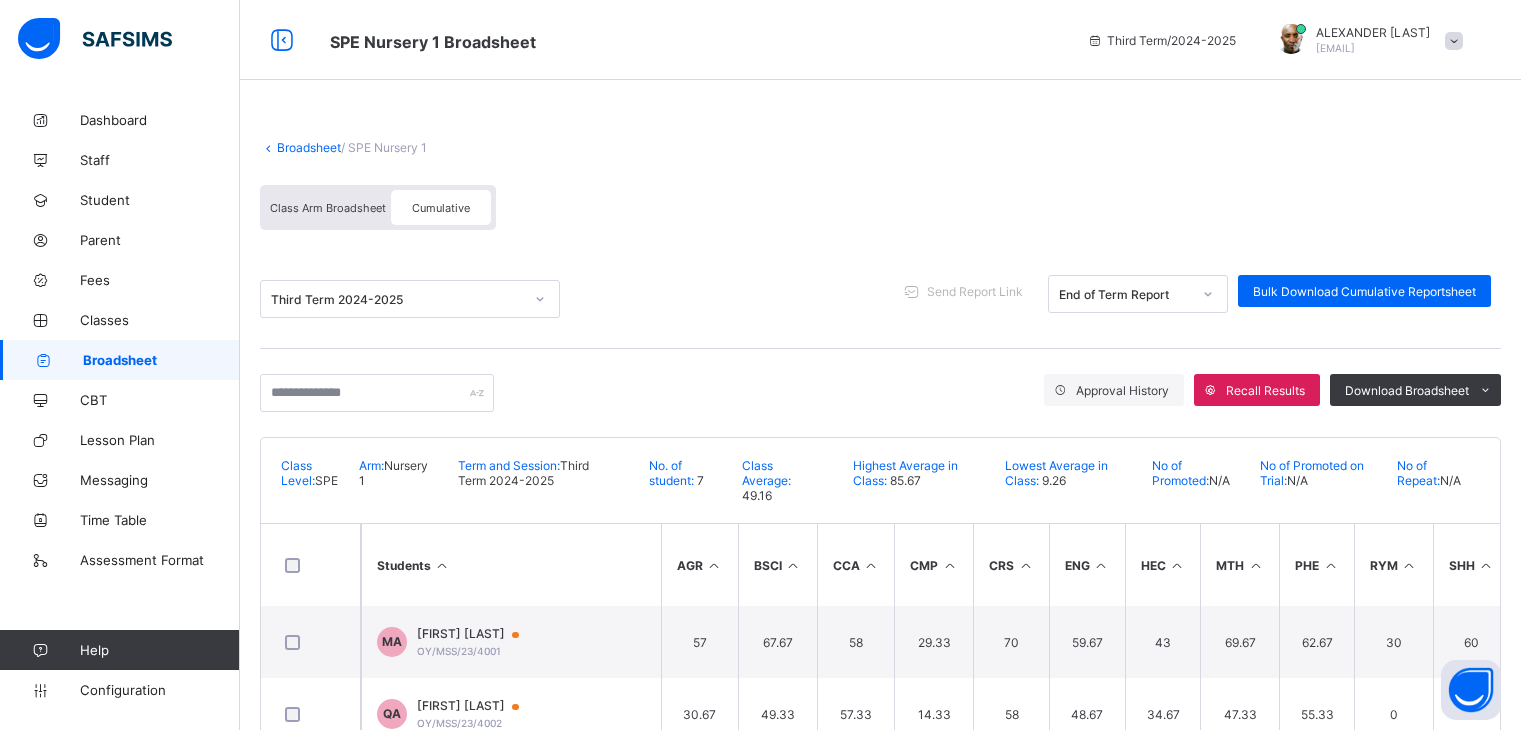 scroll, scrollTop: 0, scrollLeft: 0, axis: both 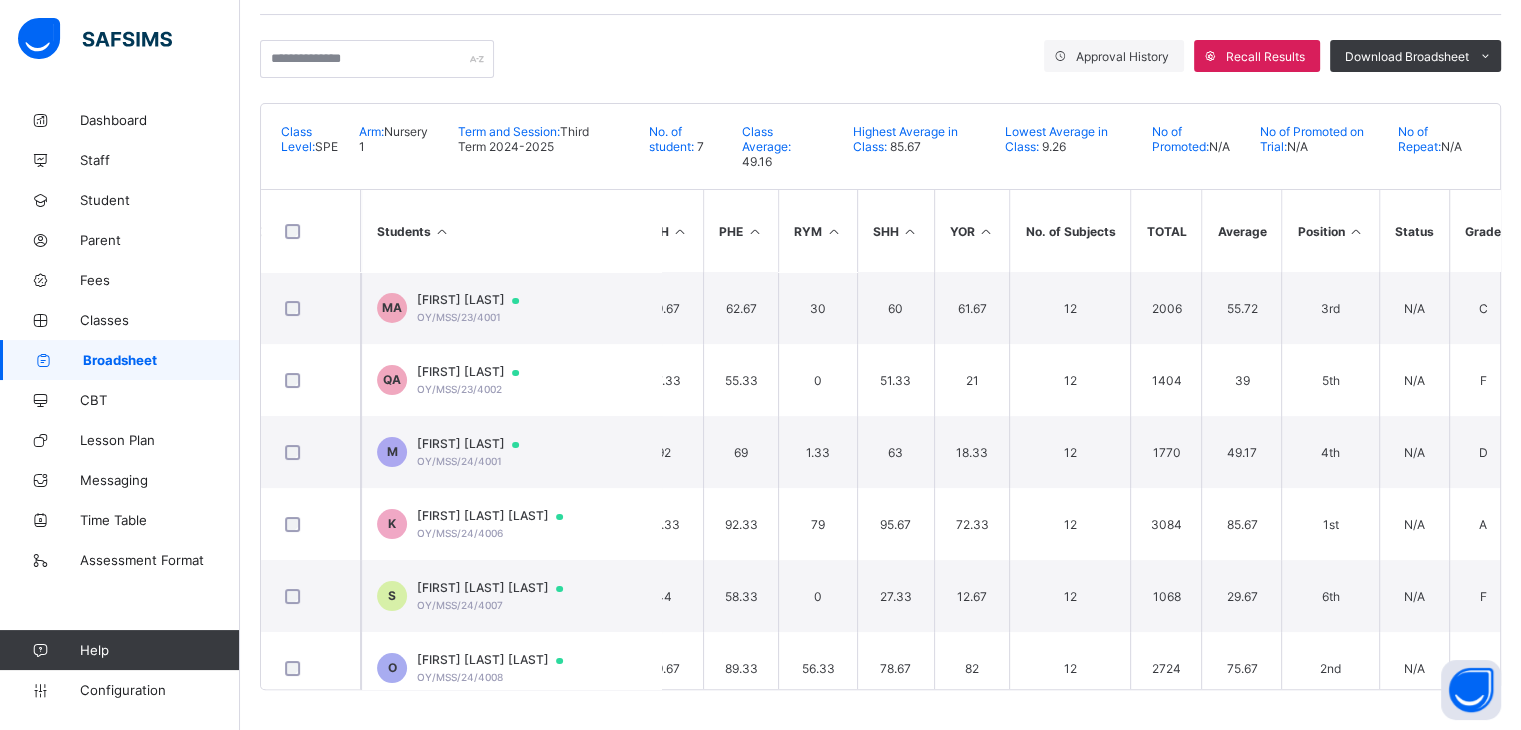 click at bounding box center (1355, 231) 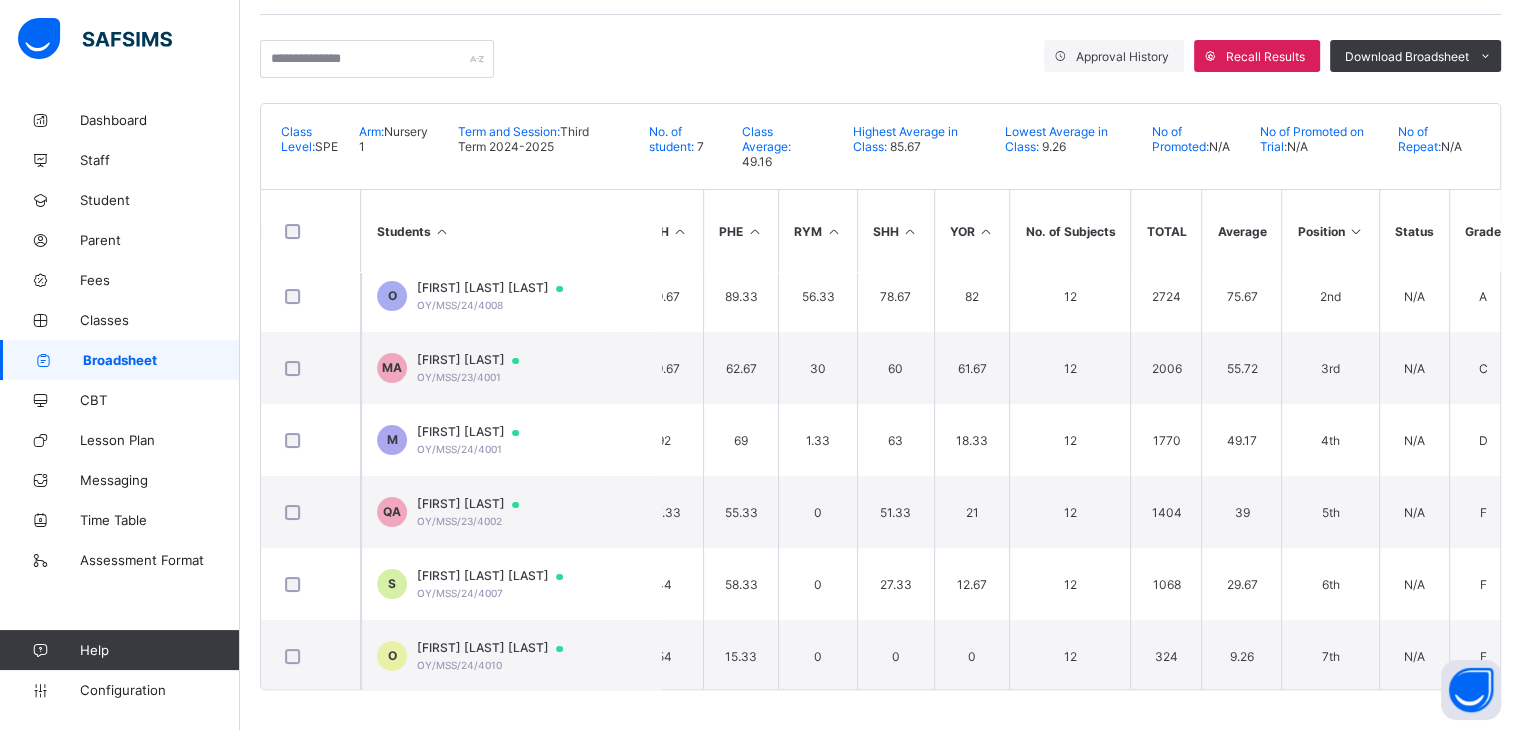 scroll, scrollTop: 94, scrollLeft: 576, axis: both 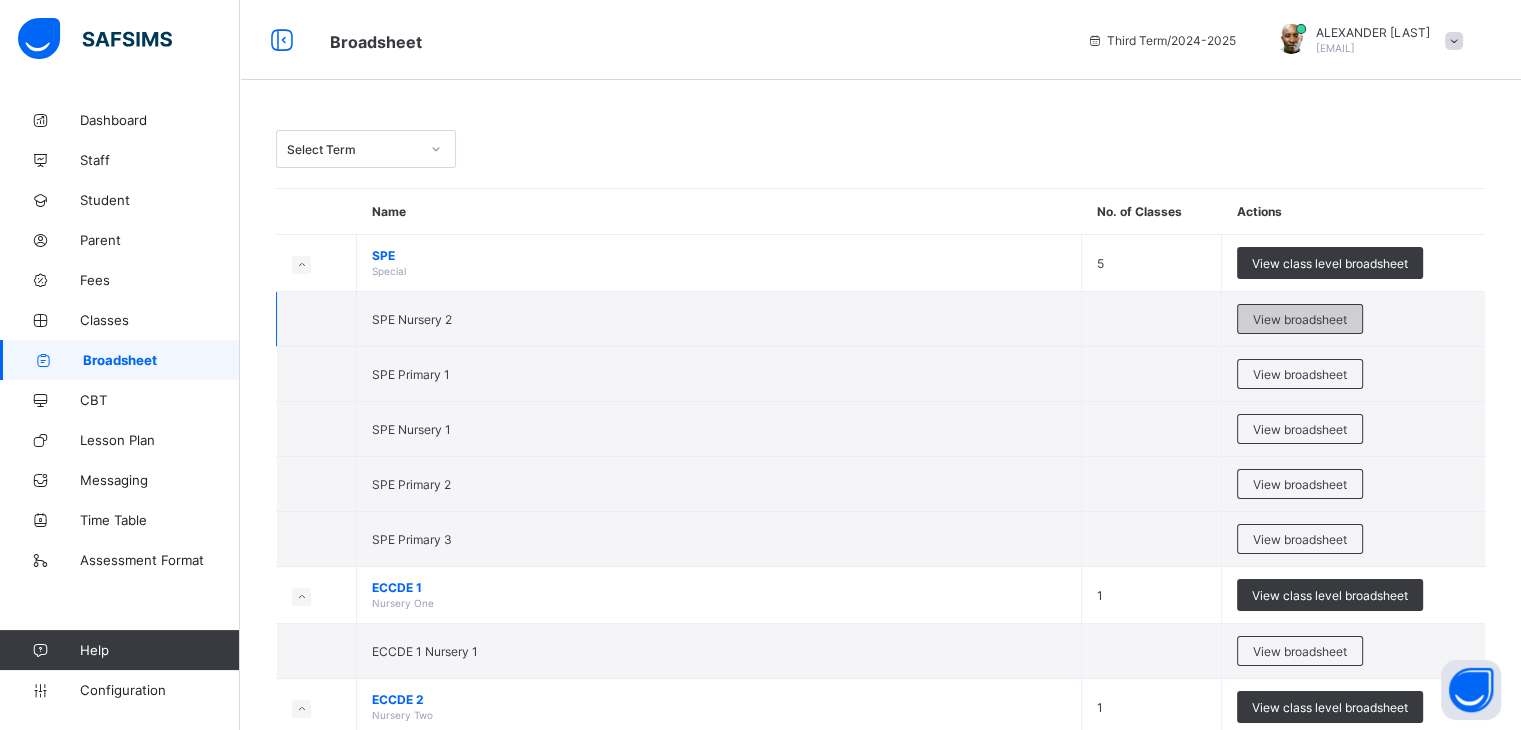 click on "View broadsheet" at bounding box center (1300, 319) 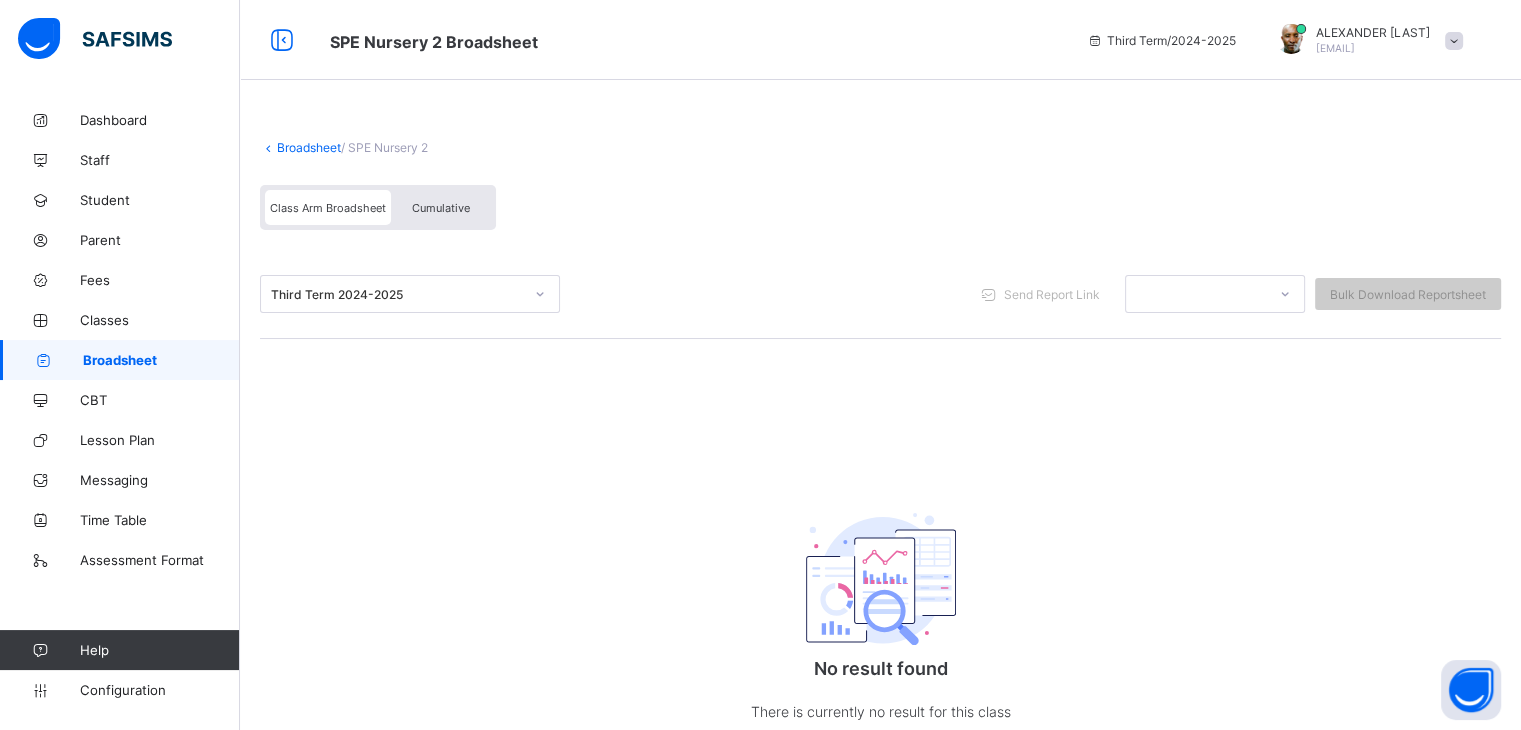 click on "Cumulative" at bounding box center [441, 208] 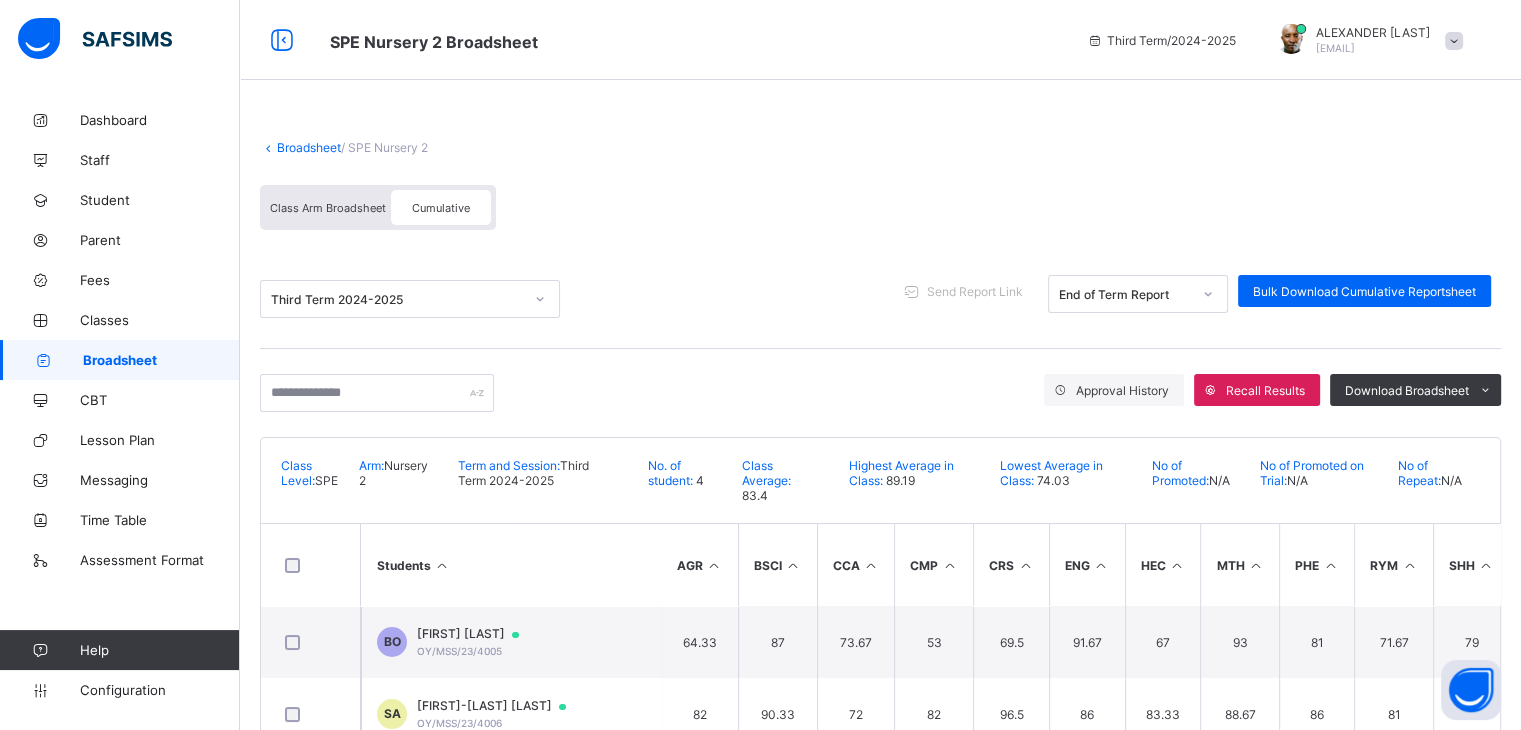 scroll, scrollTop: 213, scrollLeft: 0, axis: vertical 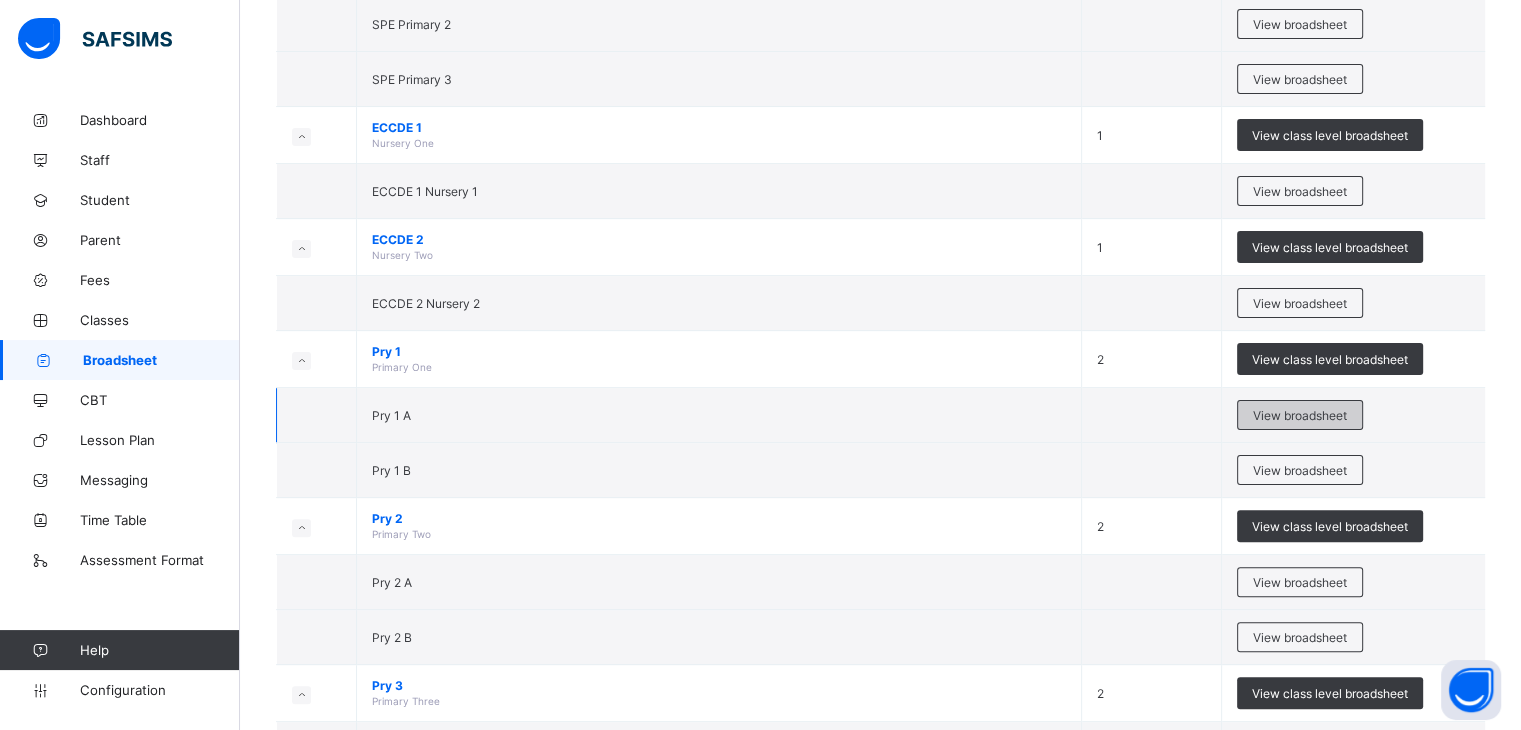 click on "View broadsheet" at bounding box center (1300, 415) 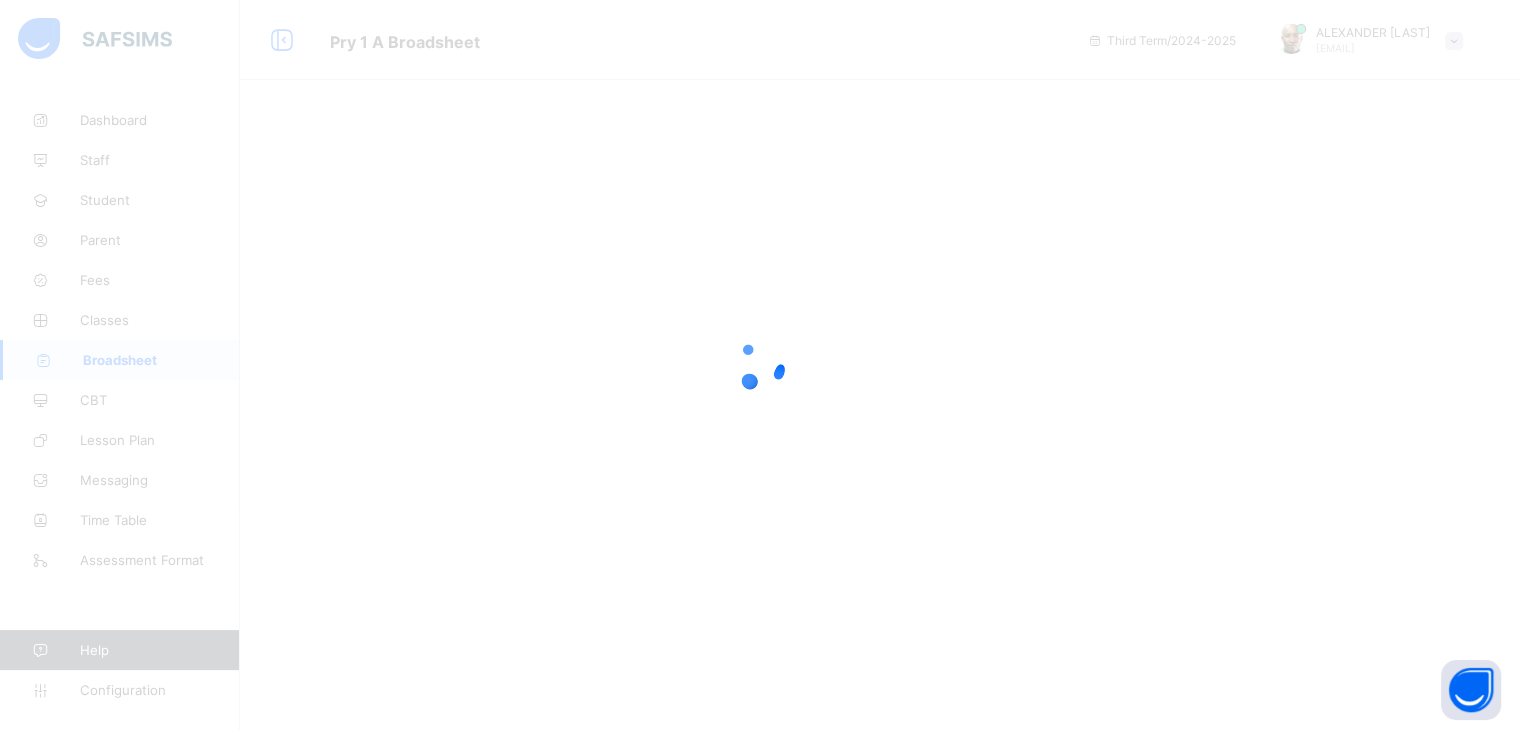 scroll, scrollTop: 0, scrollLeft: 0, axis: both 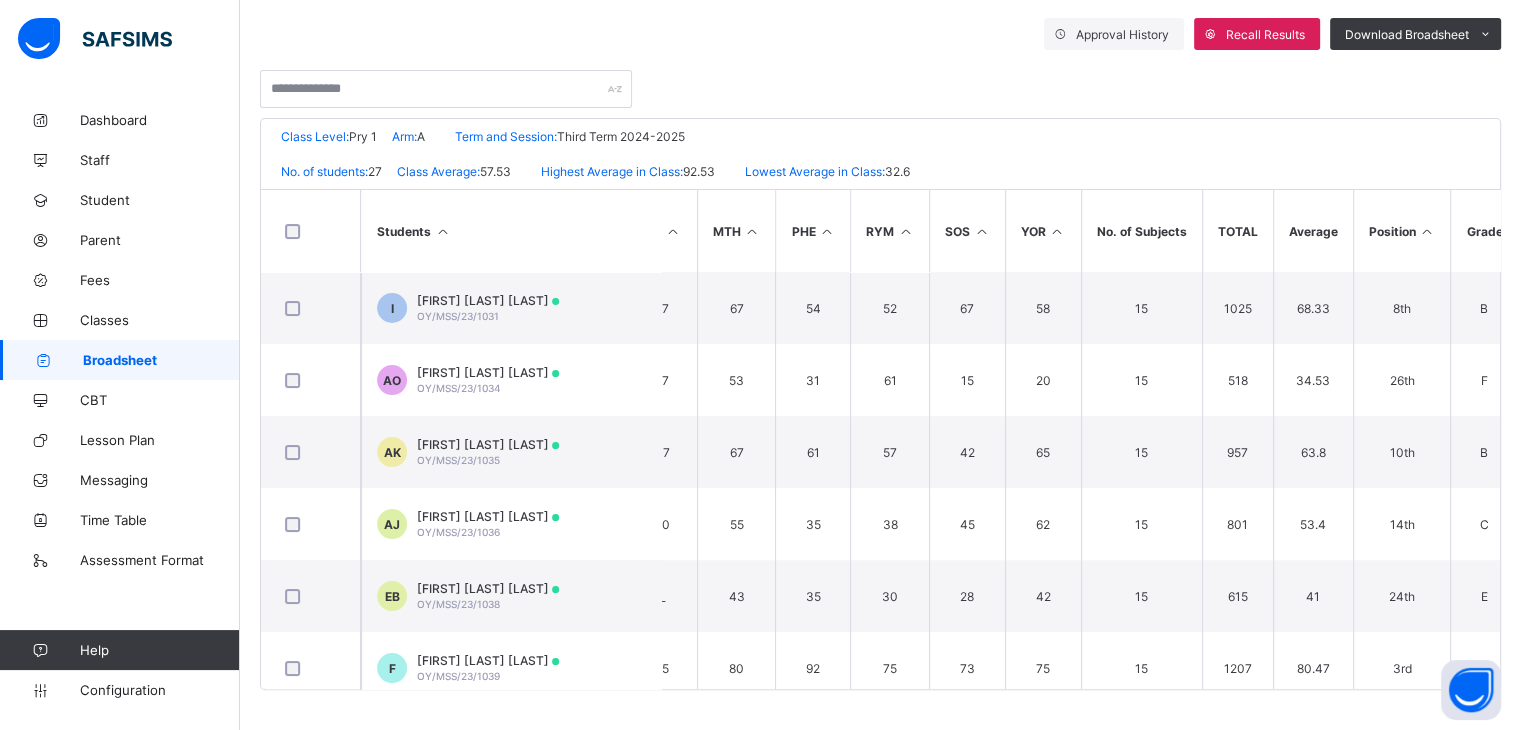 click at bounding box center (1427, 231) 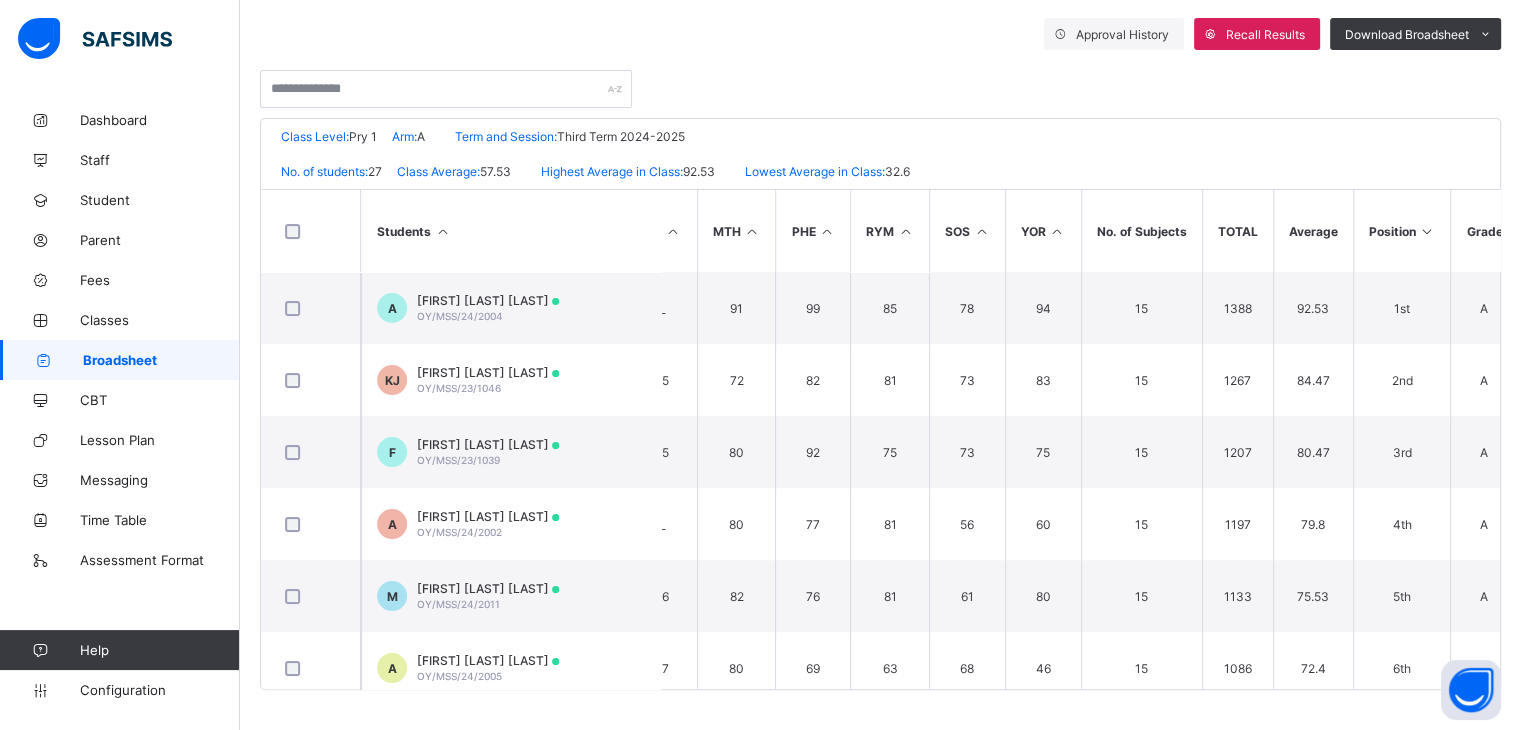 scroll, scrollTop: 1534, scrollLeft: 785, axis: both 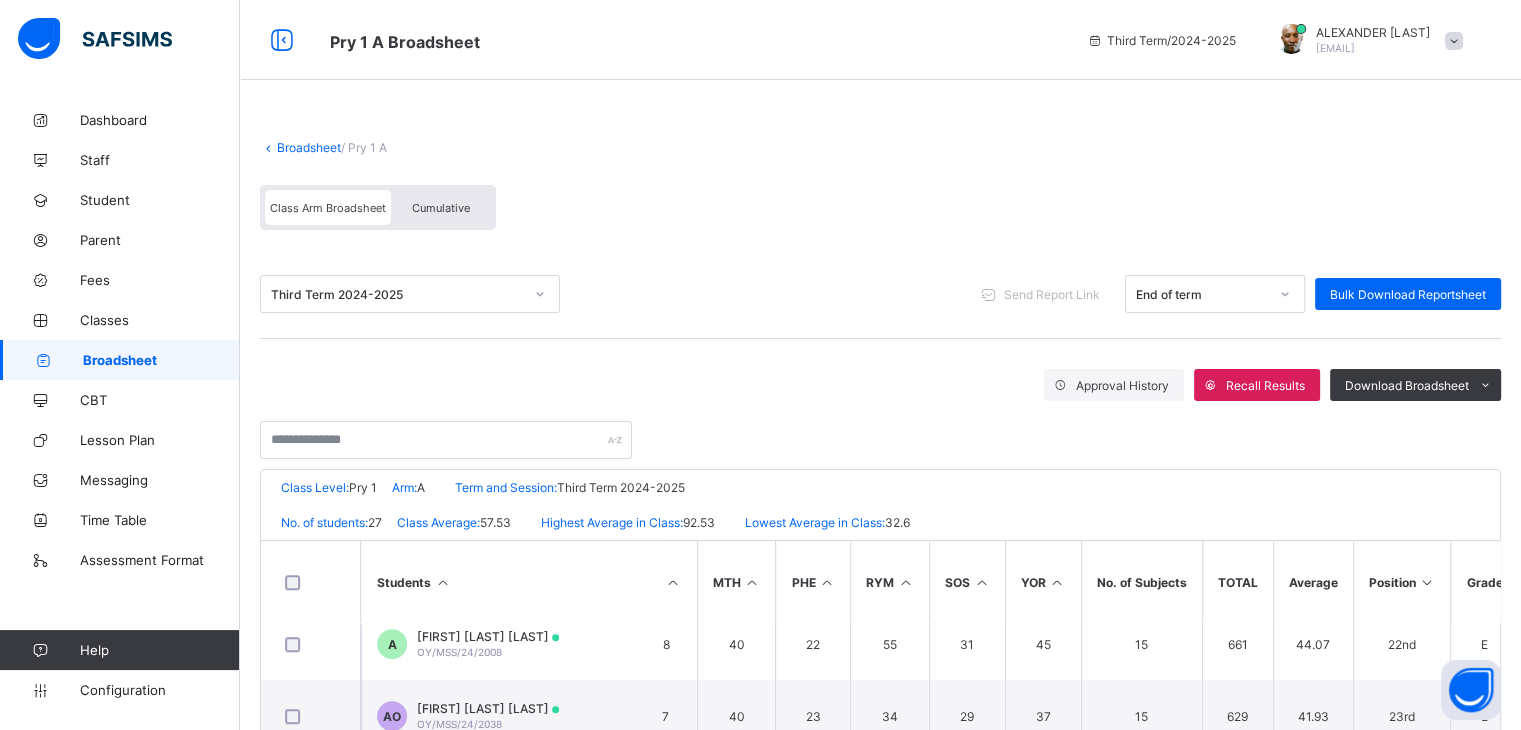 click on "Cumulative" at bounding box center [441, 207] 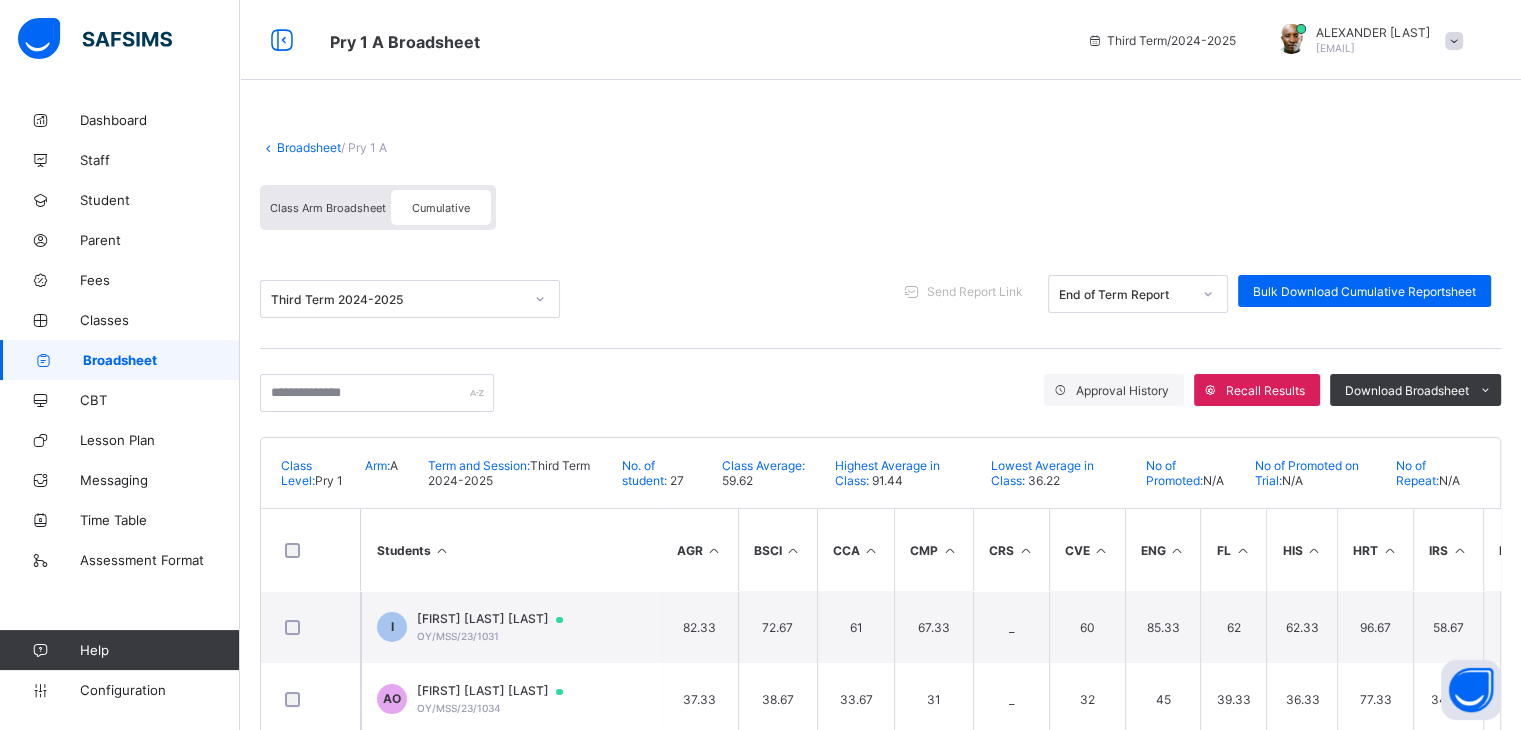scroll, scrollTop: 320, scrollLeft: 0, axis: vertical 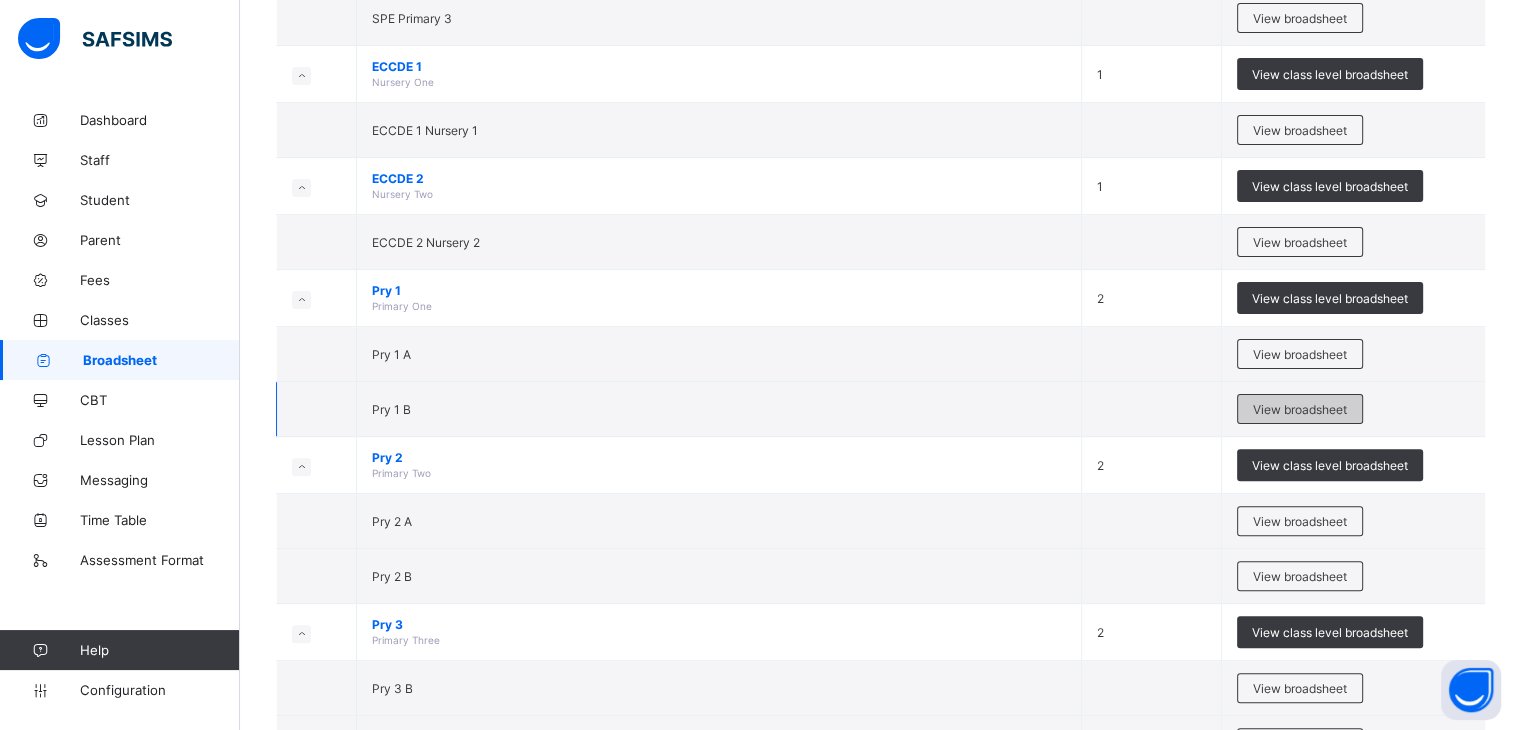 click on "View broadsheet" at bounding box center [1300, 409] 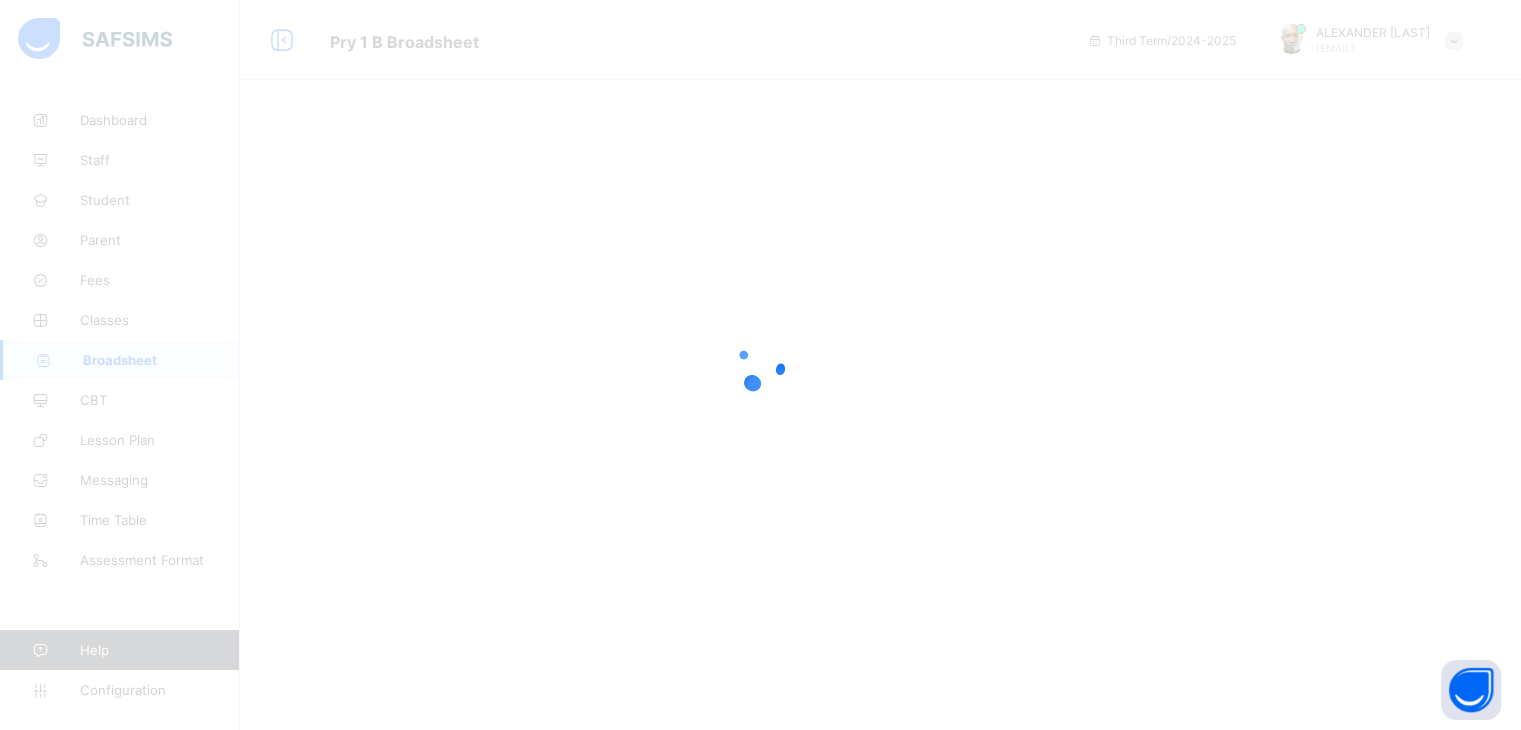 scroll, scrollTop: 0, scrollLeft: 0, axis: both 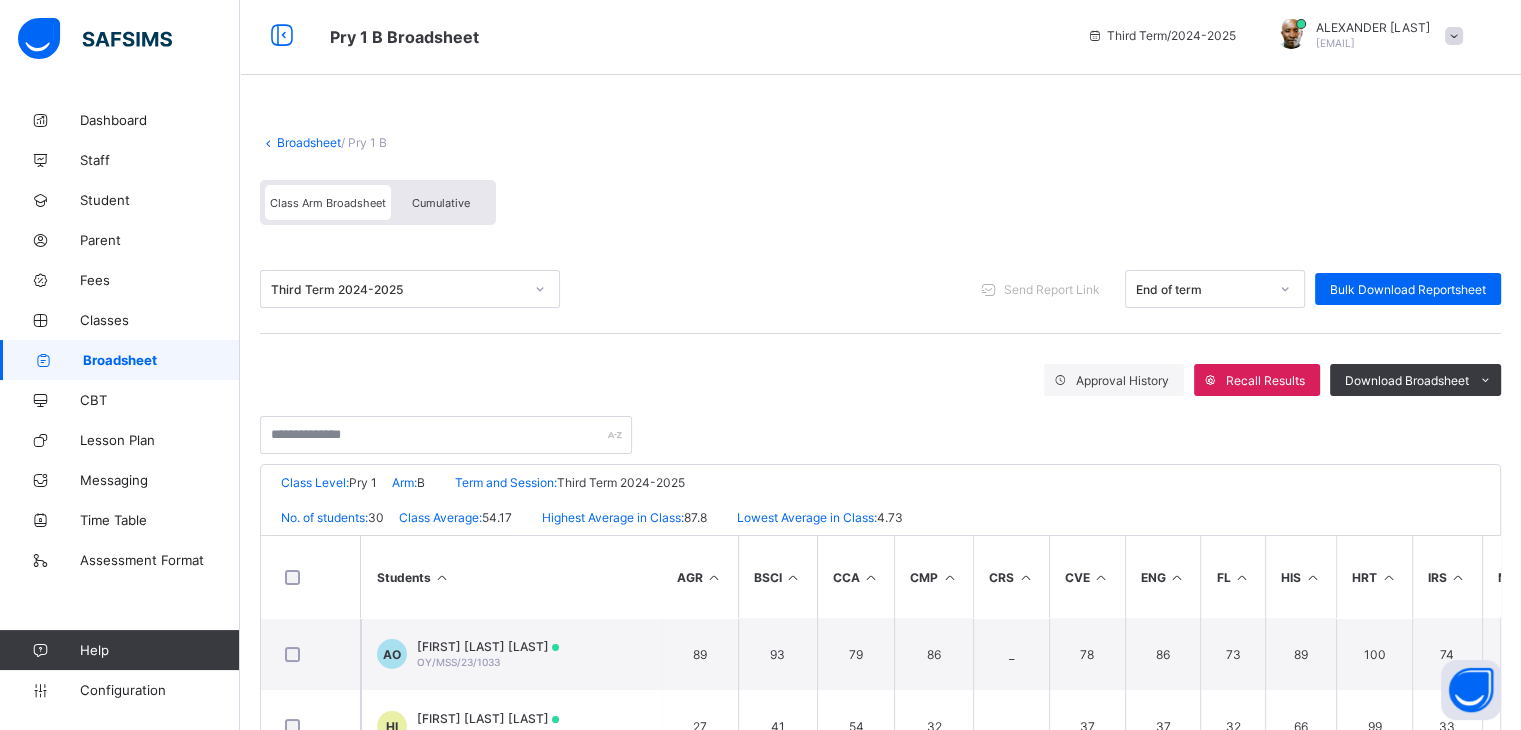 click on "Cumulative" at bounding box center (441, 203) 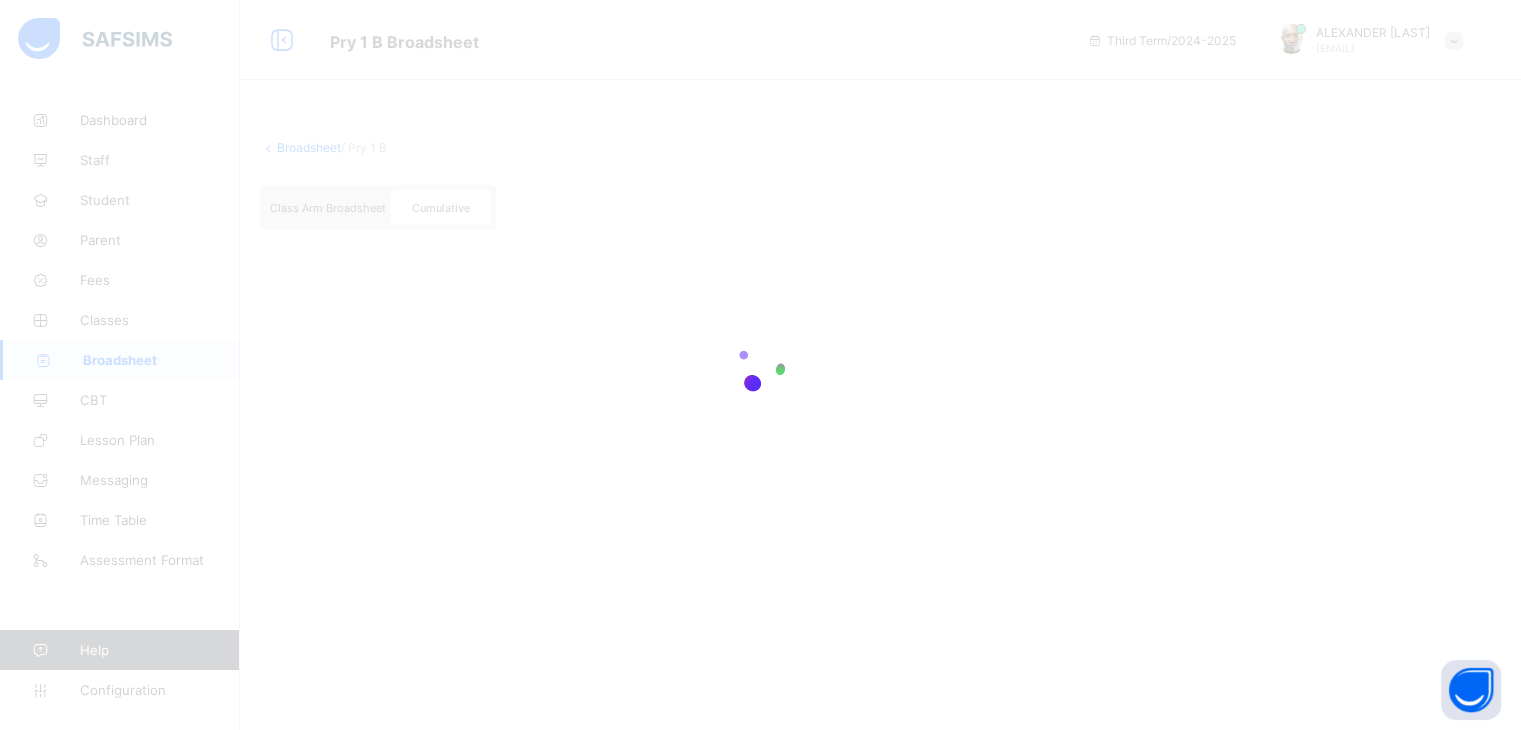 scroll, scrollTop: 0, scrollLeft: 0, axis: both 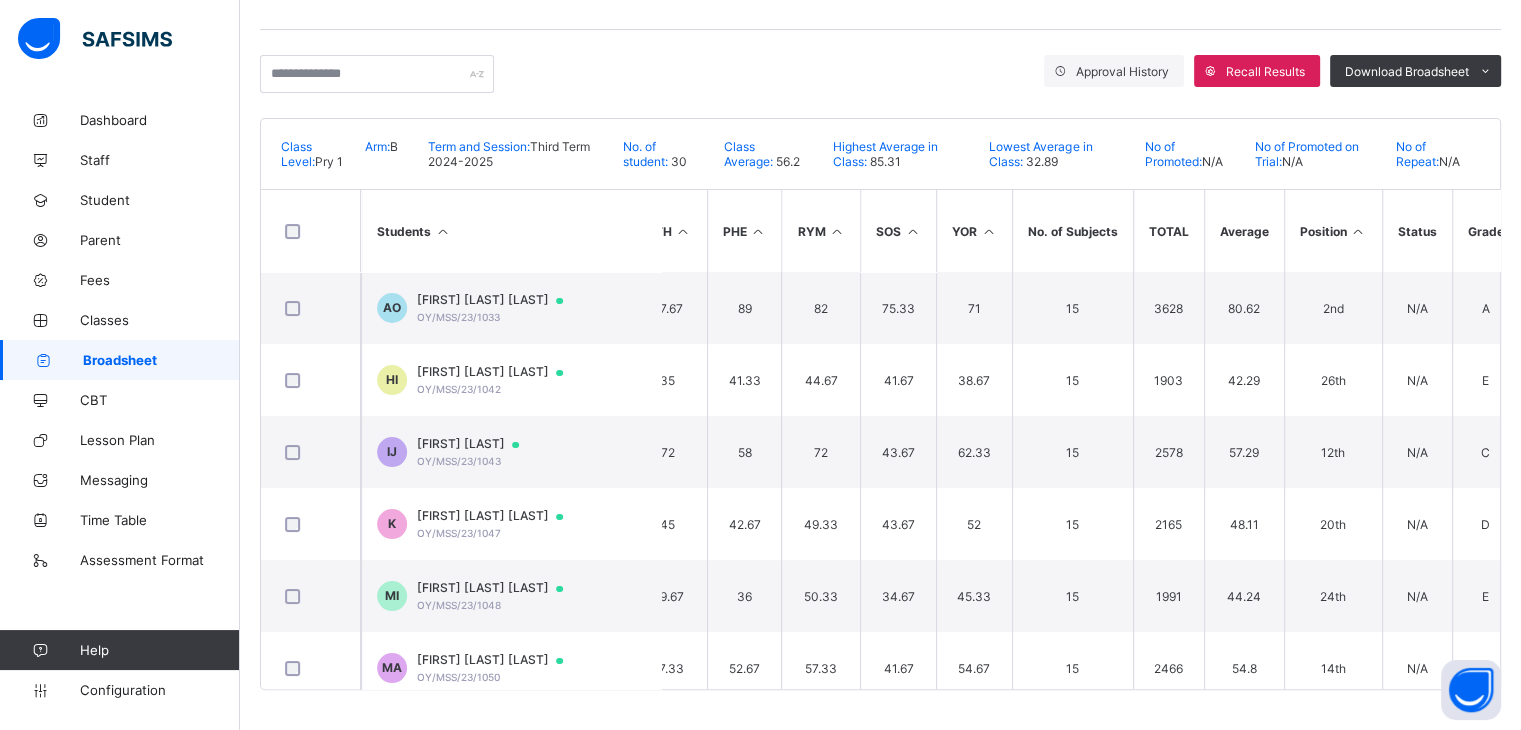 click at bounding box center (1358, 231) 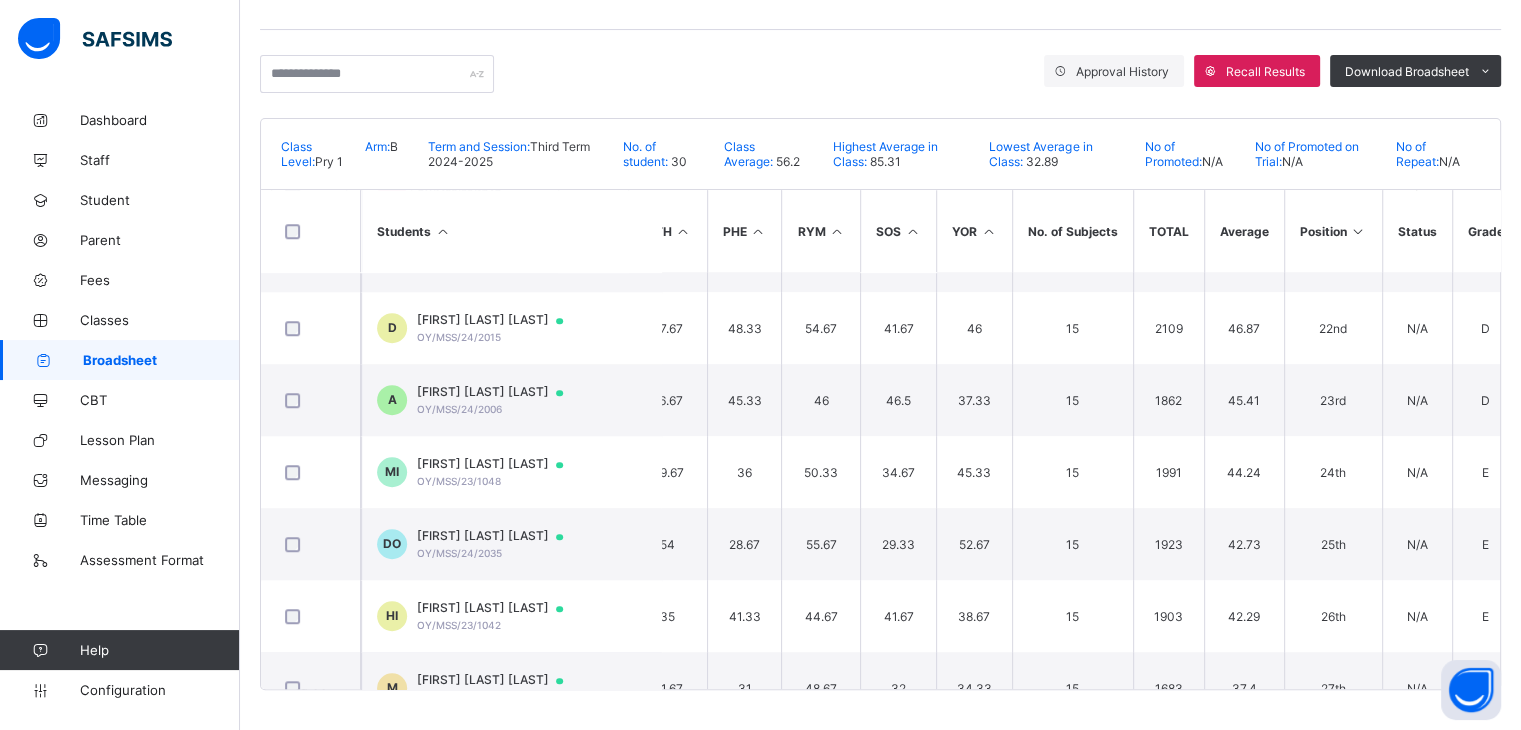 scroll, scrollTop: 1750, scrollLeft: 854, axis: both 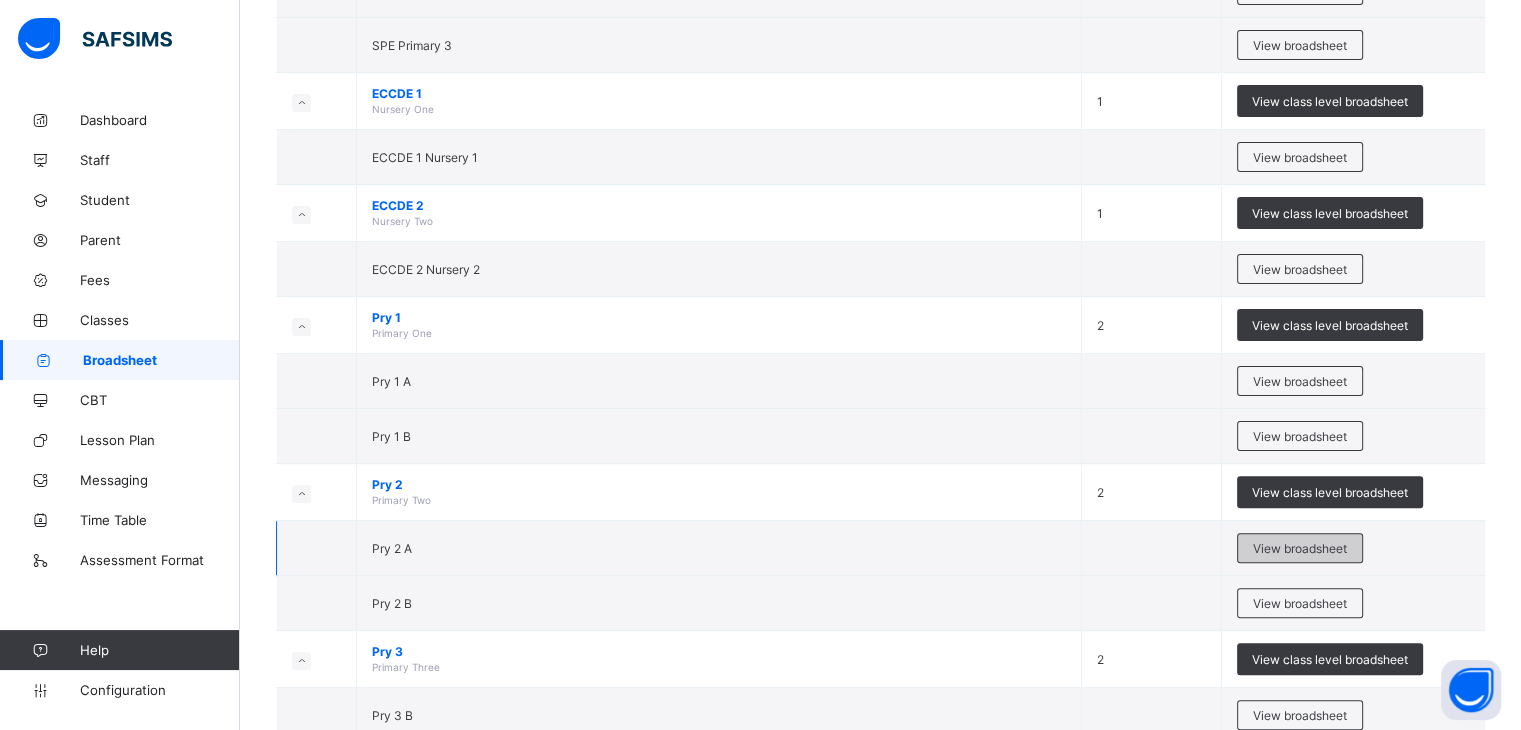 click on "View broadsheet" at bounding box center [1300, 548] 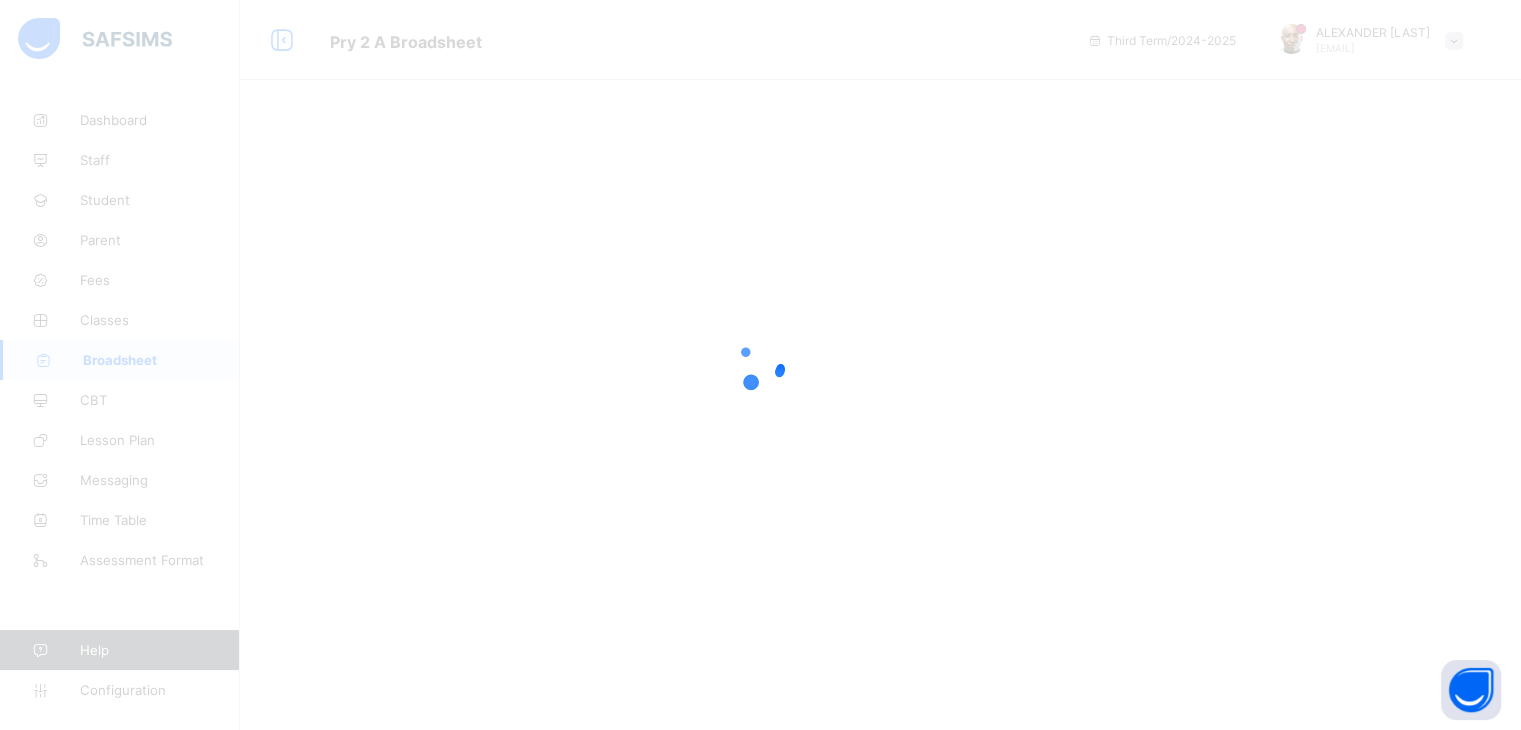 scroll, scrollTop: 0, scrollLeft: 0, axis: both 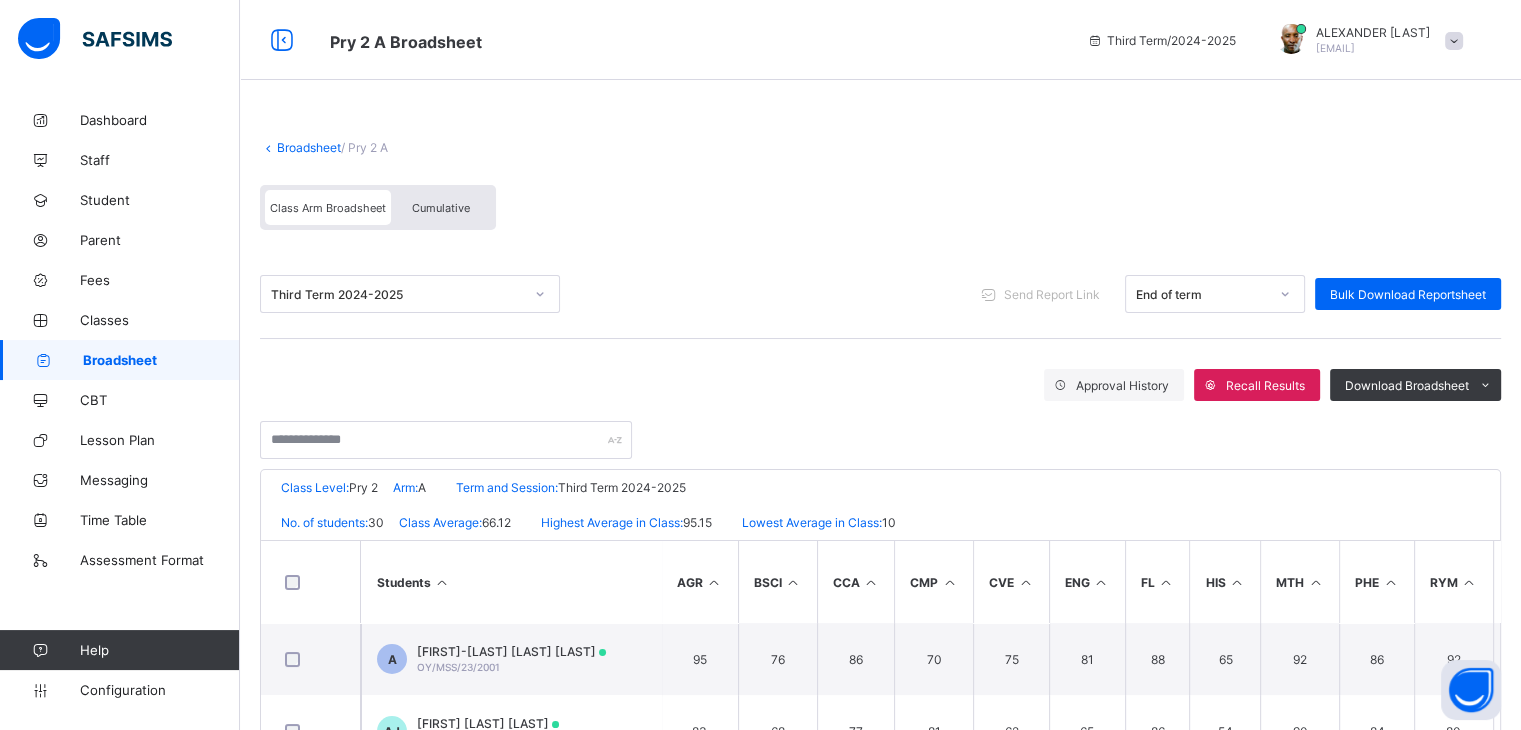 click on "Cumulative" at bounding box center [441, 208] 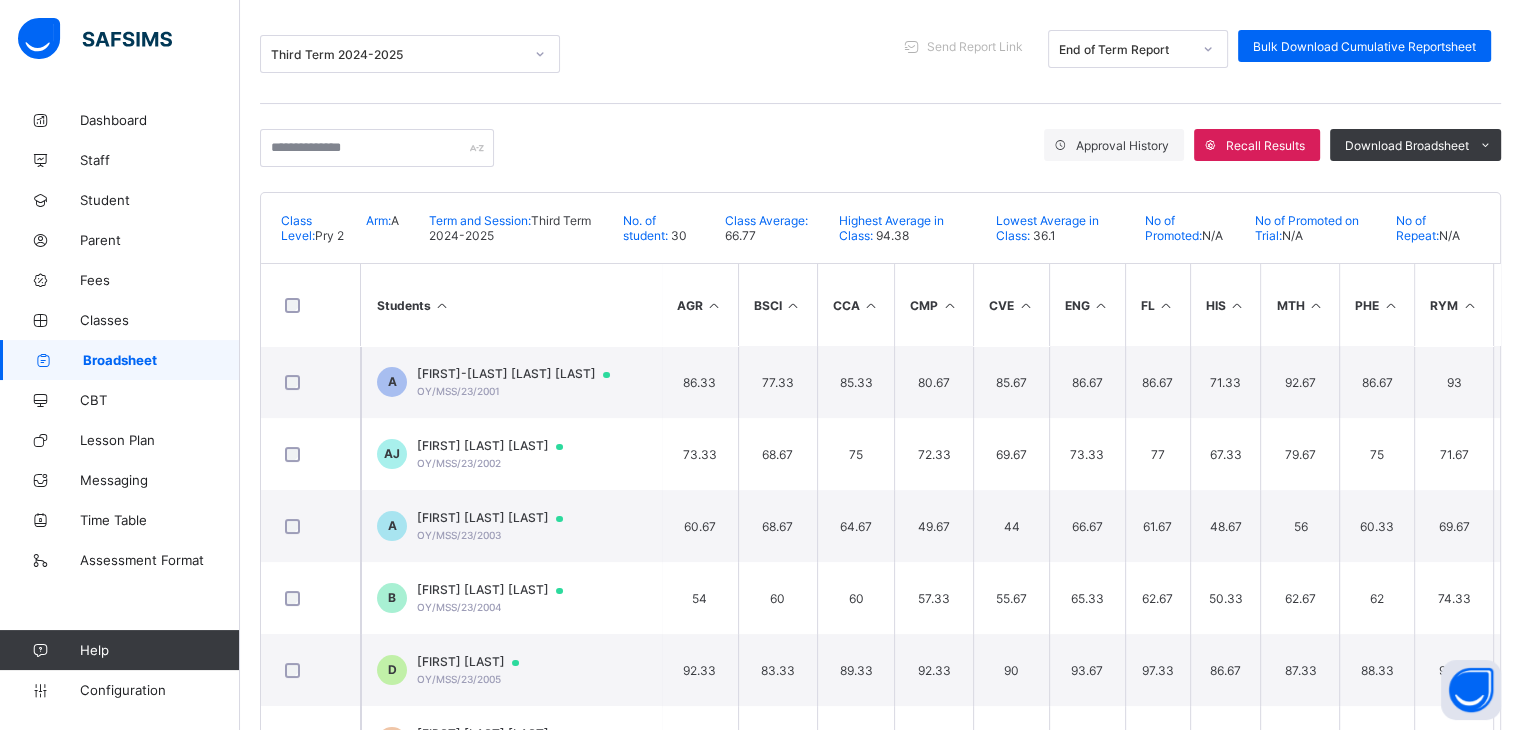 scroll, scrollTop: 320, scrollLeft: 0, axis: vertical 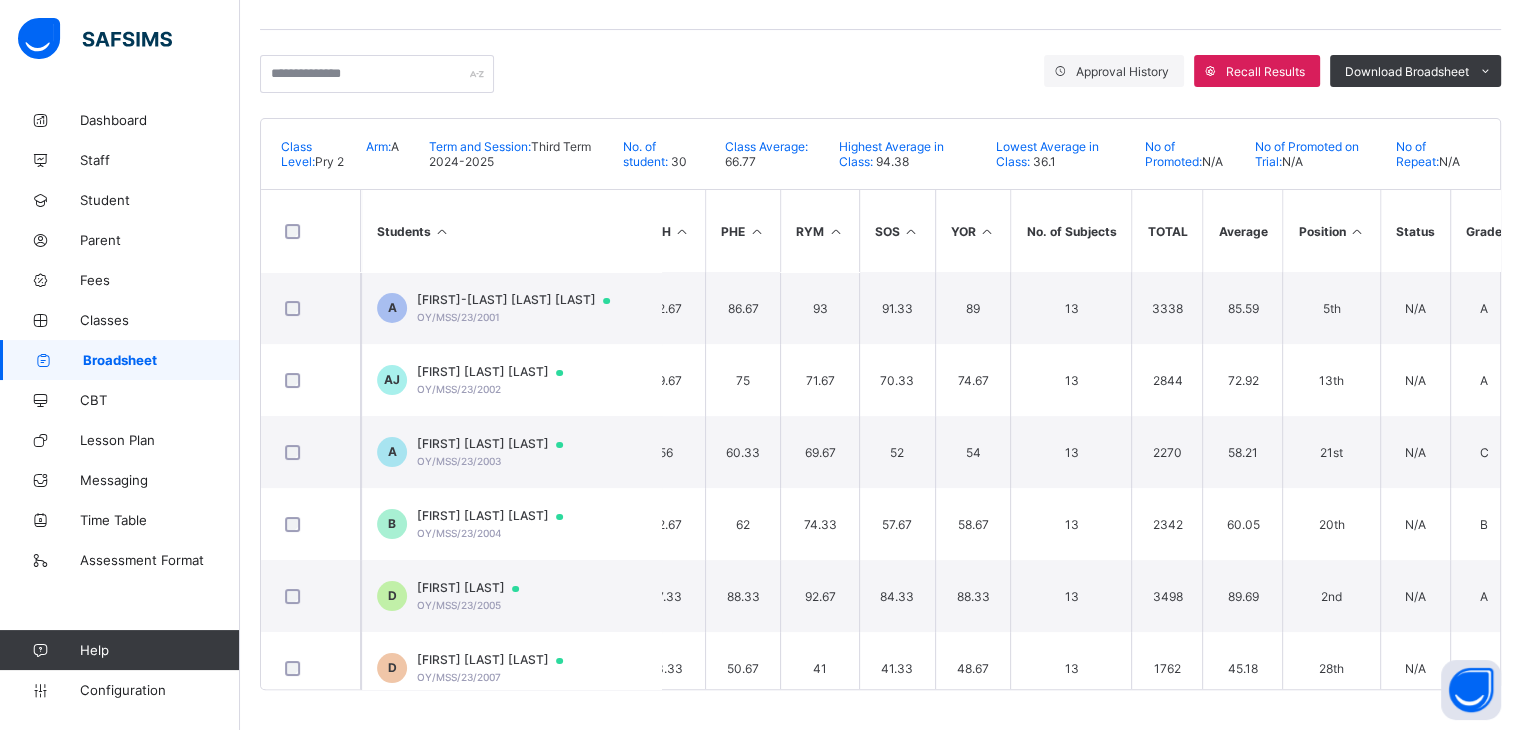 click at bounding box center [1356, 231] 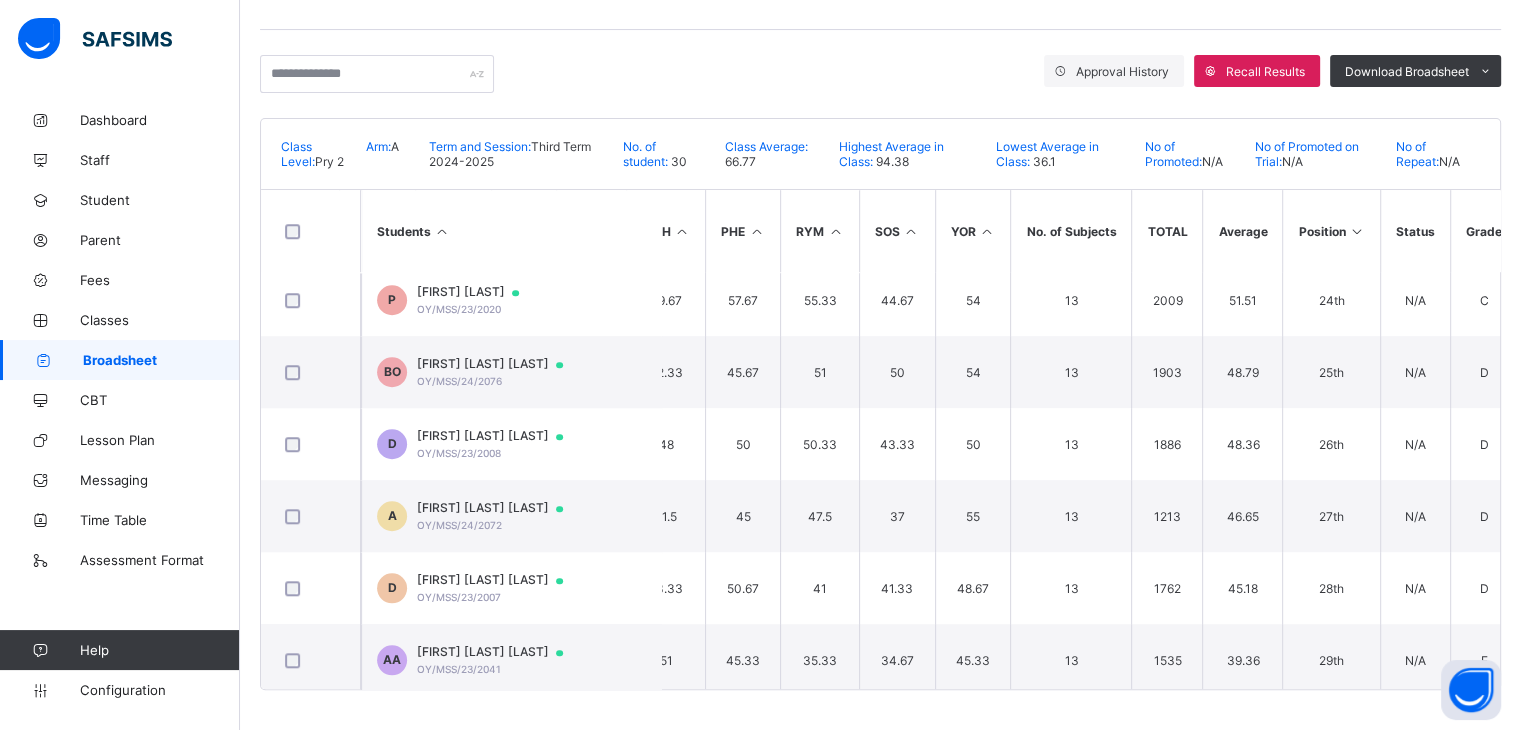 scroll, scrollTop: 1750, scrollLeft: 634, axis: both 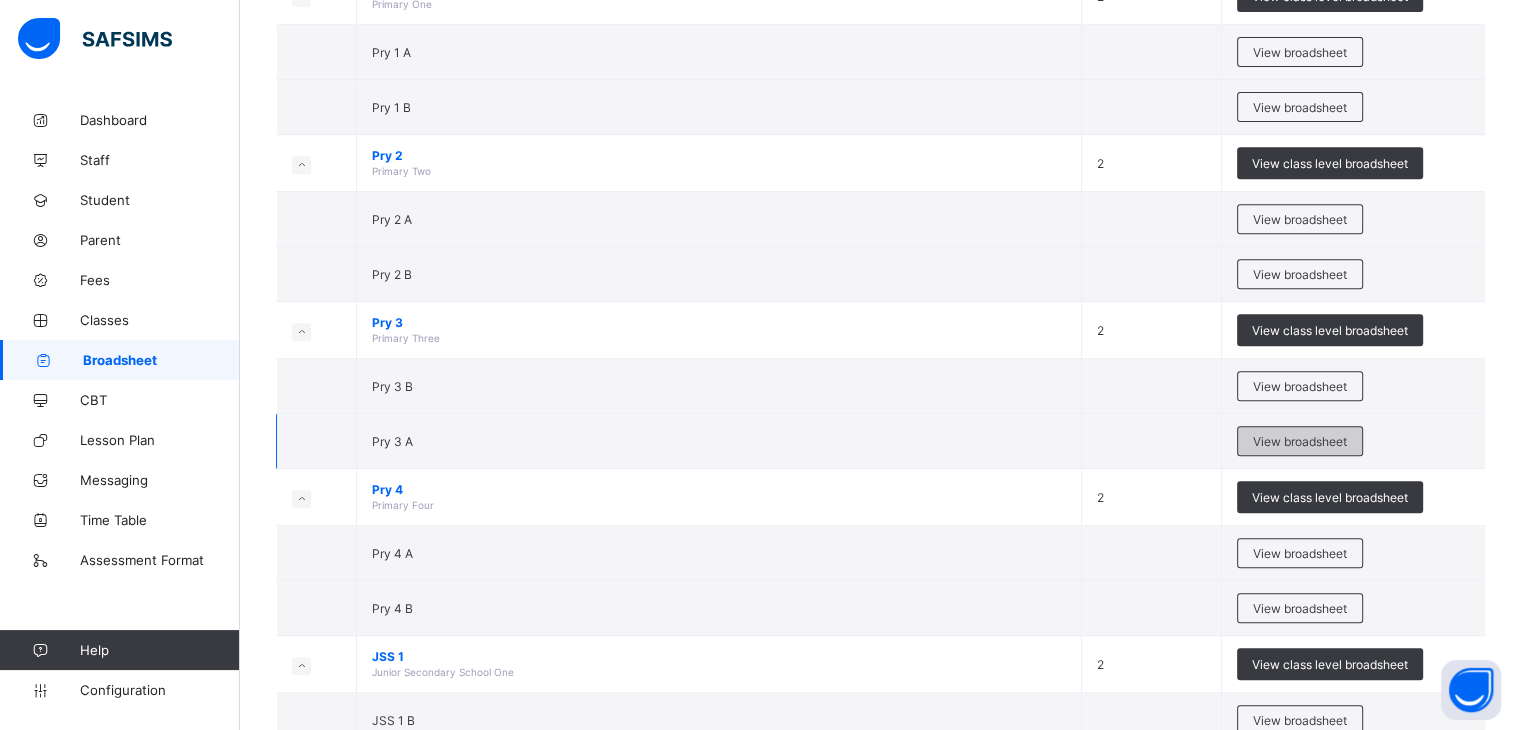 click on "View broadsheet" at bounding box center (1300, 441) 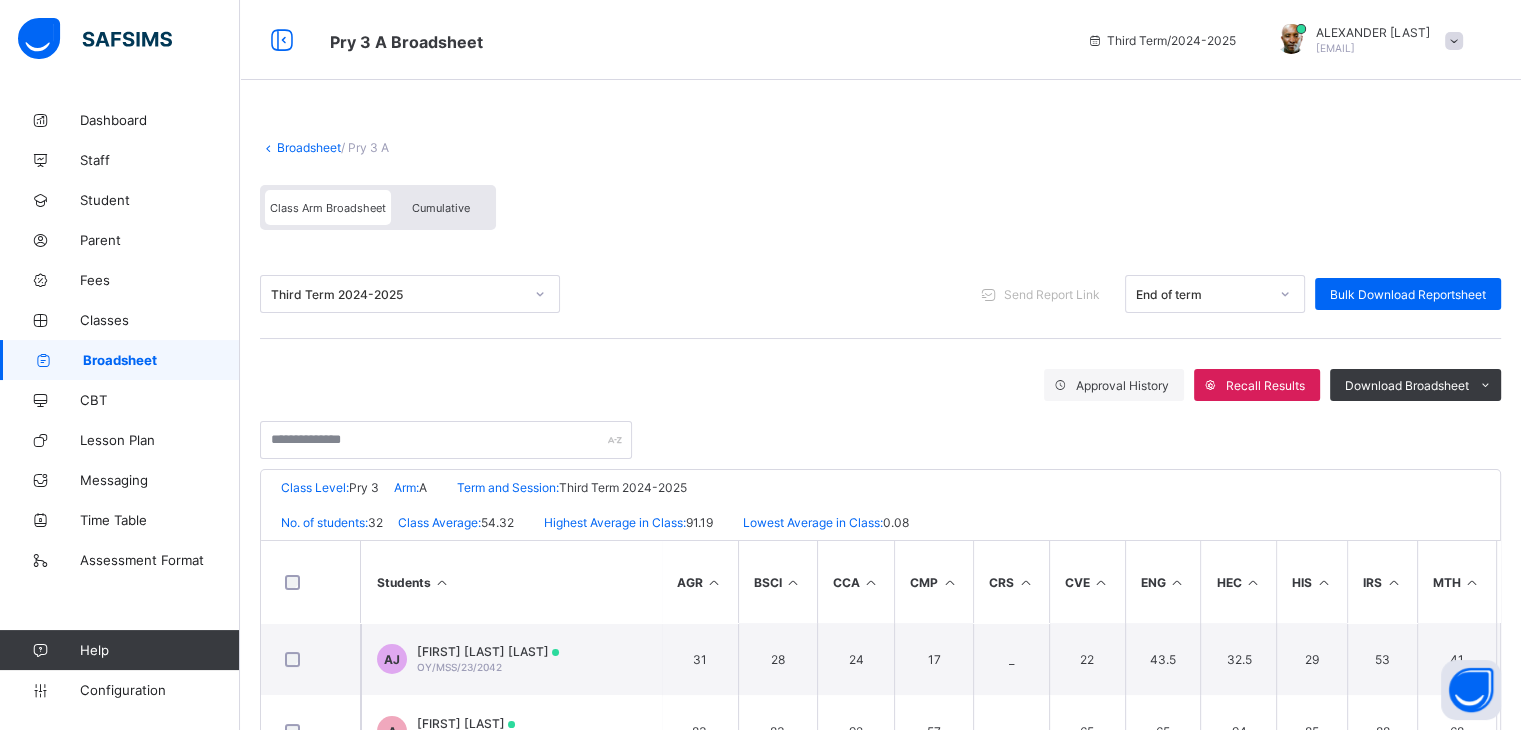click on "Cumulative" at bounding box center (441, 208) 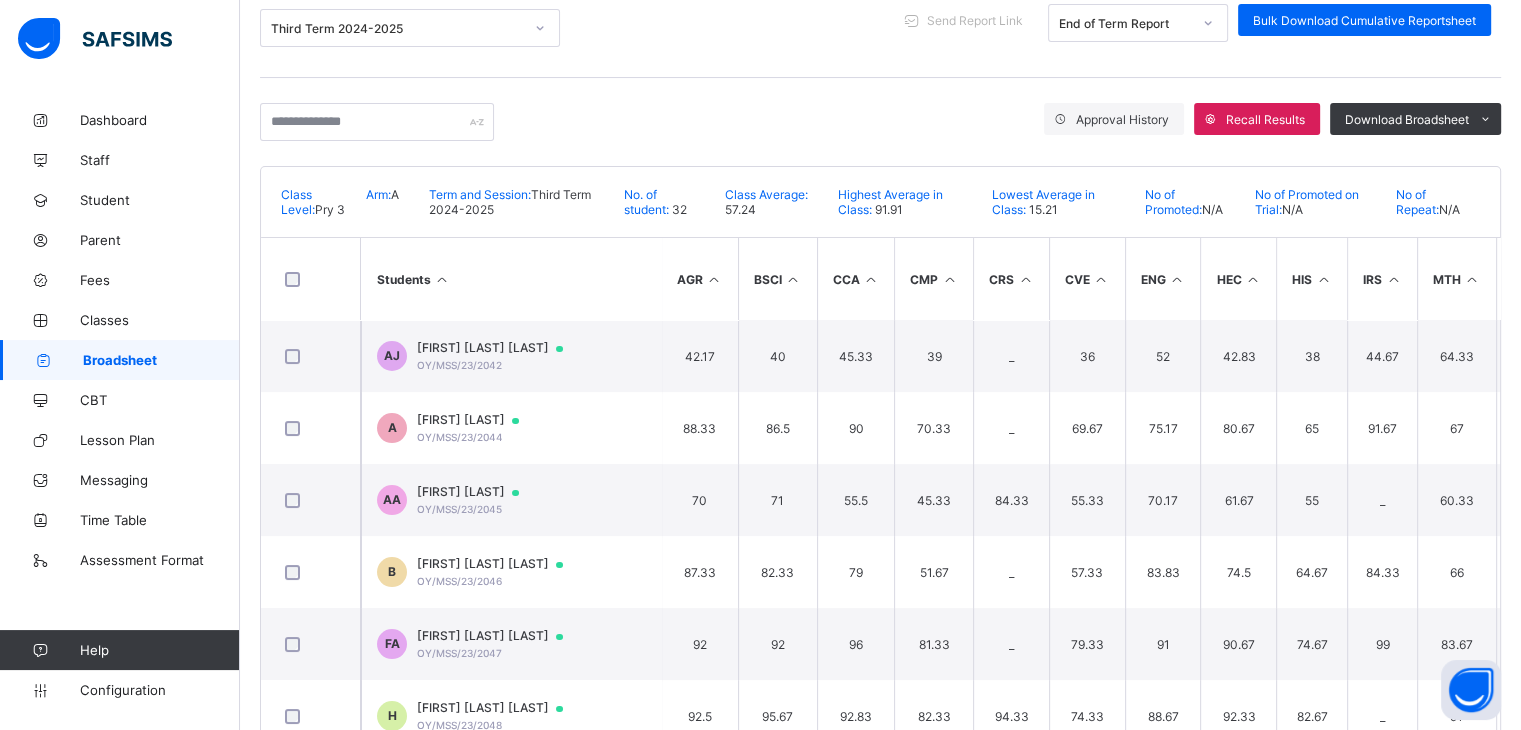 scroll, scrollTop: 320, scrollLeft: 0, axis: vertical 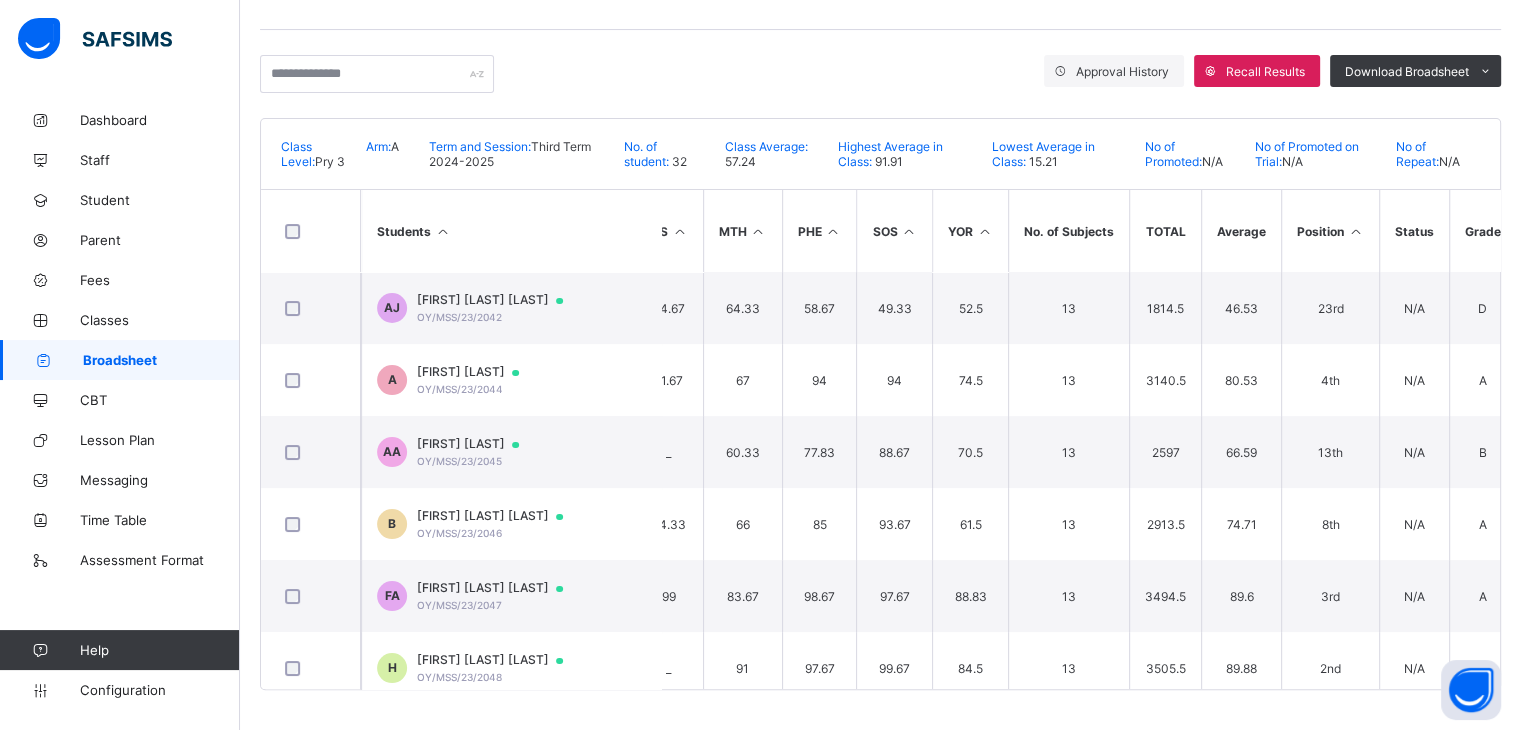click at bounding box center (1355, 231) 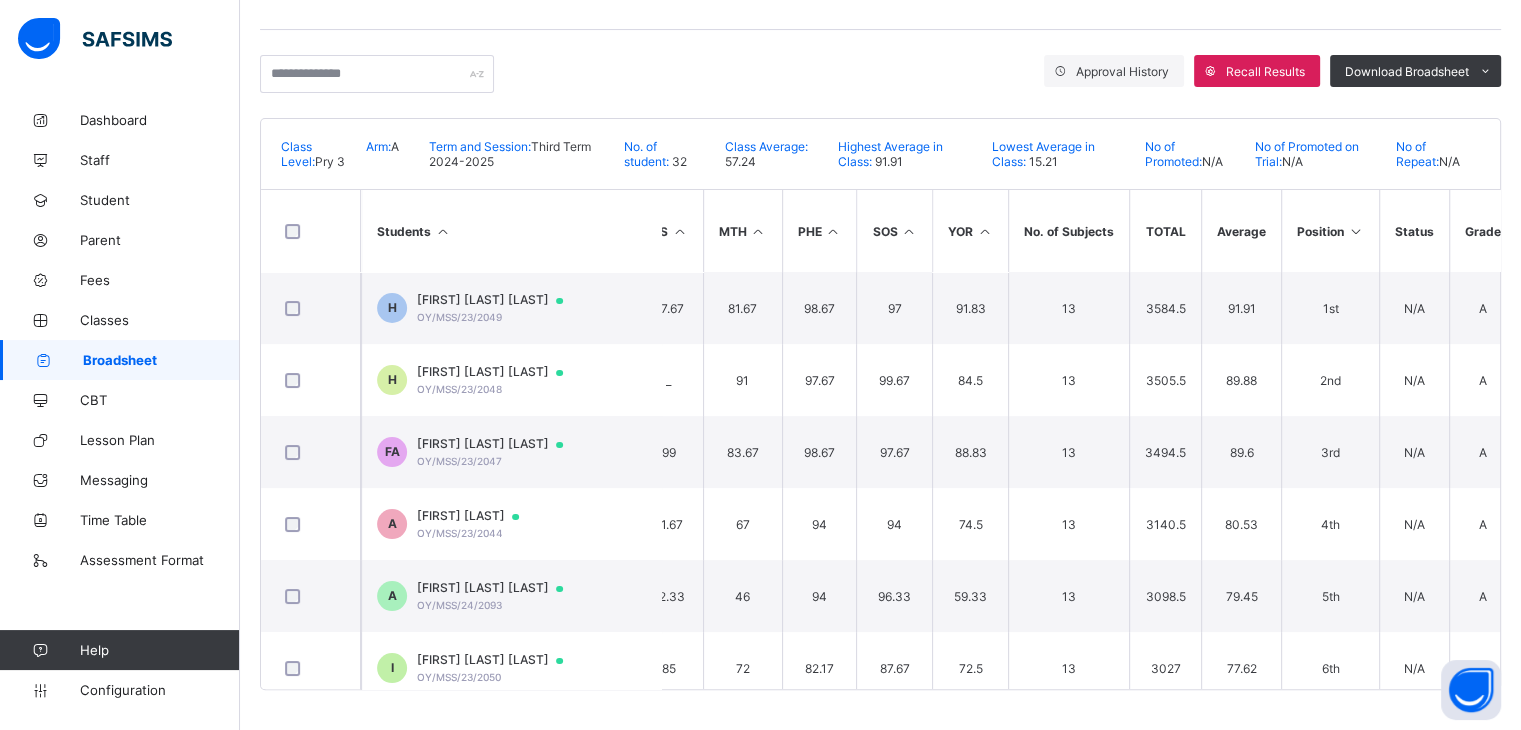 scroll, scrollTop: 1894, scrollLeft: 714, axis: both 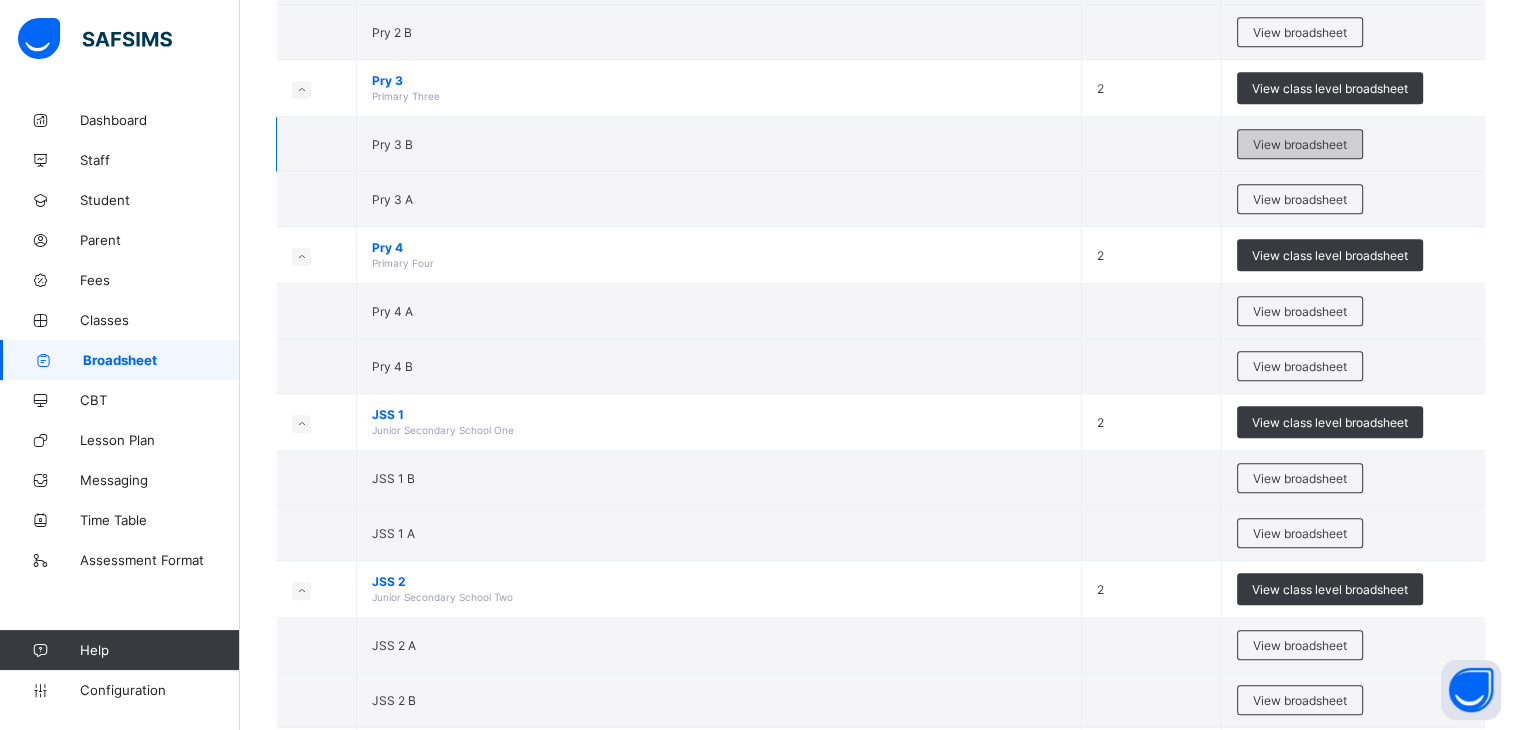 click on "View broadsheet" at bounding box center (1300, 144) 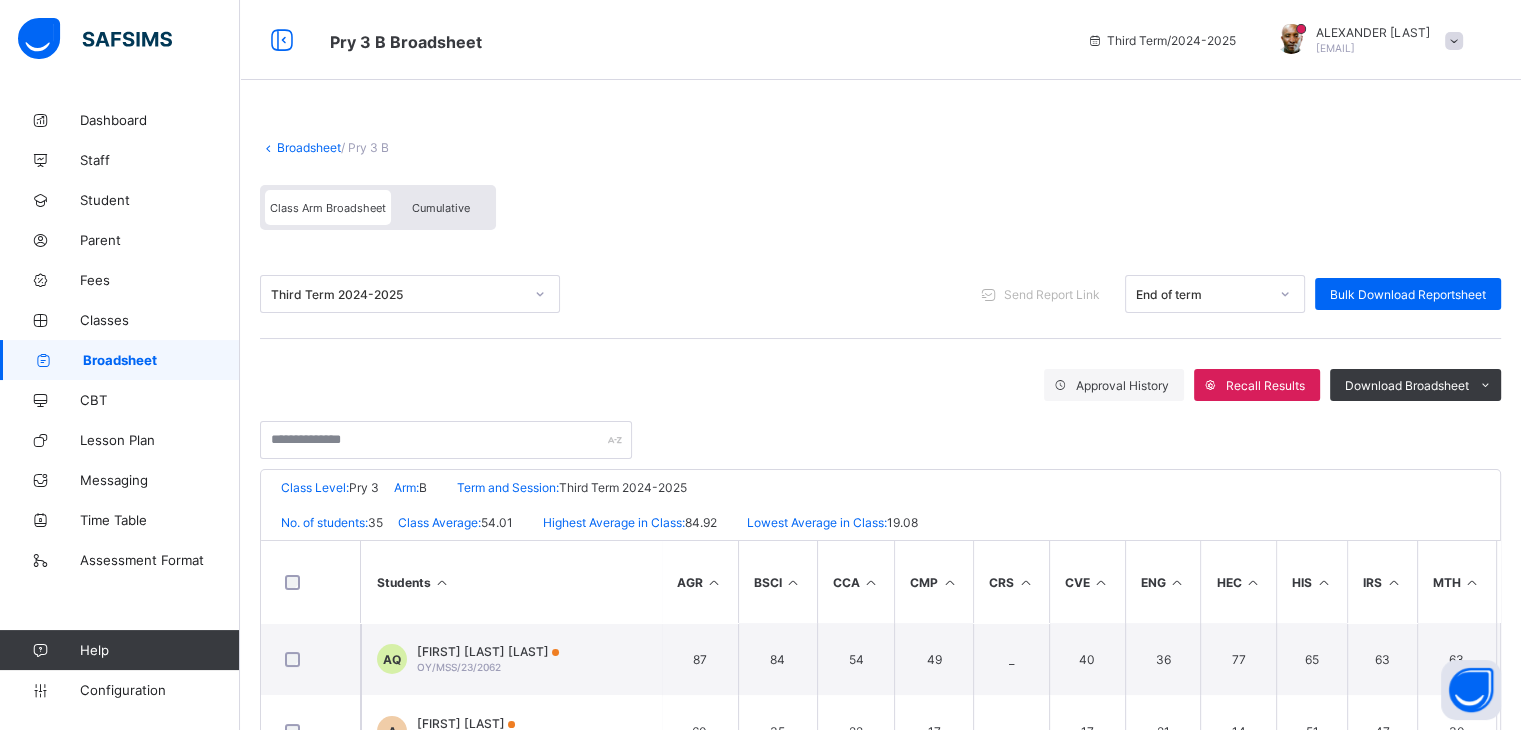click on "Cumulative" at bounding box center [441, 208] 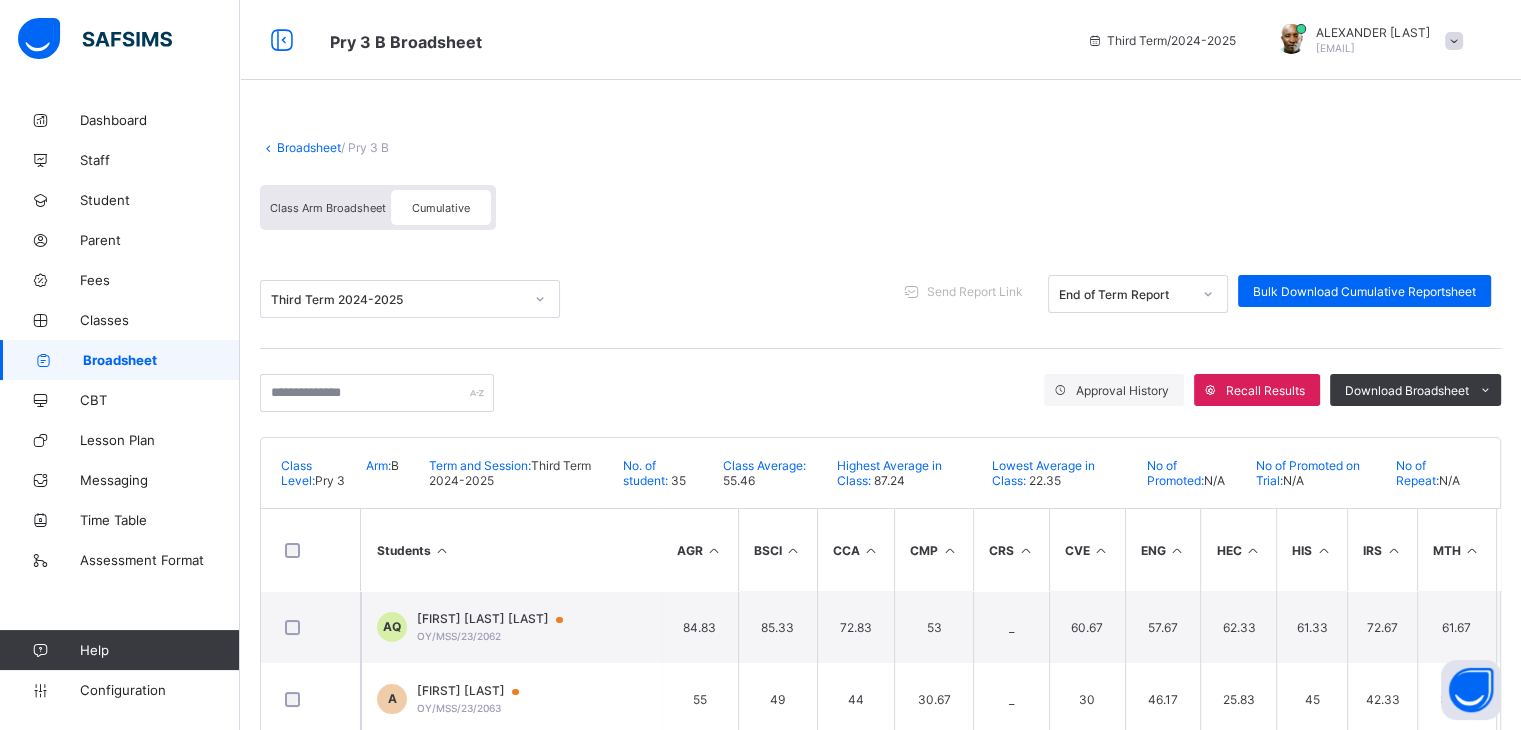 scroll, scrollTop: 335, scrollLeft: 0, axis: vertical 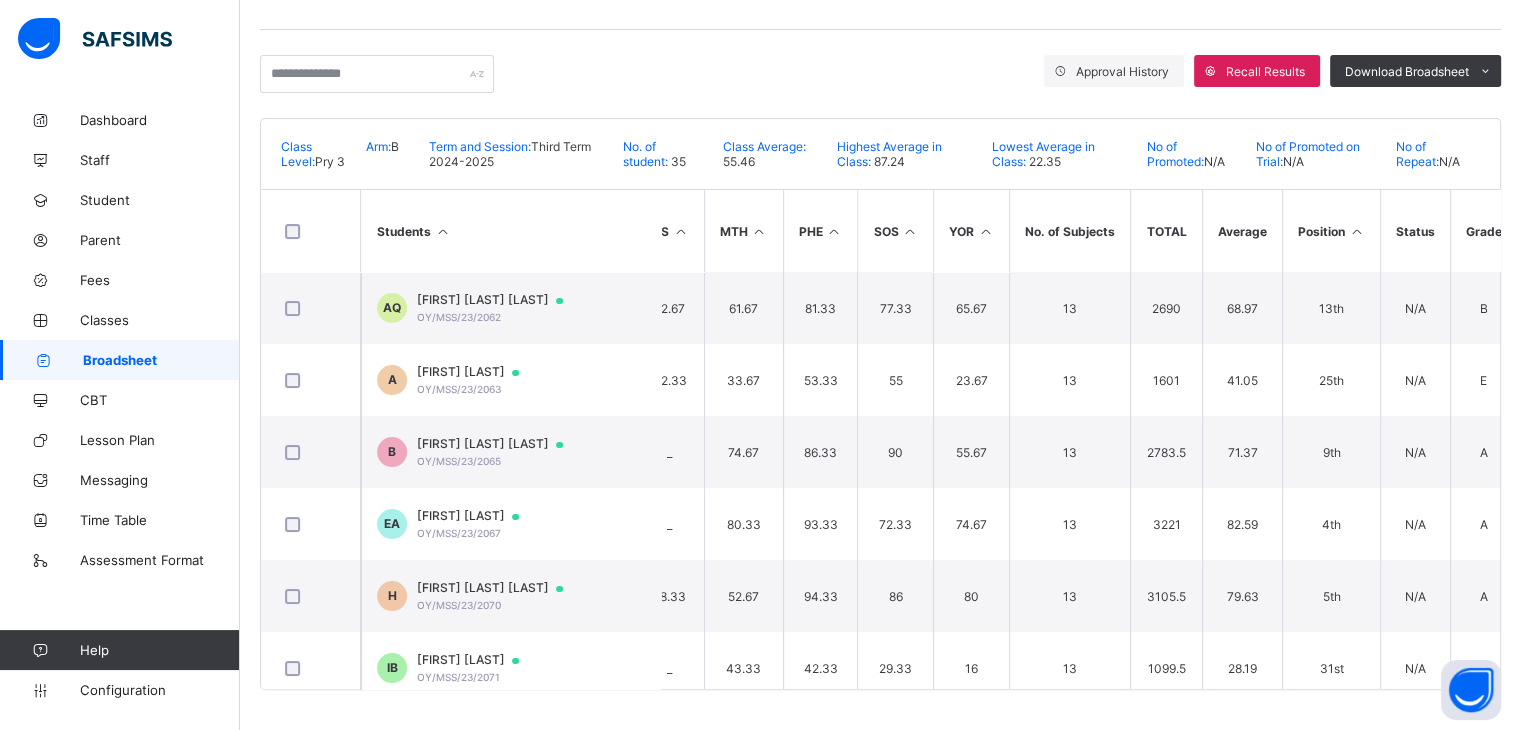 click at bounding box center (1356, 231) 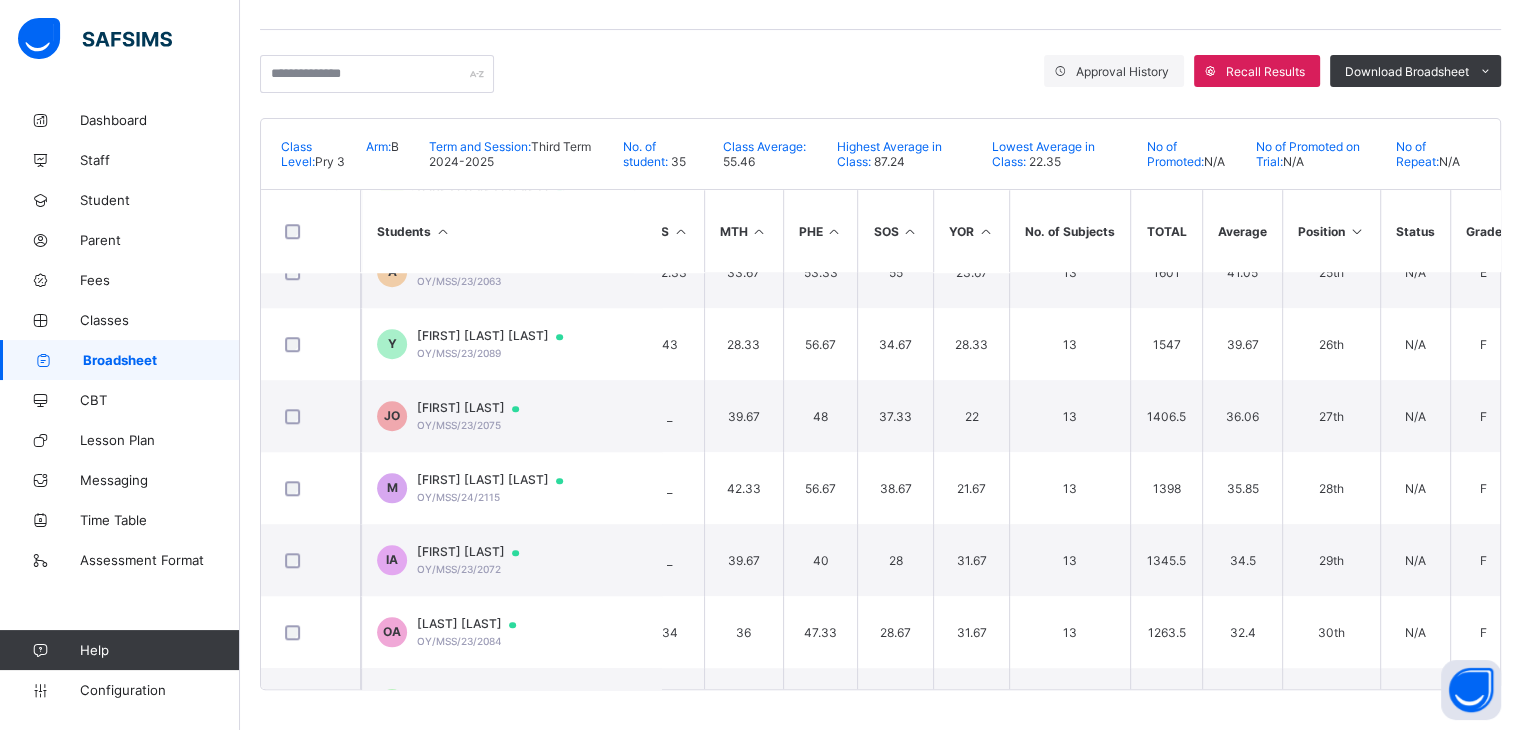 scroll, scrollTop: 2110, scrollLeft: 713, axis: both 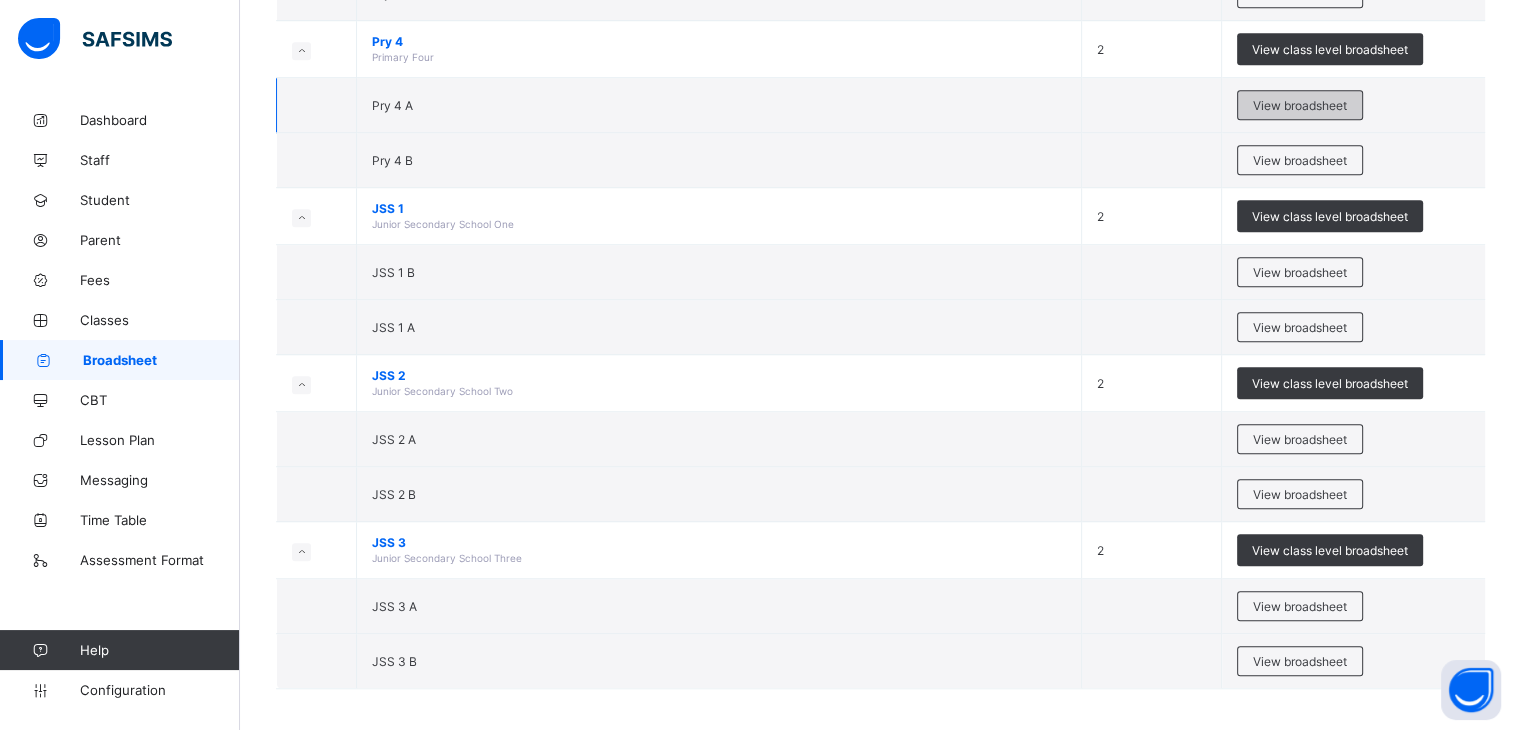 click on "View broadsheet" at bounding box center (1300, 105) 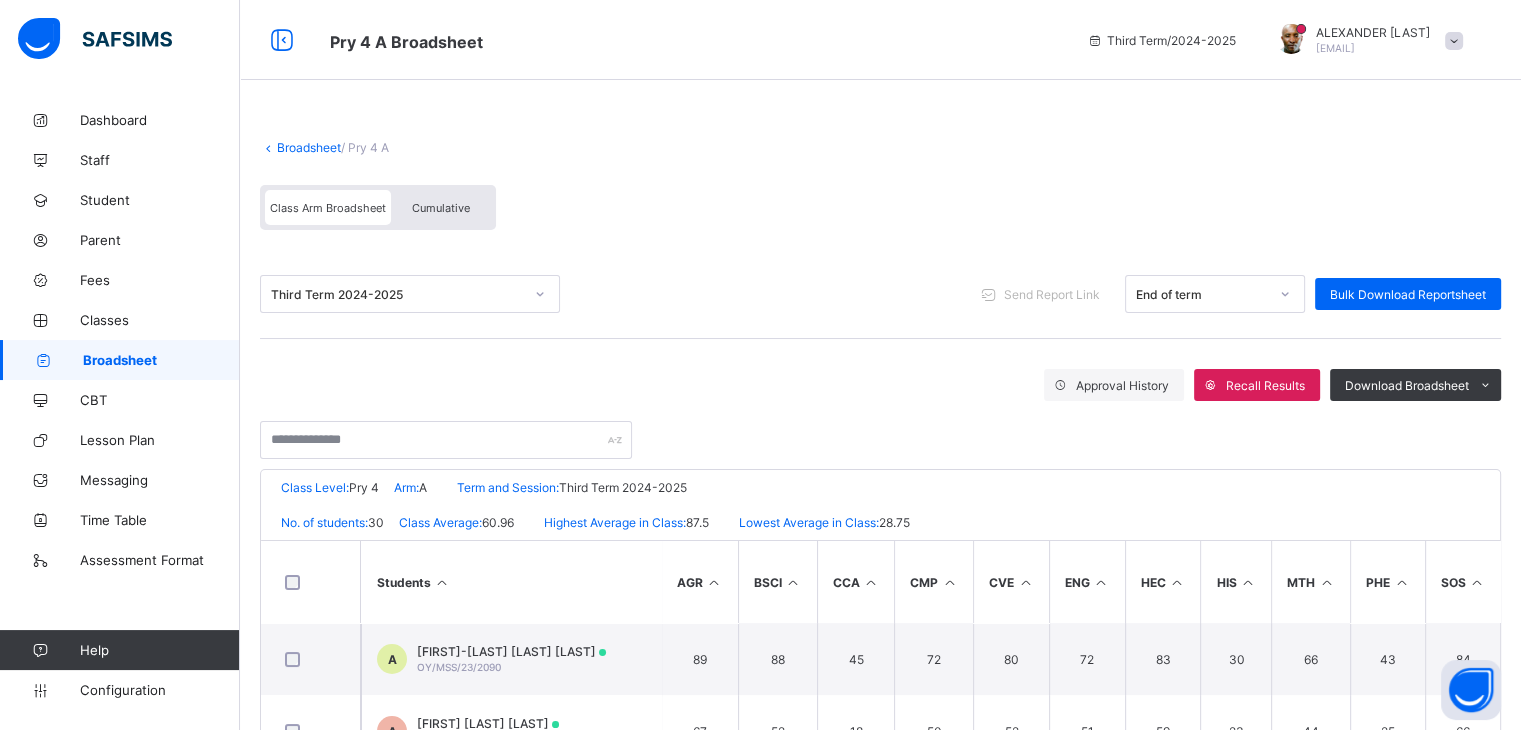 click on "Cumulative" at bounding box center (441, 208) 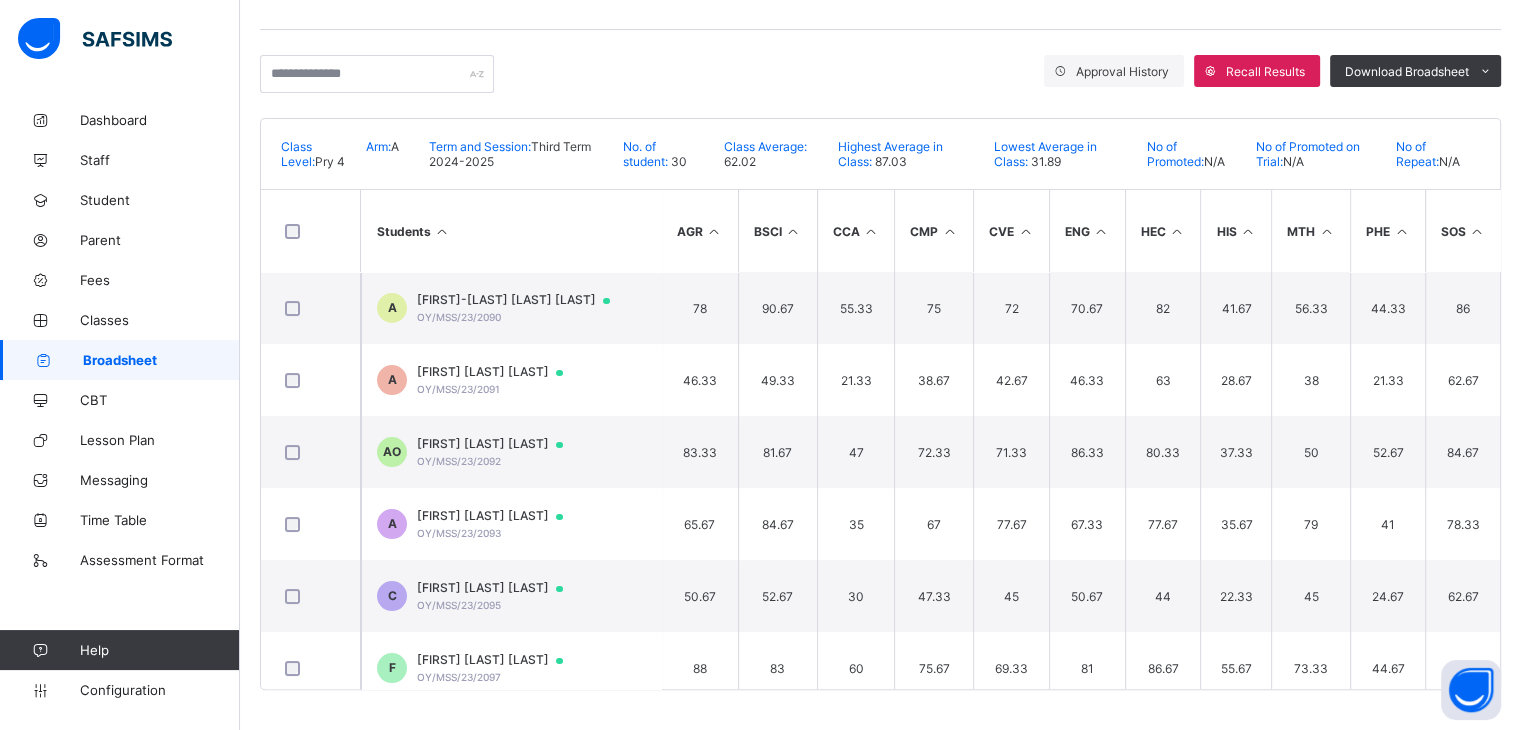 scroll, scrollTop: 335, scrollLeft: 0, axis: vertical 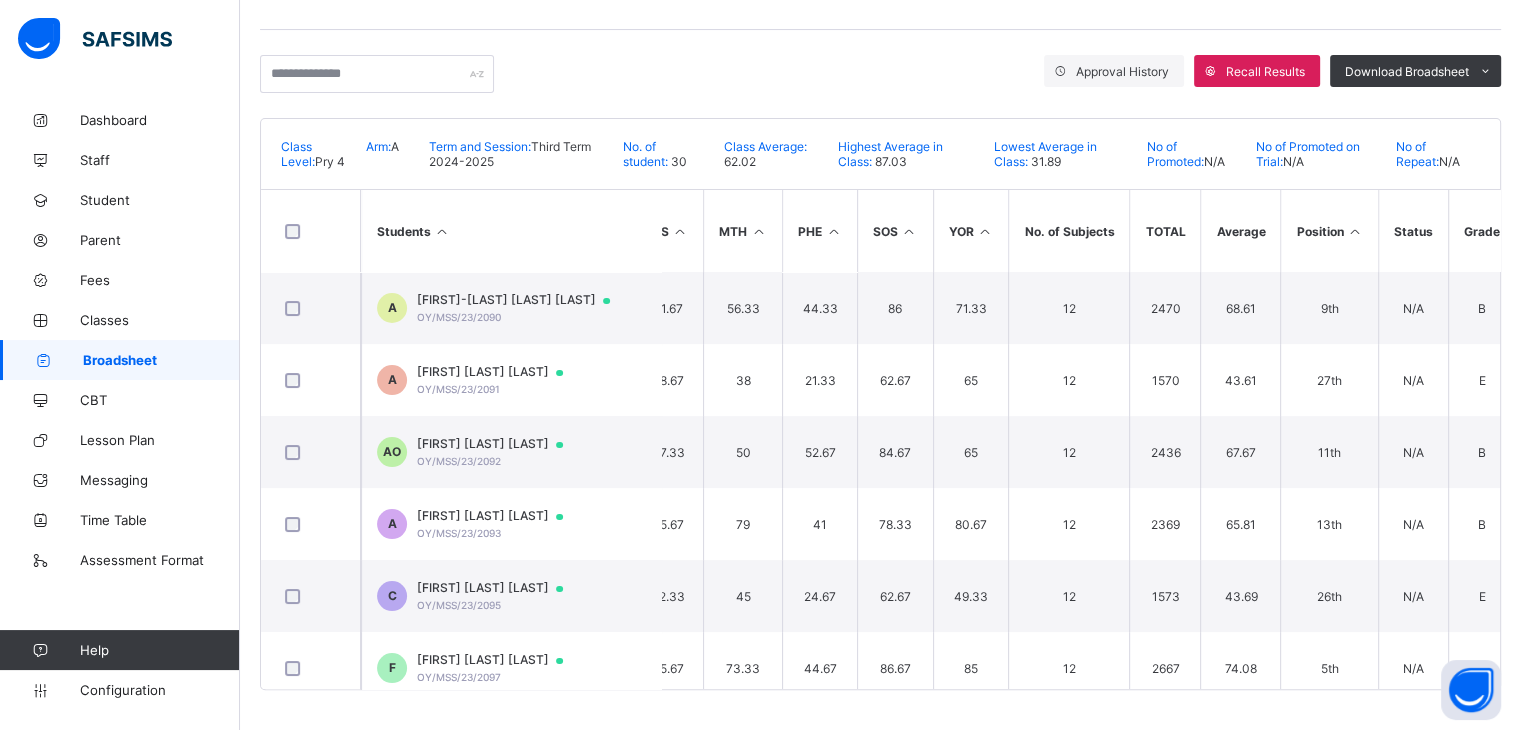click at bounding box center (1354, 231) 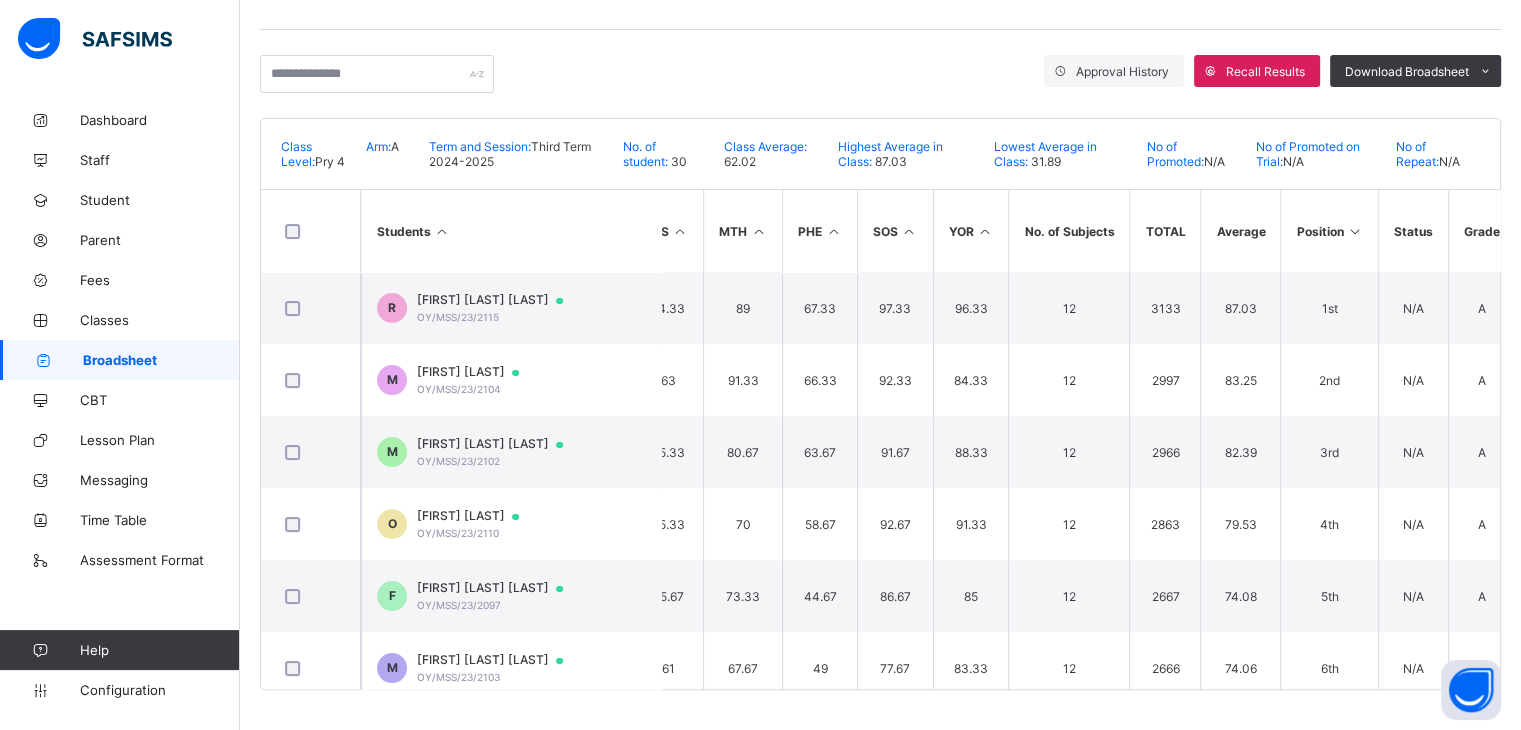 scroll, scrollTop: 1750, scrollLeft: 568, axis: both 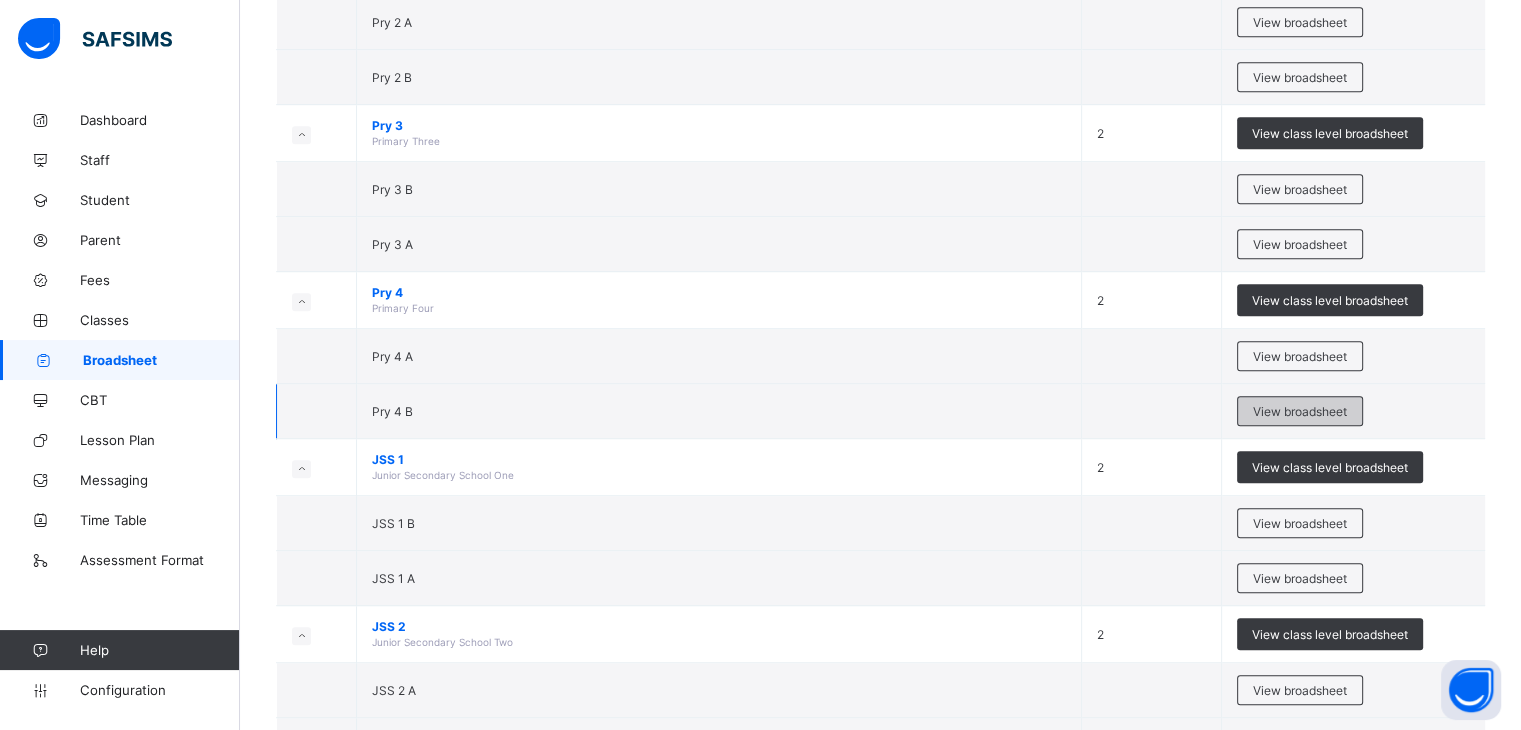 click on "View broadsheet" at bounding box center [1300, 411] 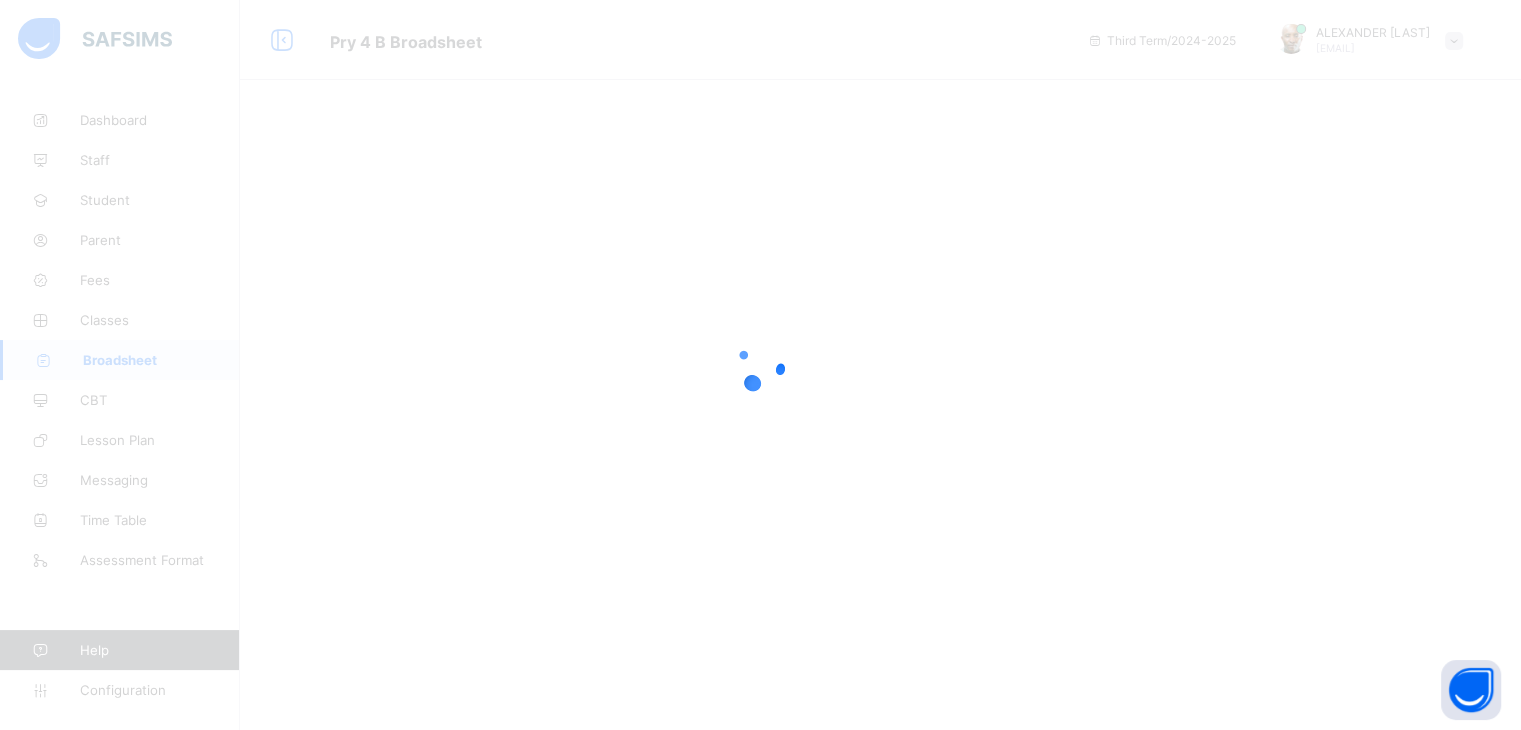 scroll, scrollTop: 0, scrollLeft: 0, axis: both 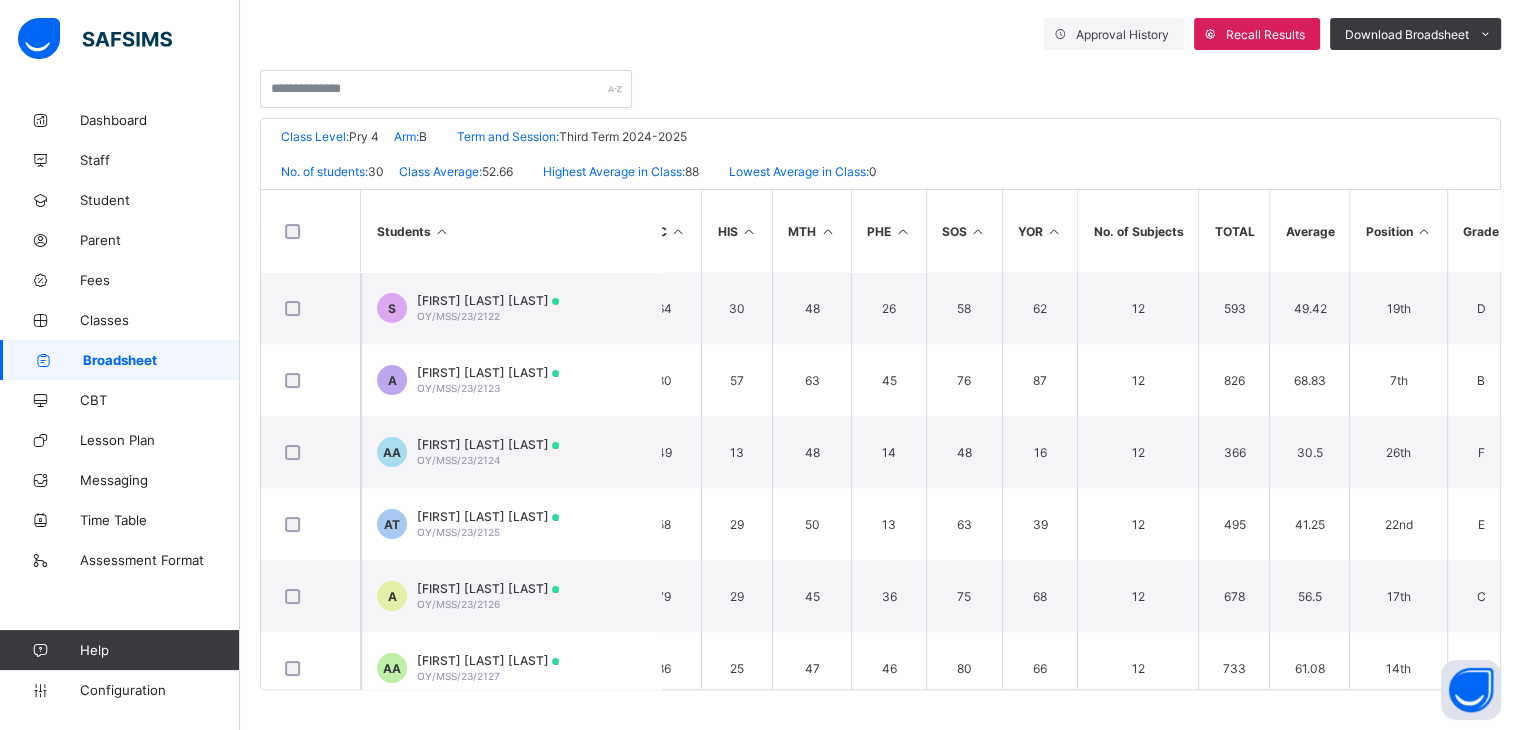 click at bounding box center (1423, 231) 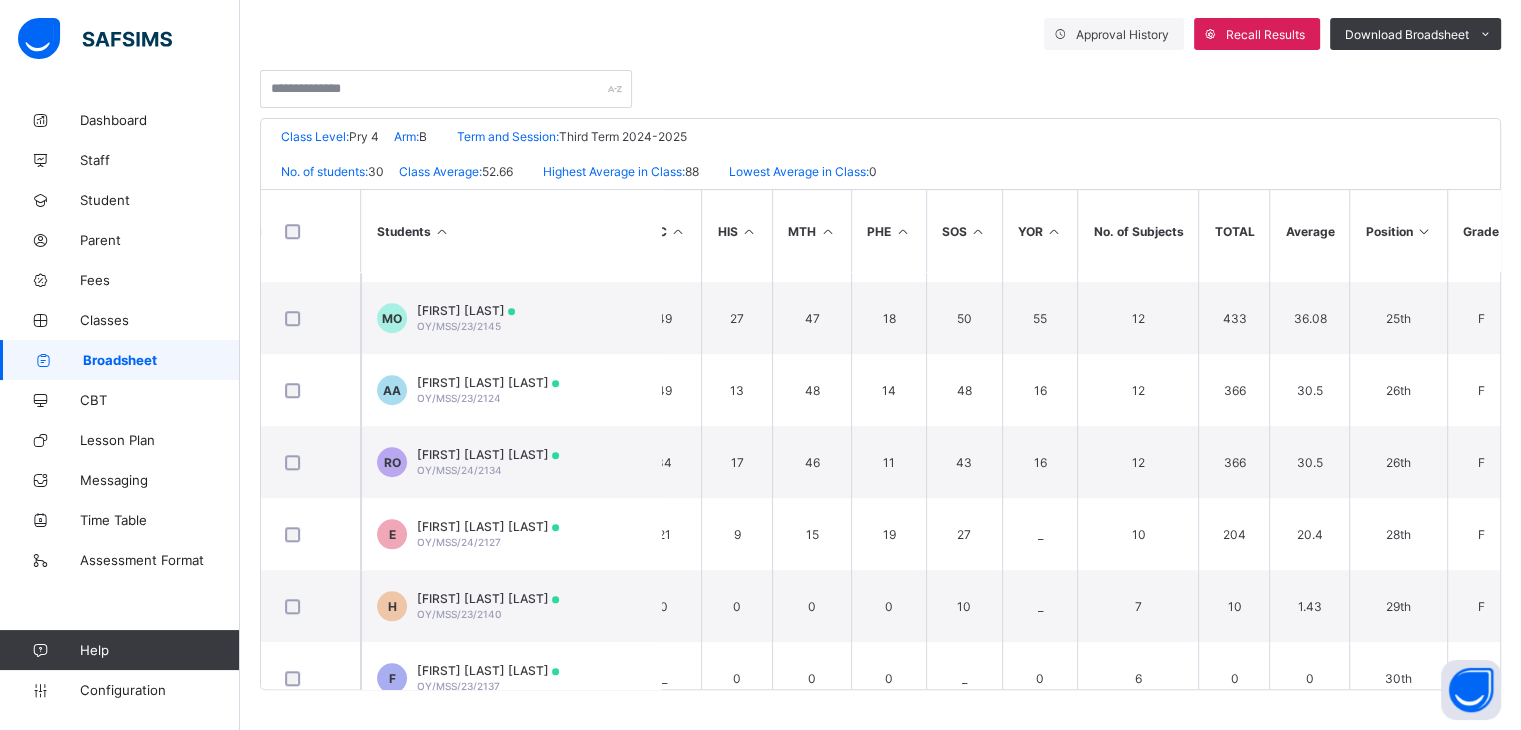 scroll, scrollTop: 1750, scrollLeft: 499, axis: both 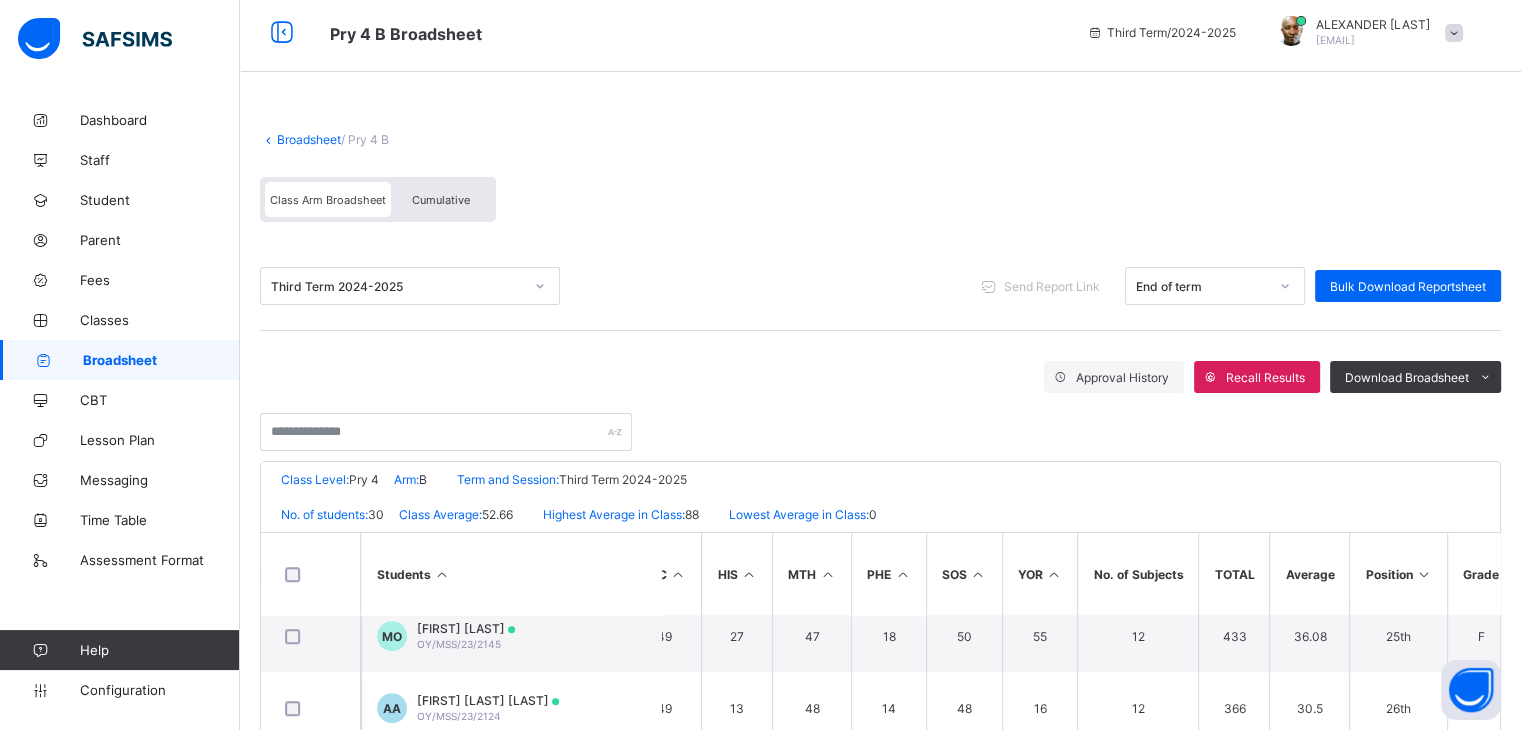 click on "Cumulative" at bounding box center [441, 200] 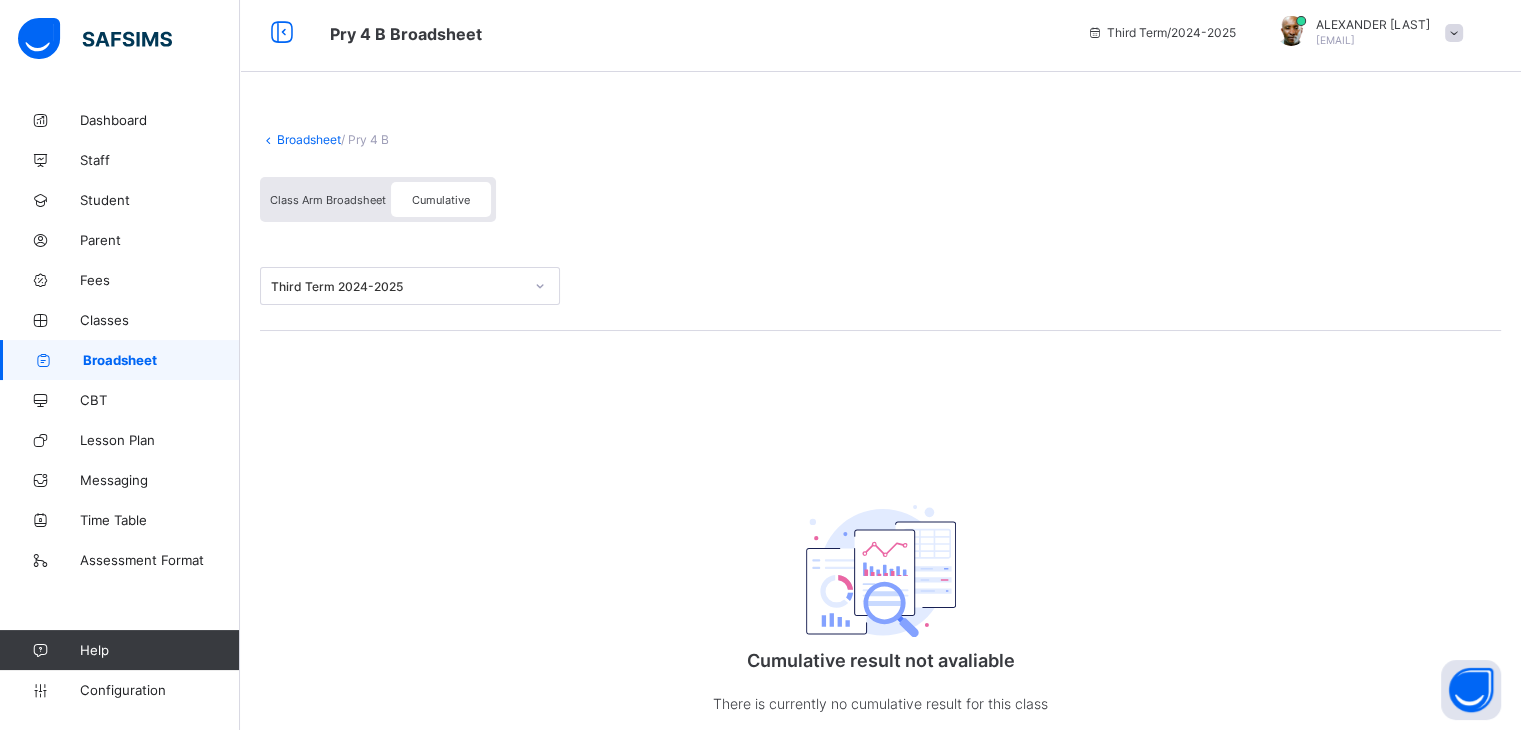 scroll, scrollTop: 0, scrollLeft: 0, axis: both 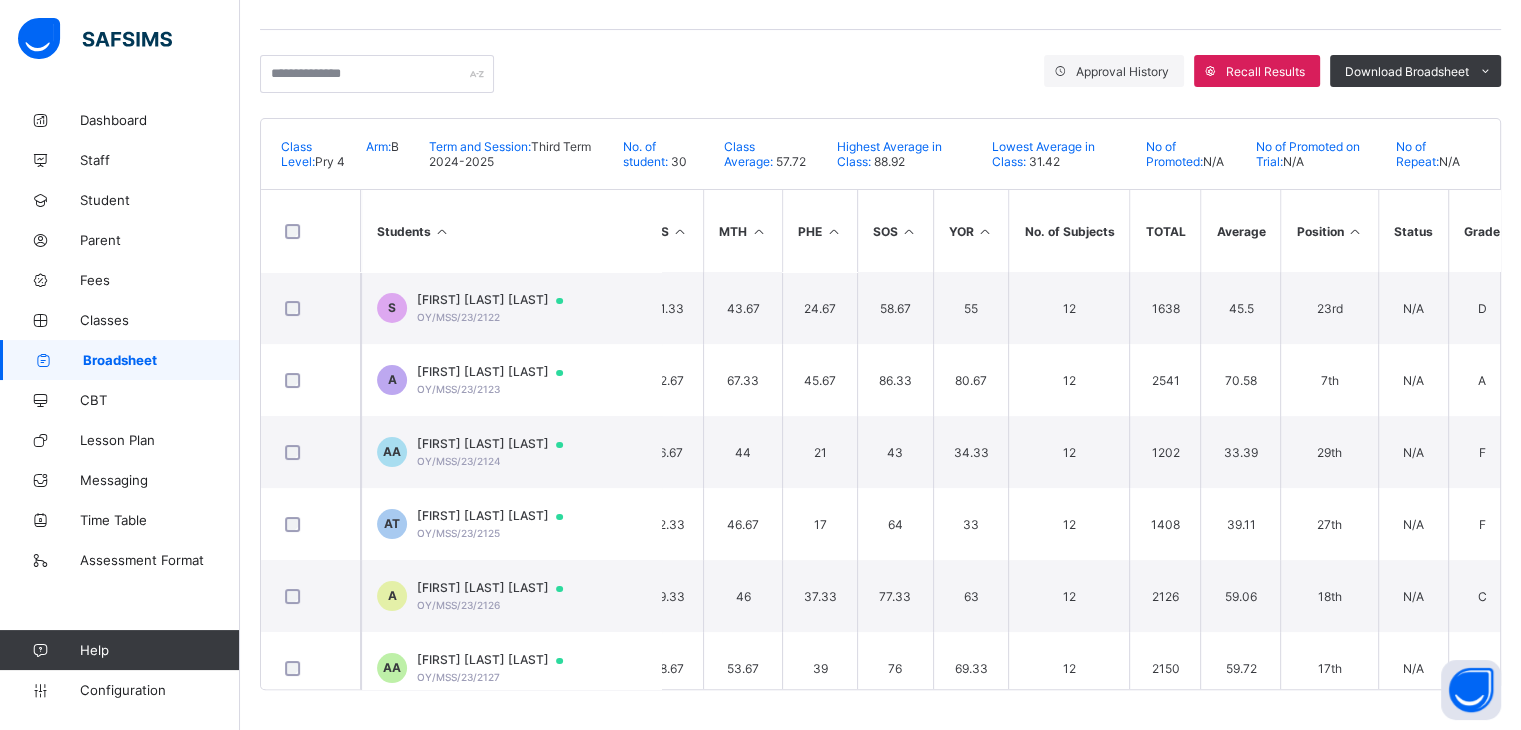 click at bounding box center (1354, 231) 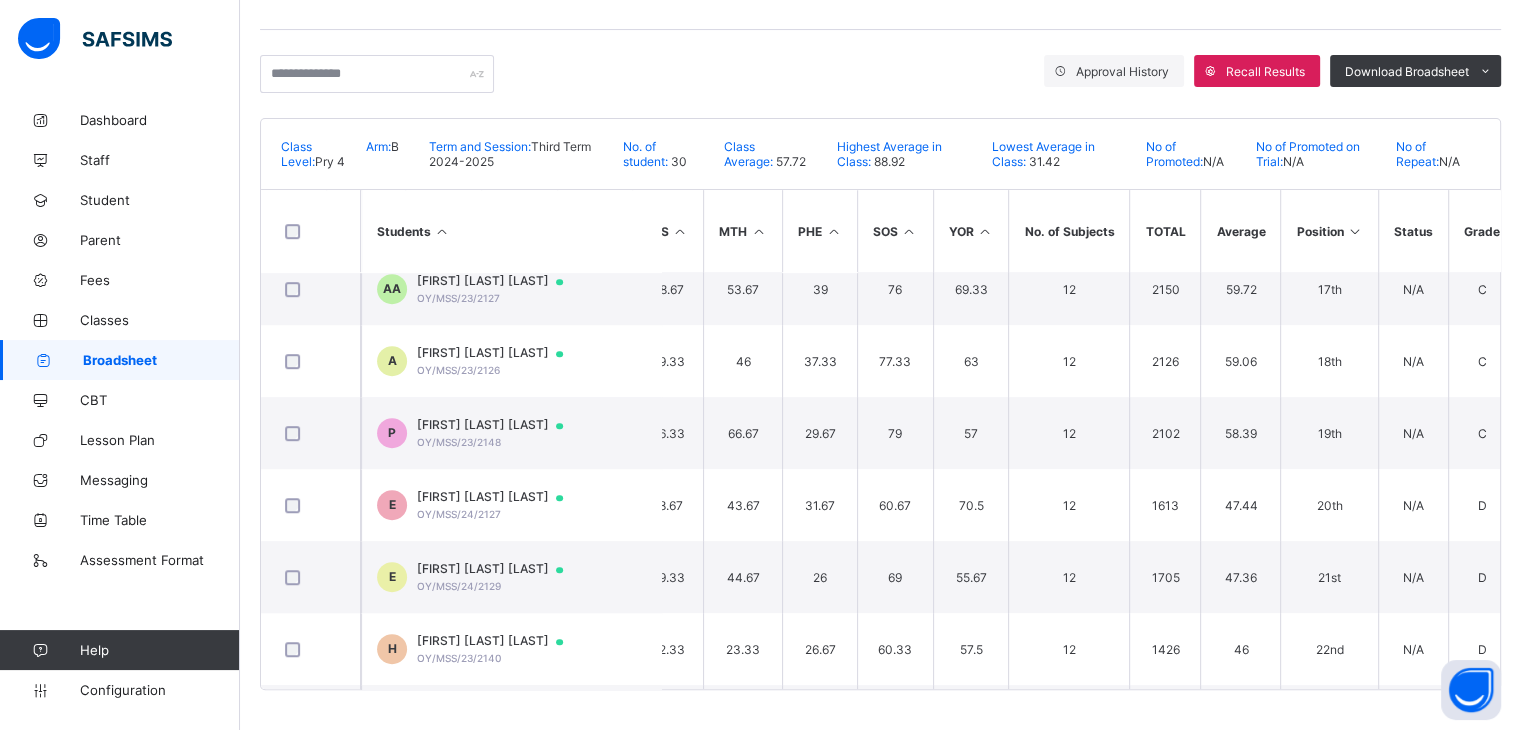 scroll, scrollTop: 1750, scrollLeft: 568, axis: both 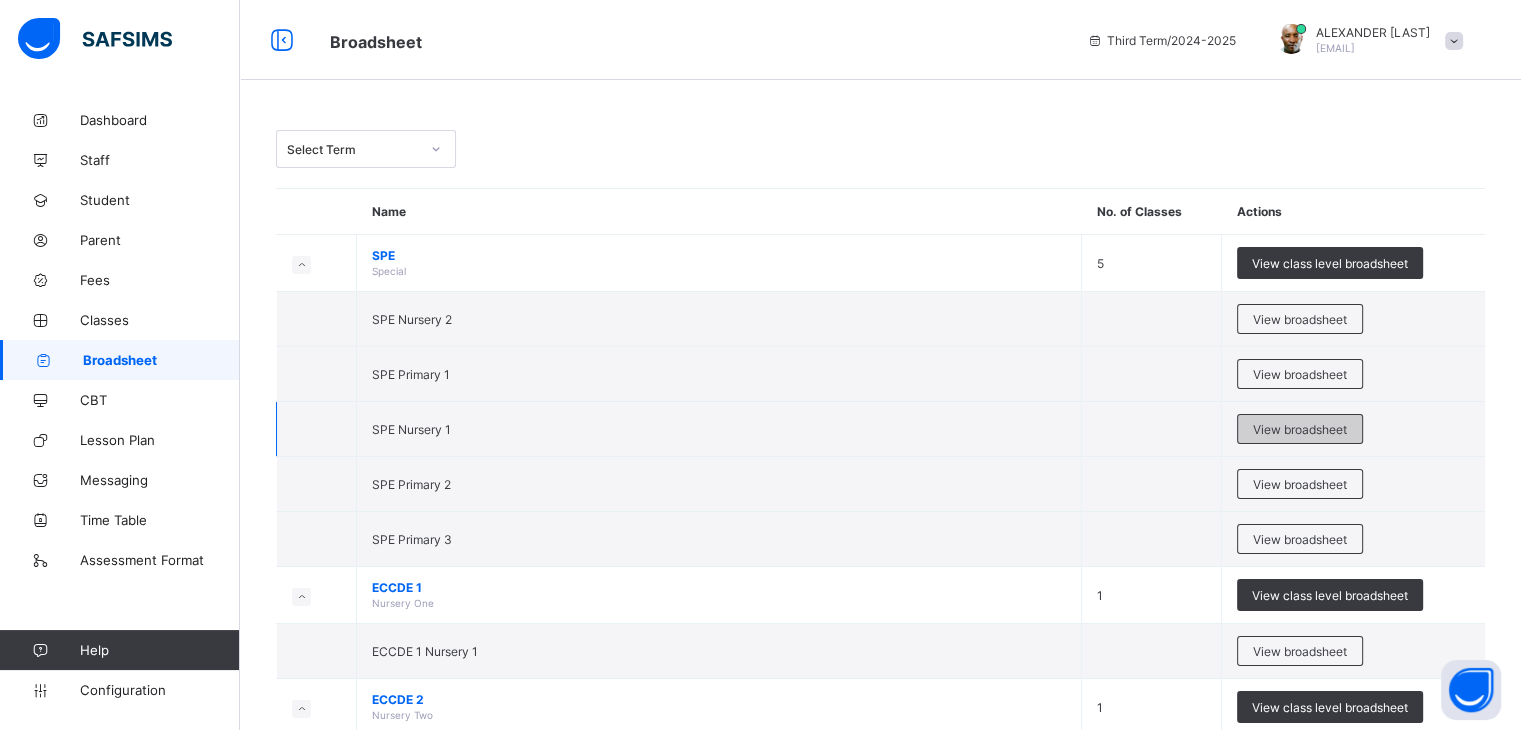 click on "View broadsheet" at bounding box center [1300, 429] 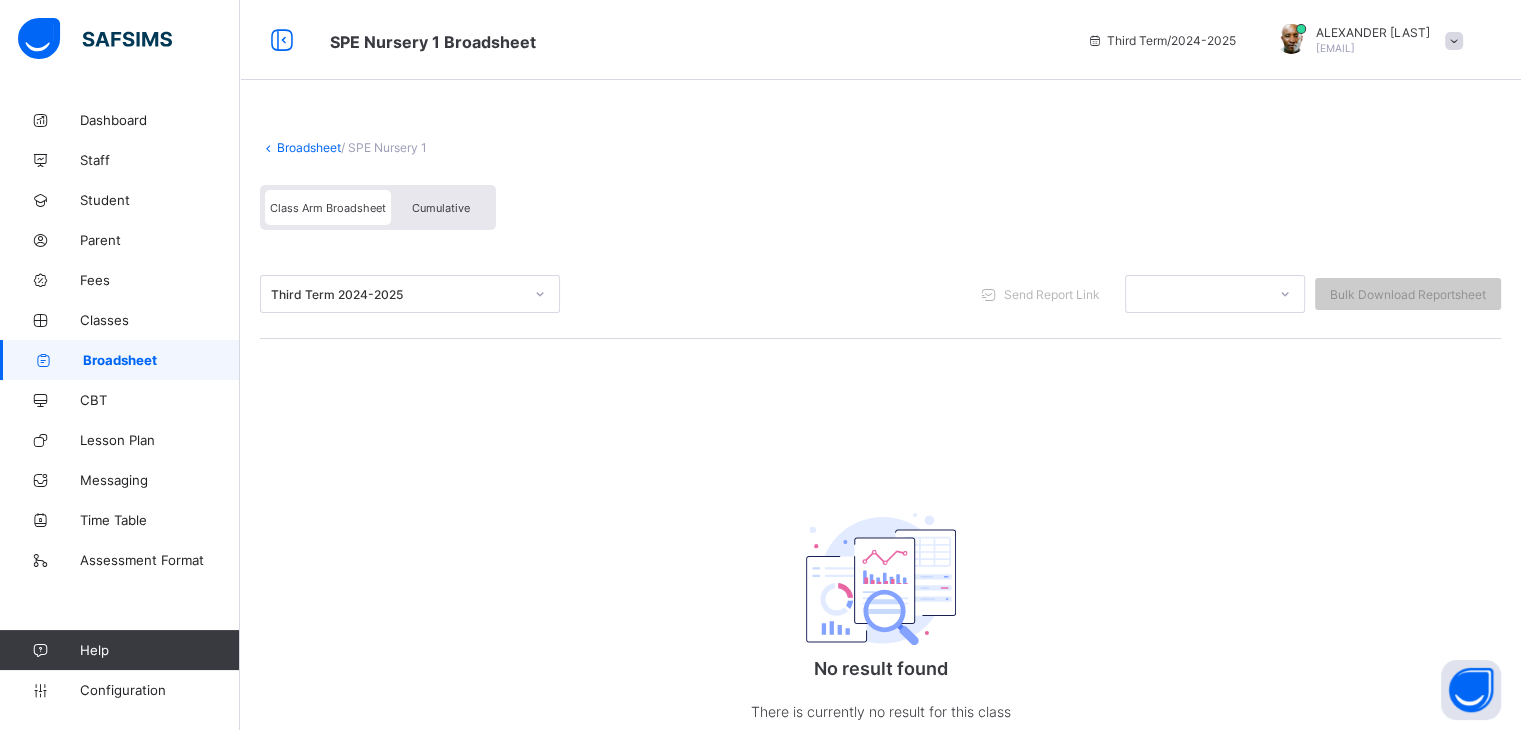 click on "Cumulative" at bounding box center [441, 208] 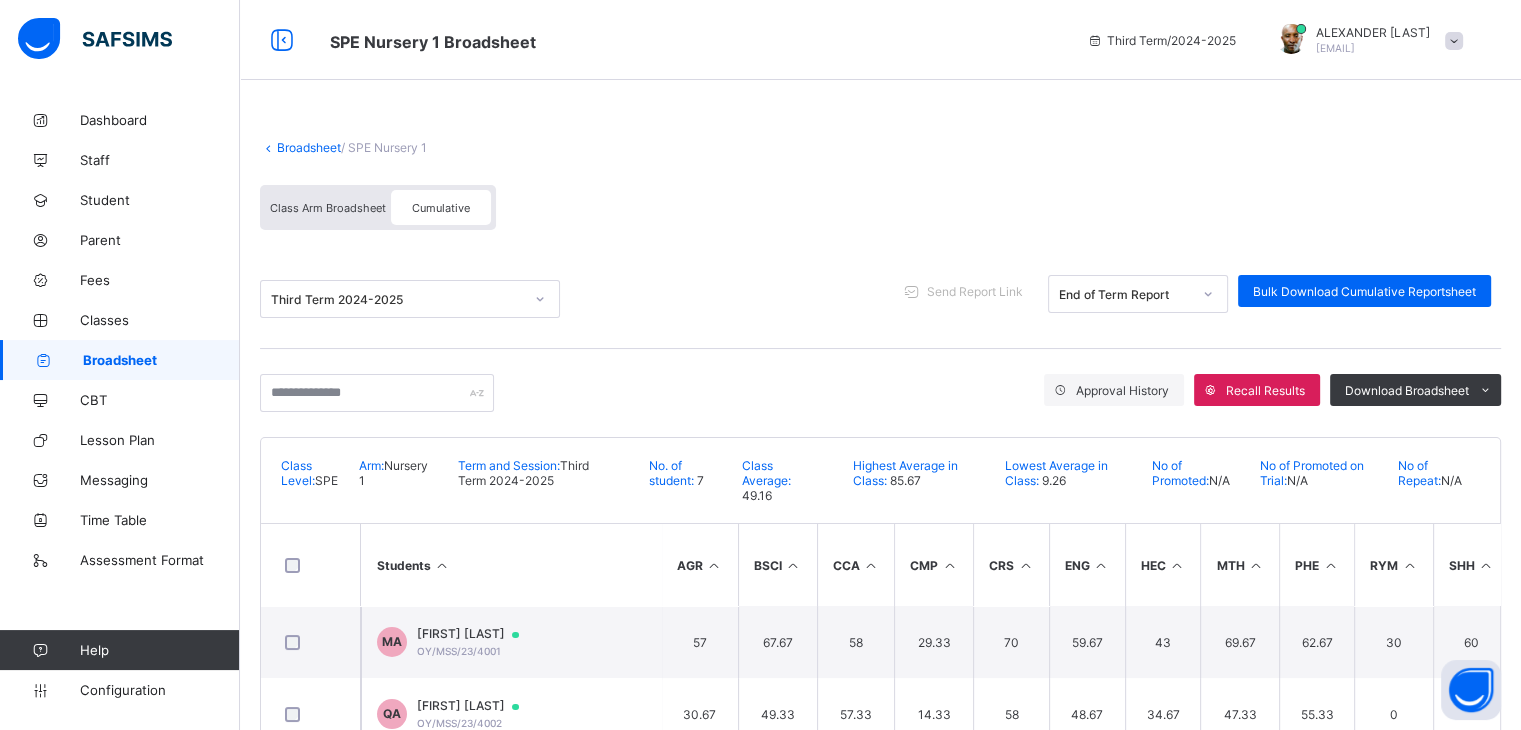 scroll, scrollTop: 335, scrollLeft: 0, axis: vertical 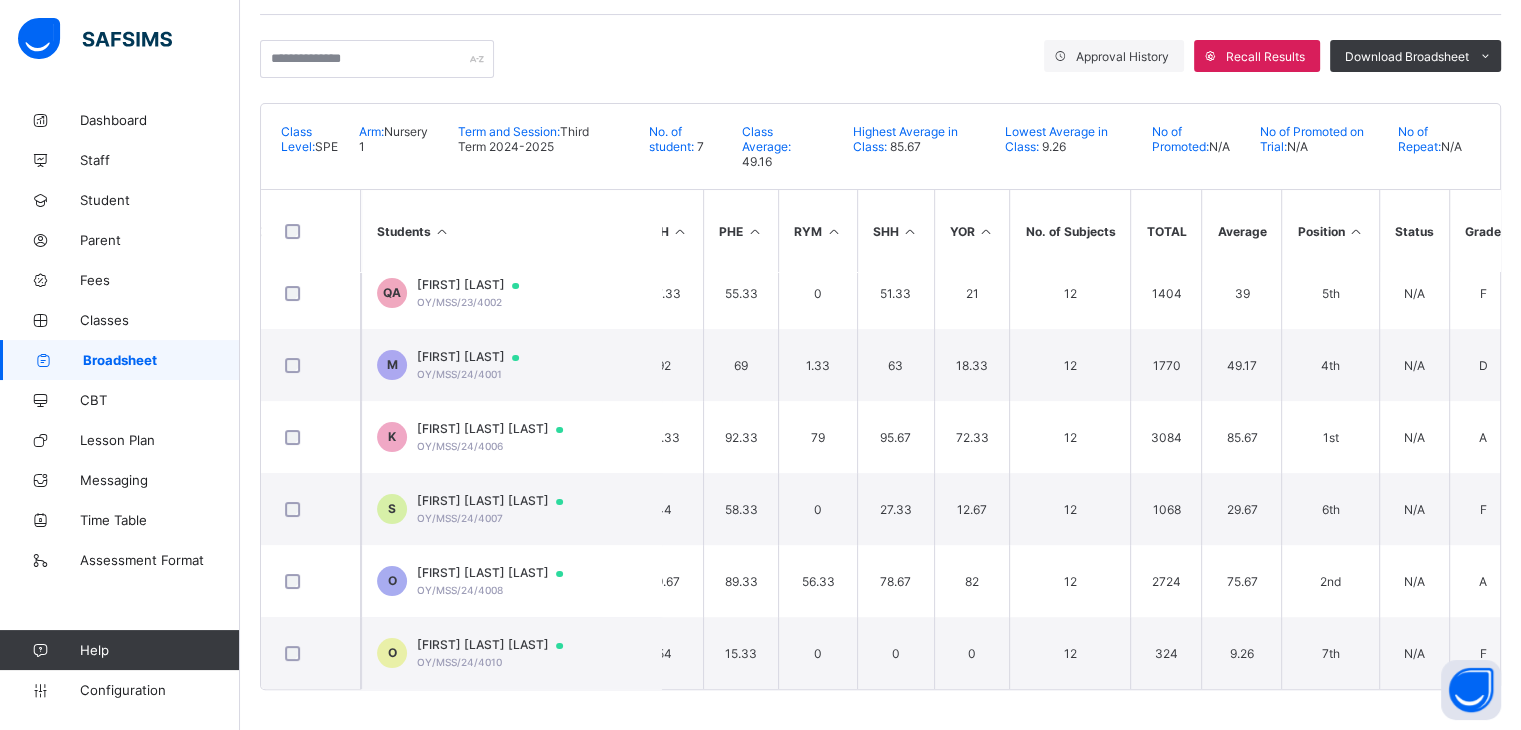click at bounding box center [1355, 231] 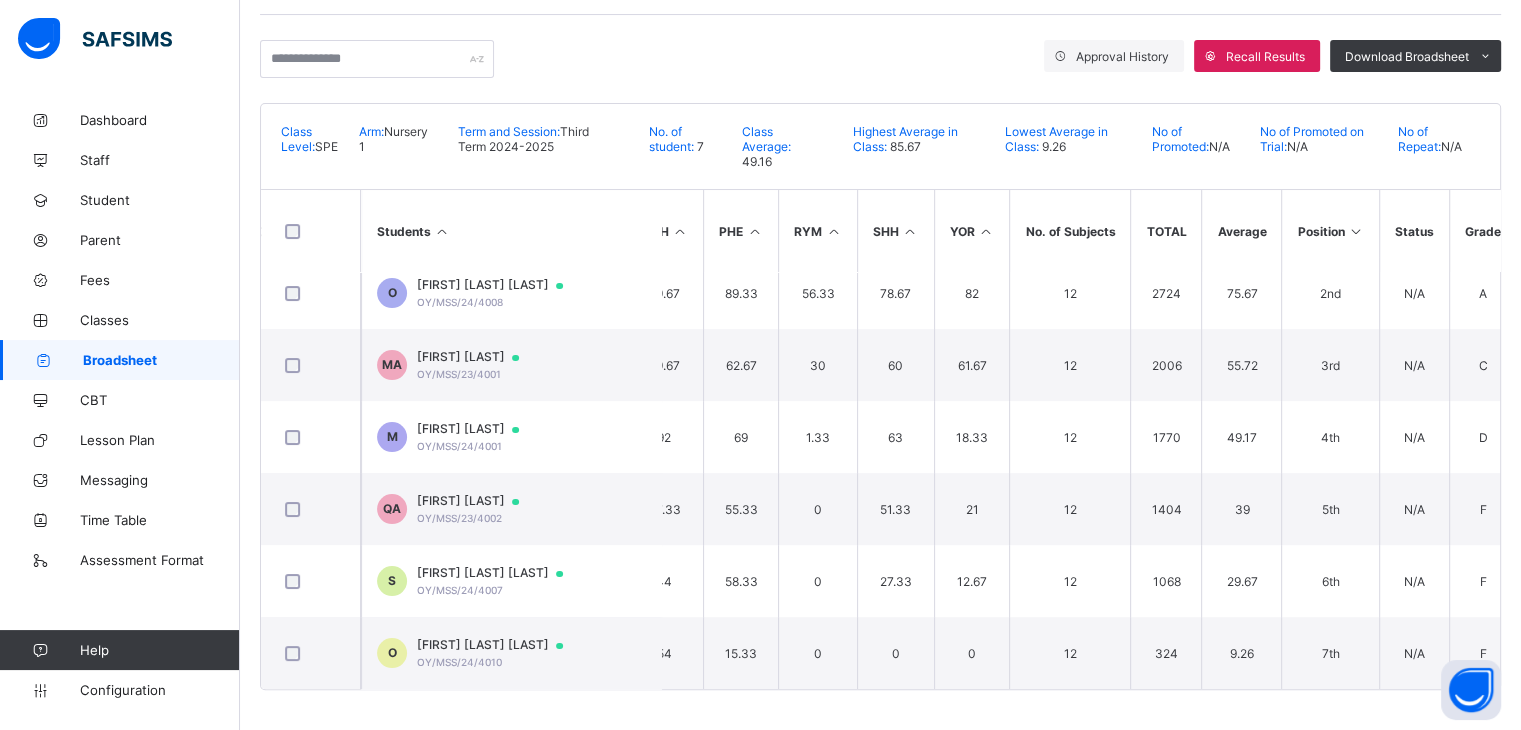 scroll, scrollTop: 94, scrollLeft: 576, axis: both 